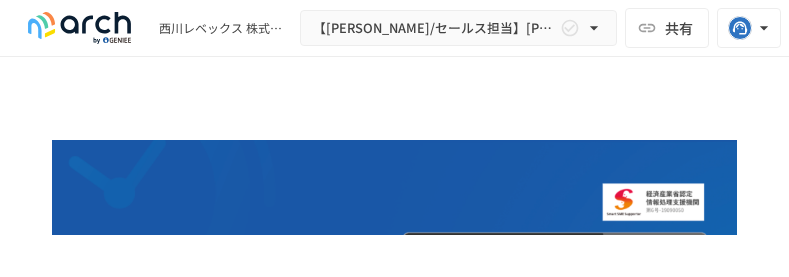 scroll, scrollTop: 0, scrollLeft: 0, axis: both 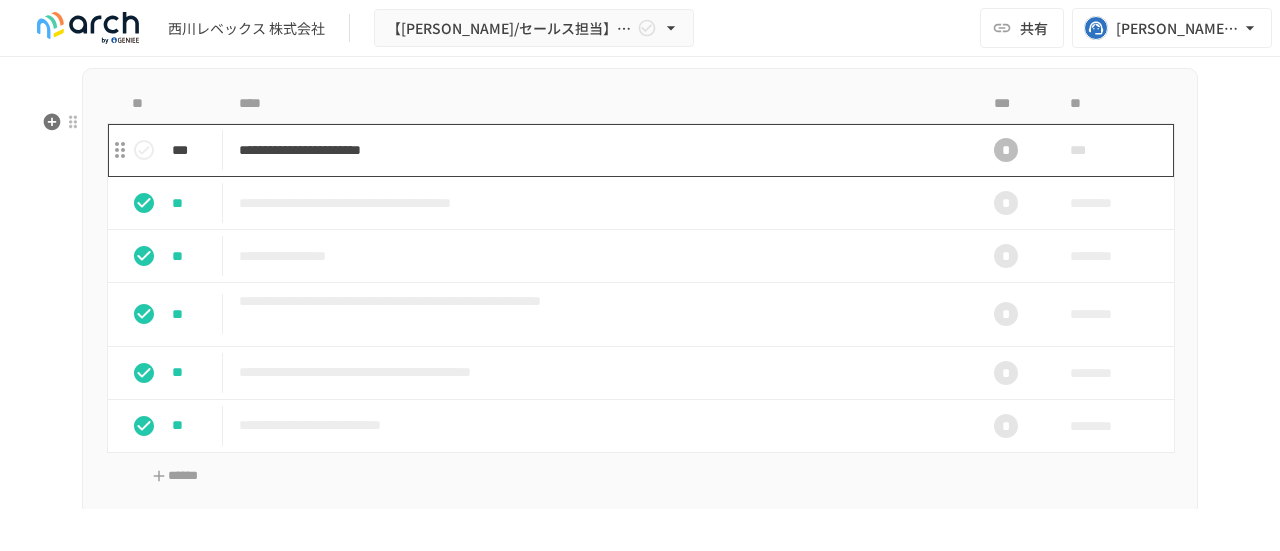 click on "**********" at bounding box center [598, 150] 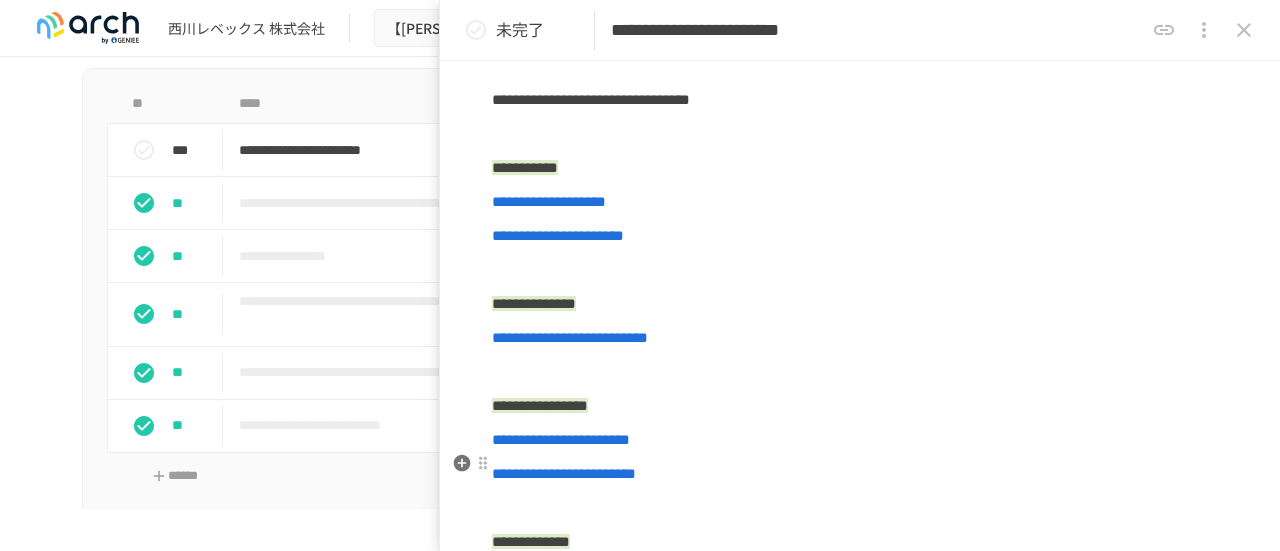 scroll, scrollTop: 0, scrollLeft: 0, axis: both 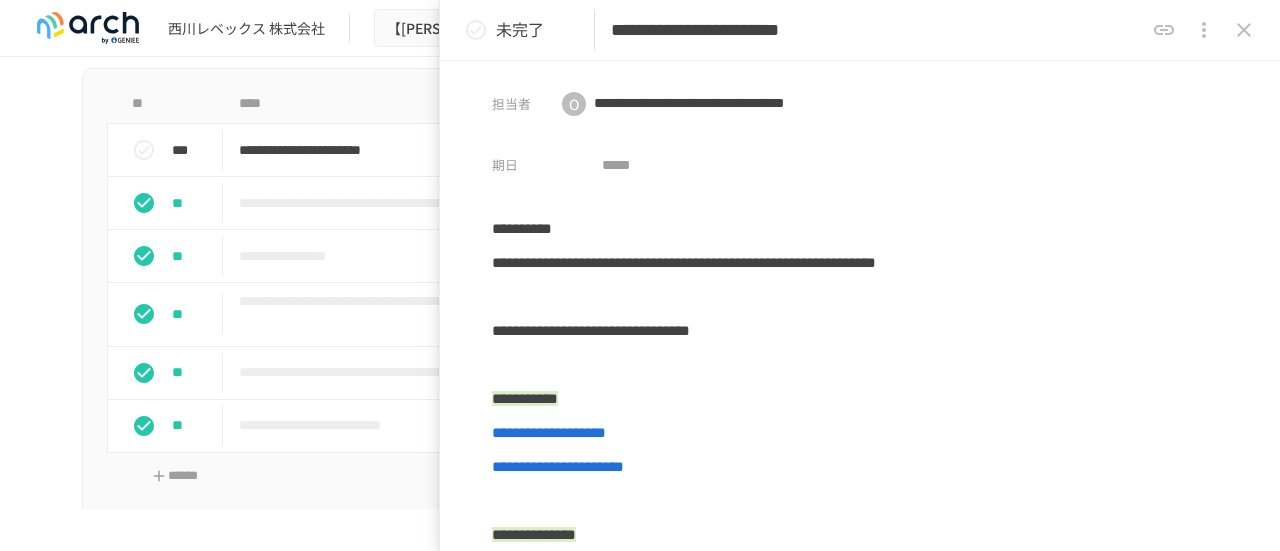 click 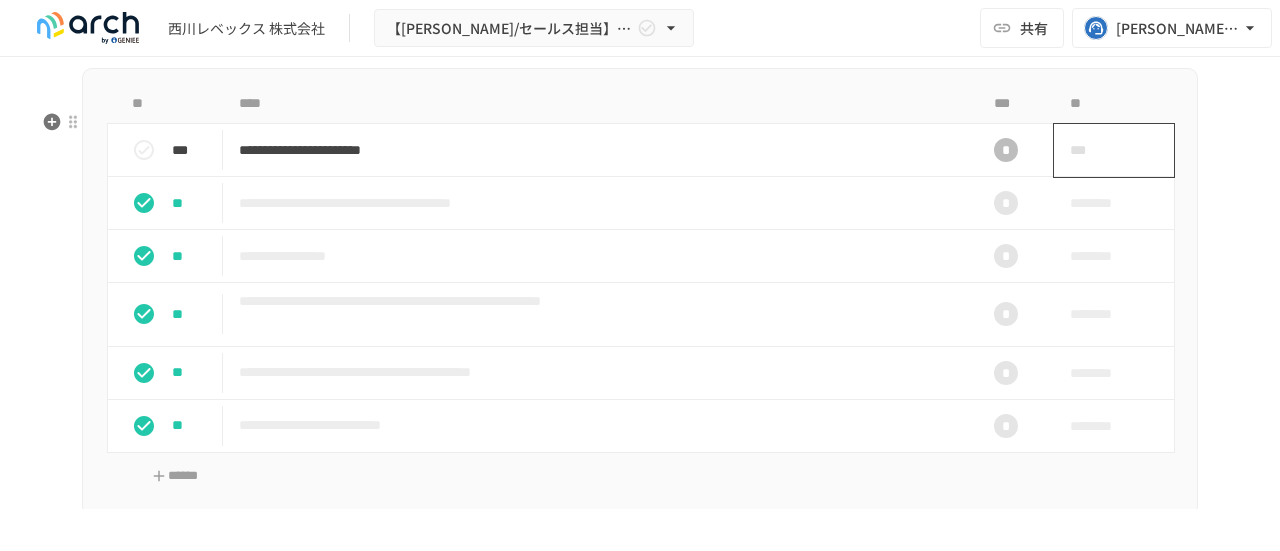 click on "***" at bounding box center (1091, 150) 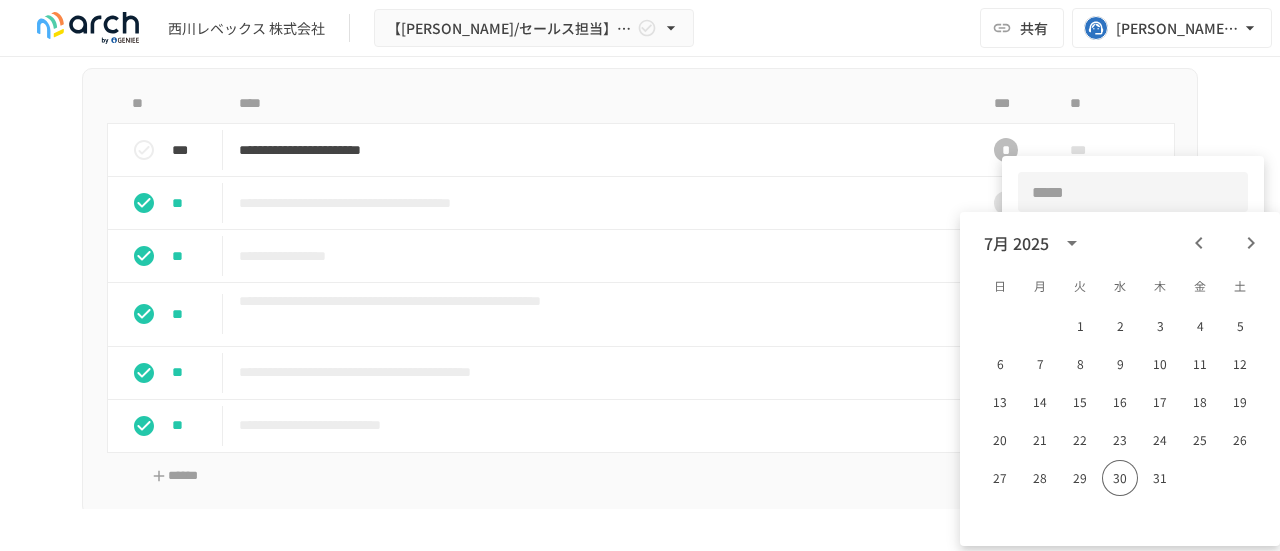 click at bounding box center [640, 275] 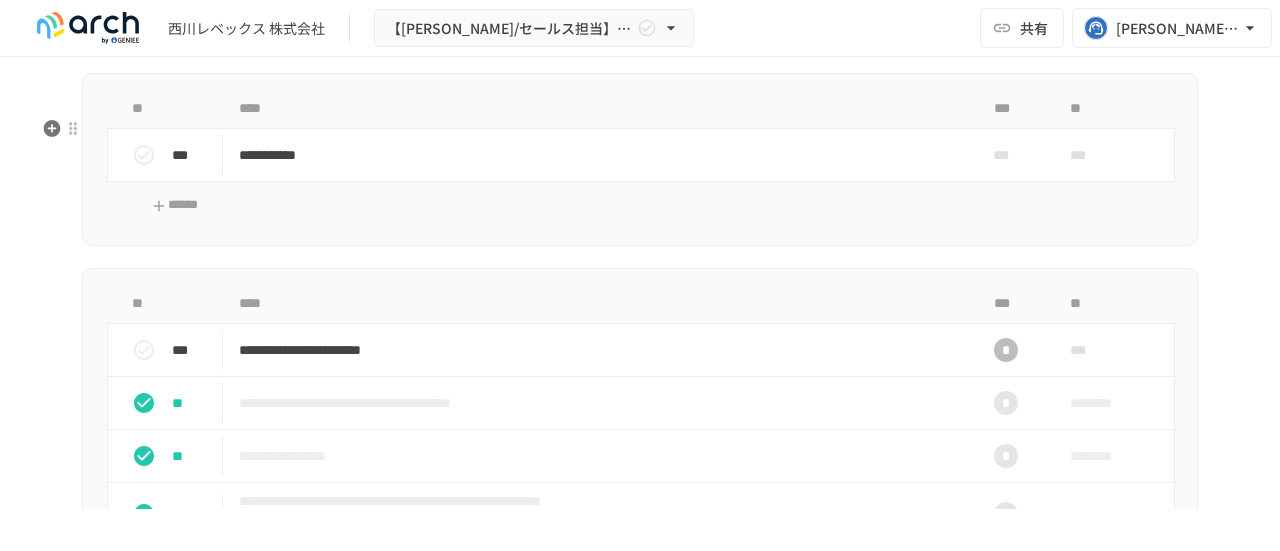 scroll, scrollTop: 1615, scrollLeft: 0, axis: vertical 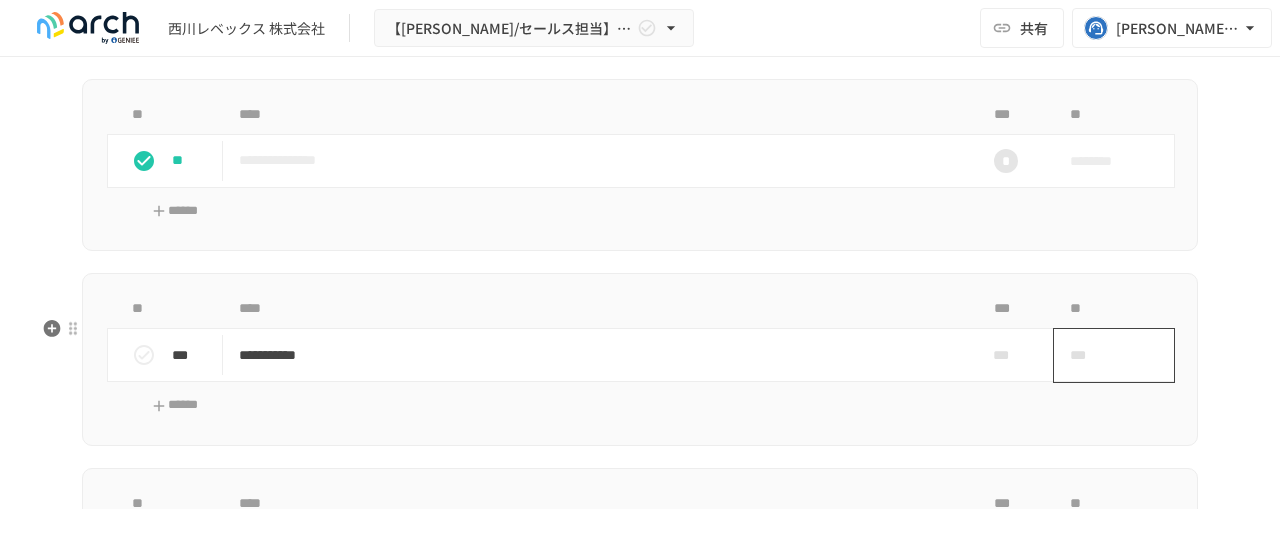 click on "***" at bounding box center (1091, 355) 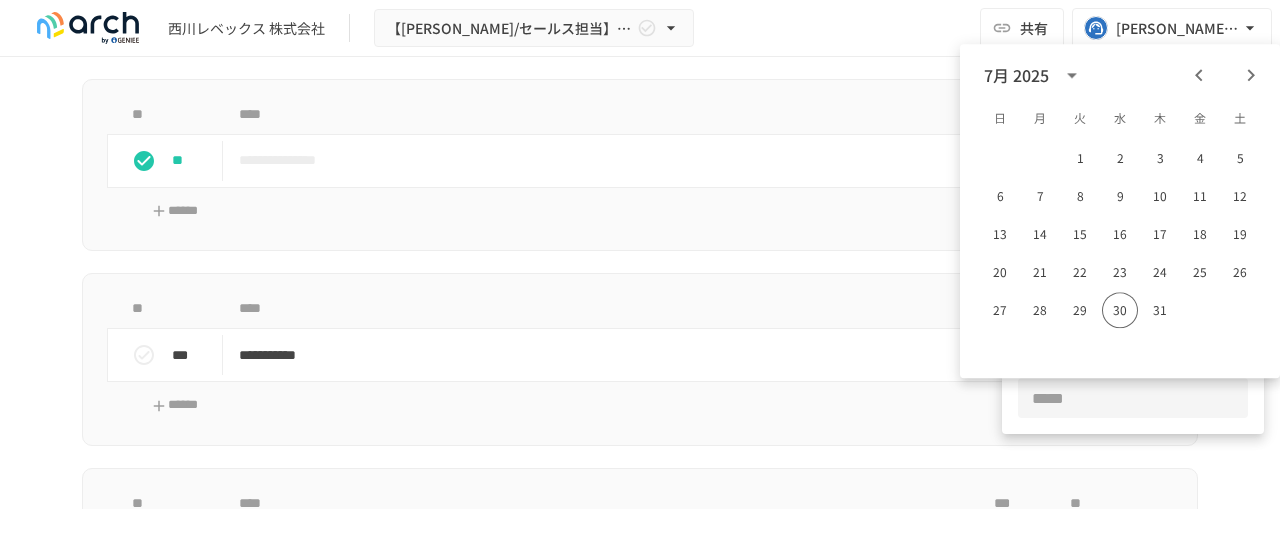 click 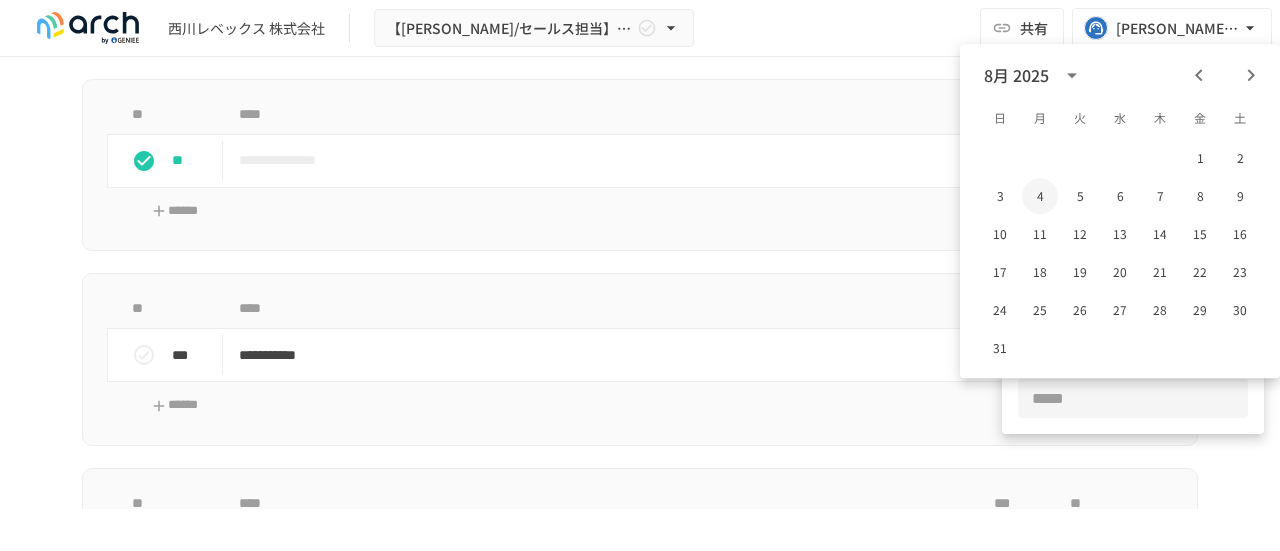 click on "4" at bounding box center (1040, 196) 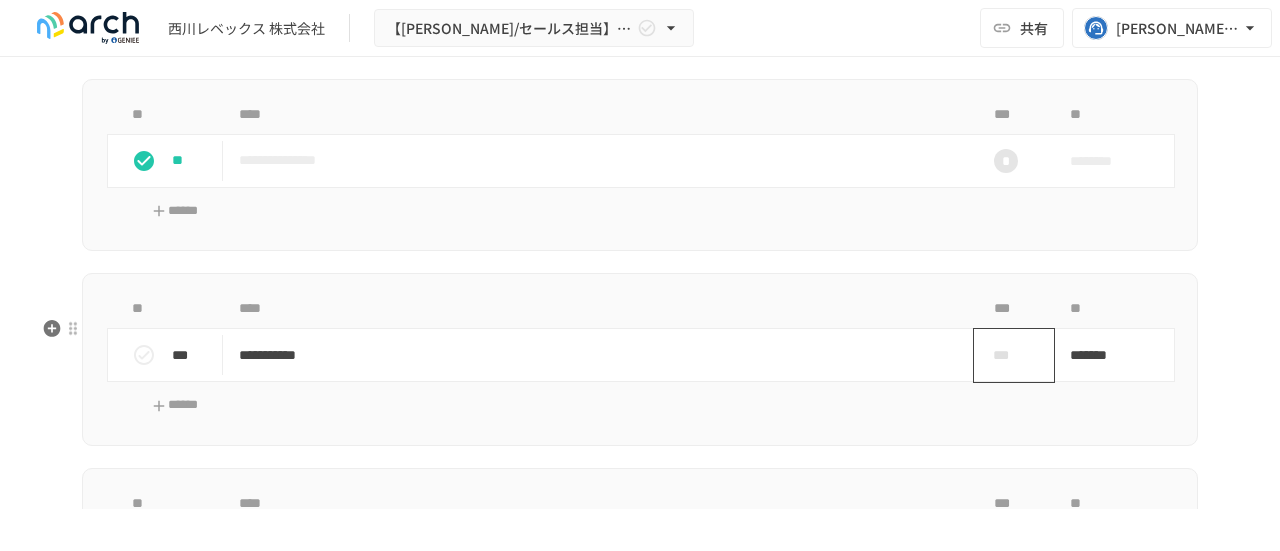 click on "***" at bounding box center (1006, 355) 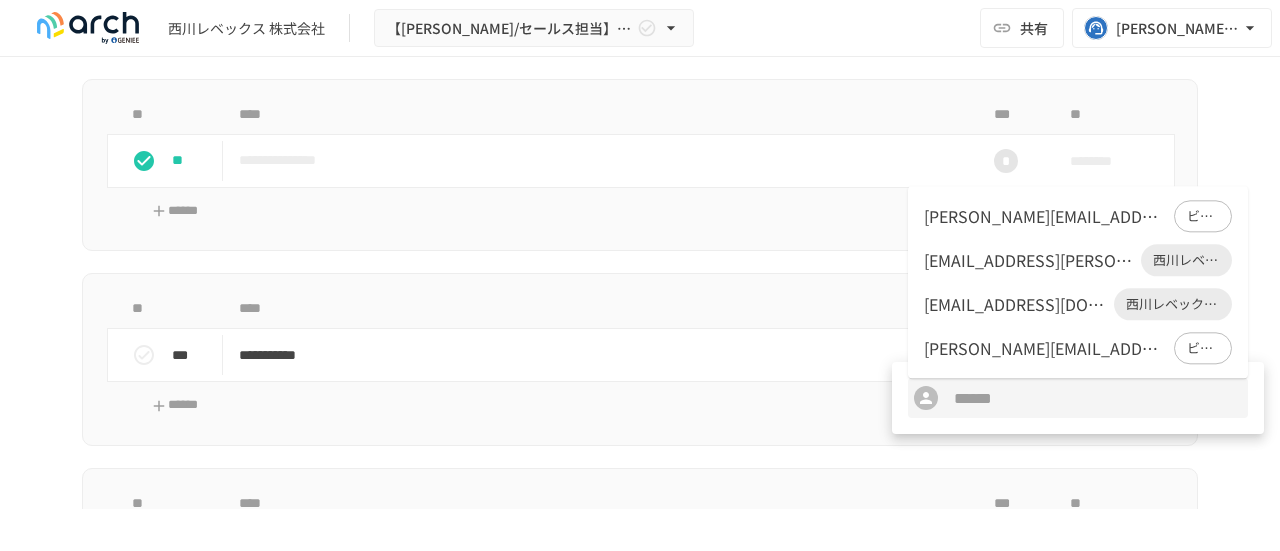 click on "okumoto-takuya@nishikawa1566.com" at bounding box center [1015, 304] 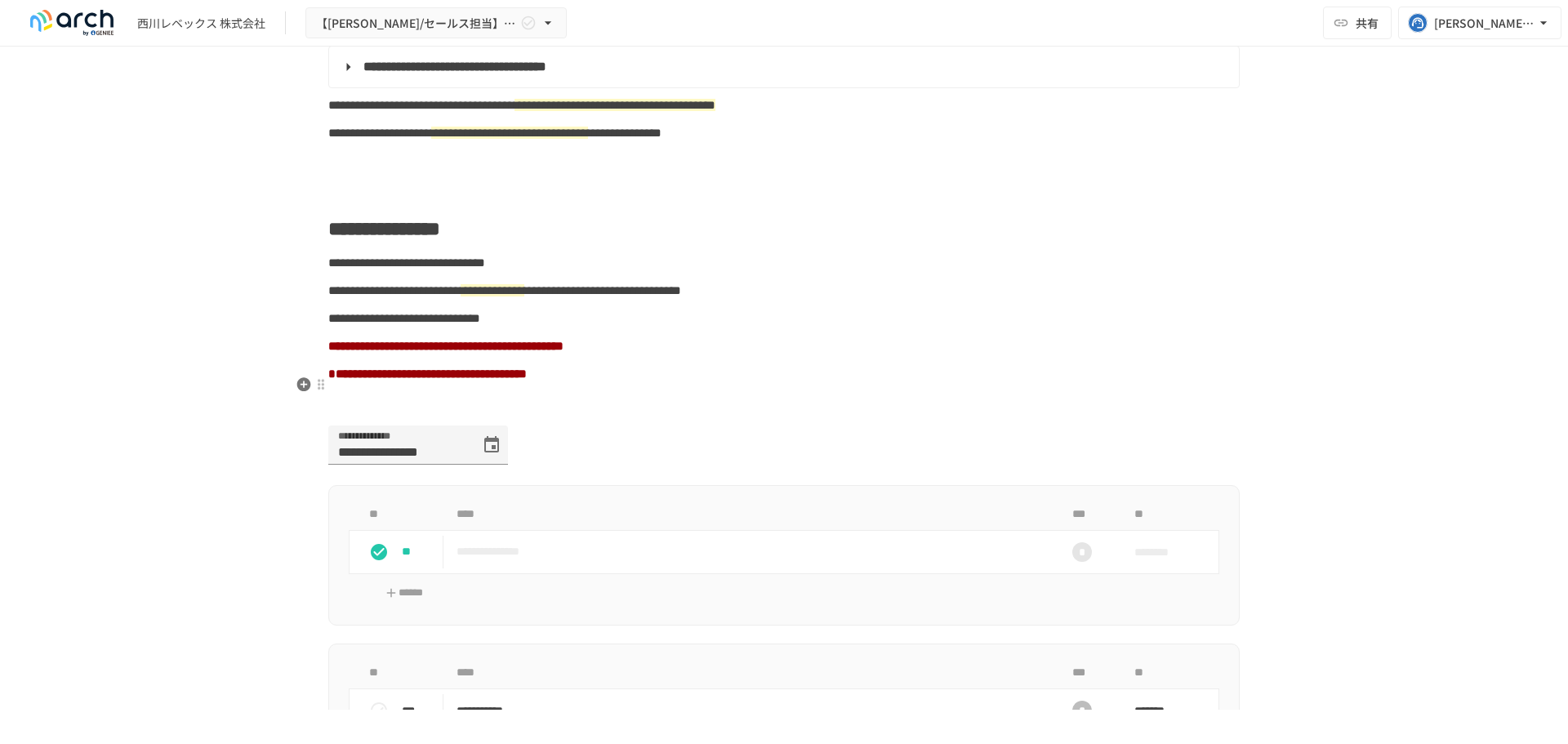 scroll, scrollTop: 1225, scrollLeft: 0, axis: vertical 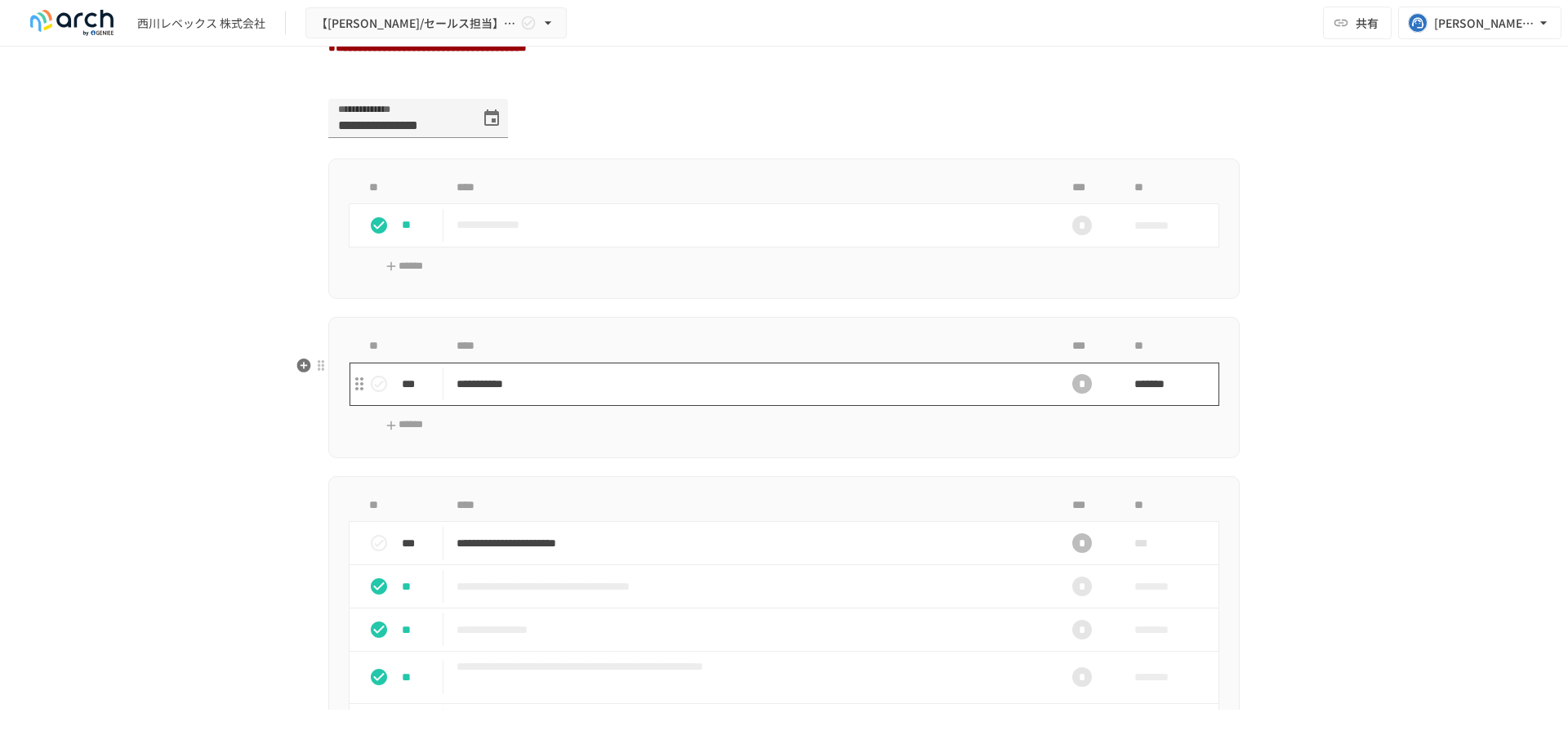 drag, startPoint x: 754, startPoint y: 437, endPoint x: 763, endPoint y: 431, distance: 10.816654 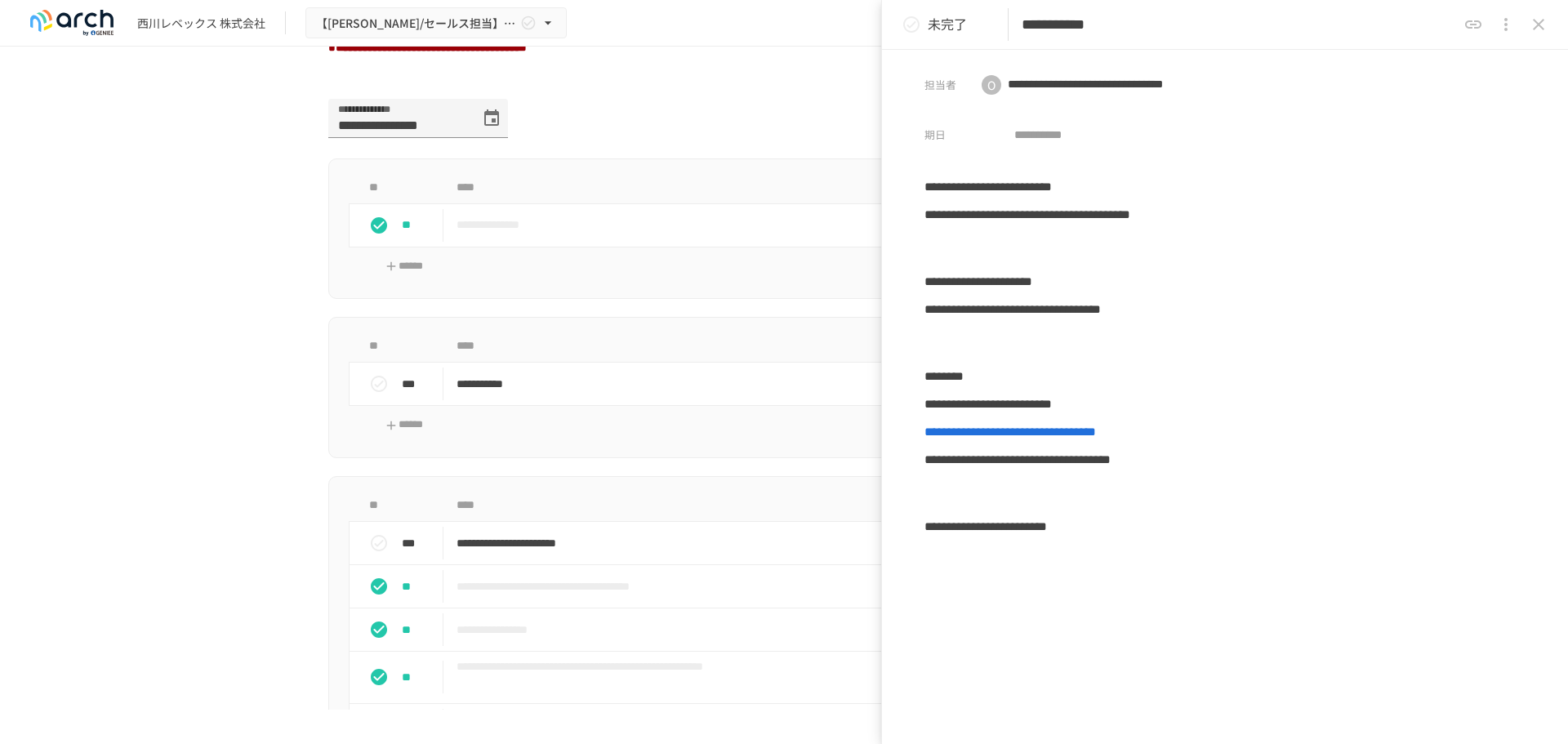click 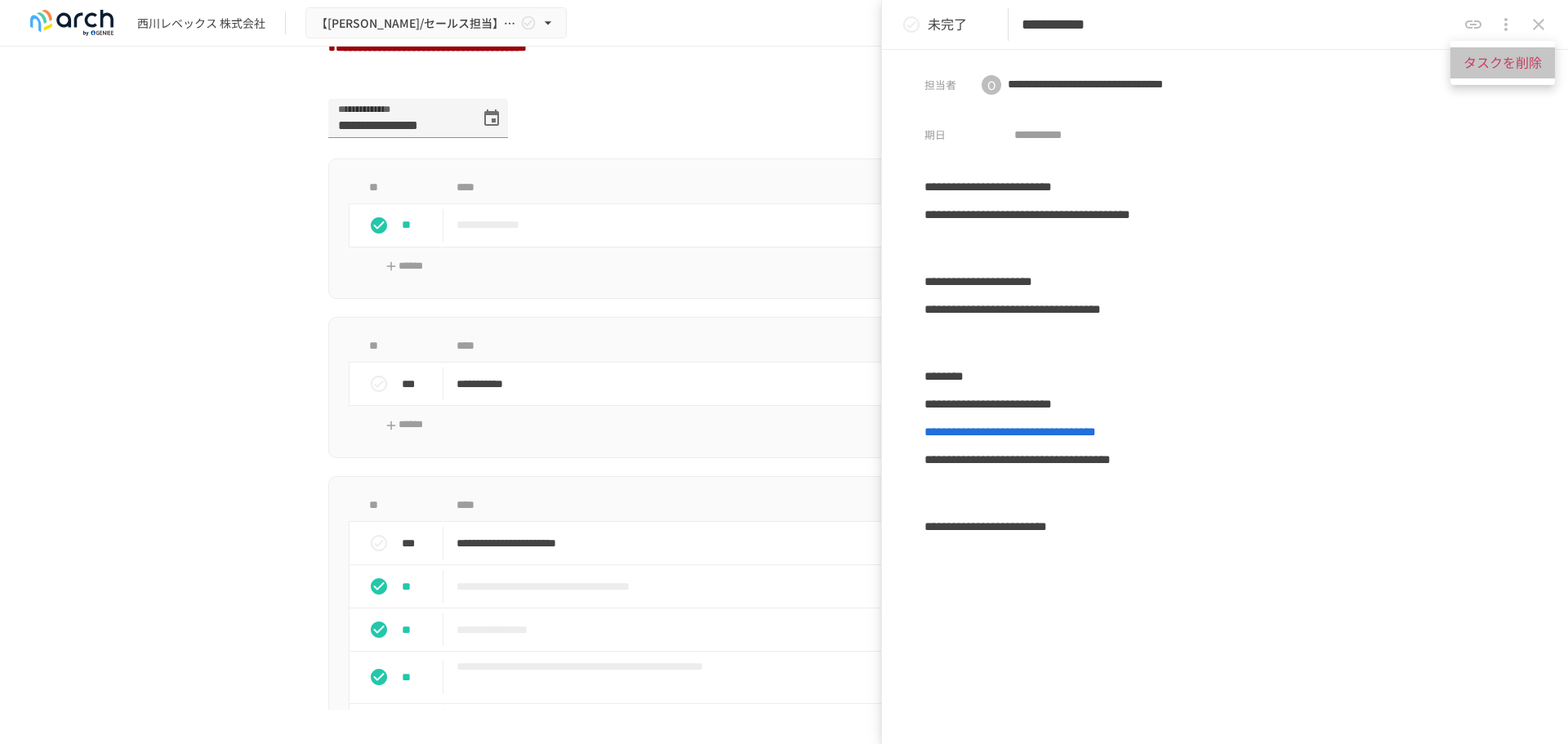 click on "タスクを削除" at bounding box center [1503, 63] 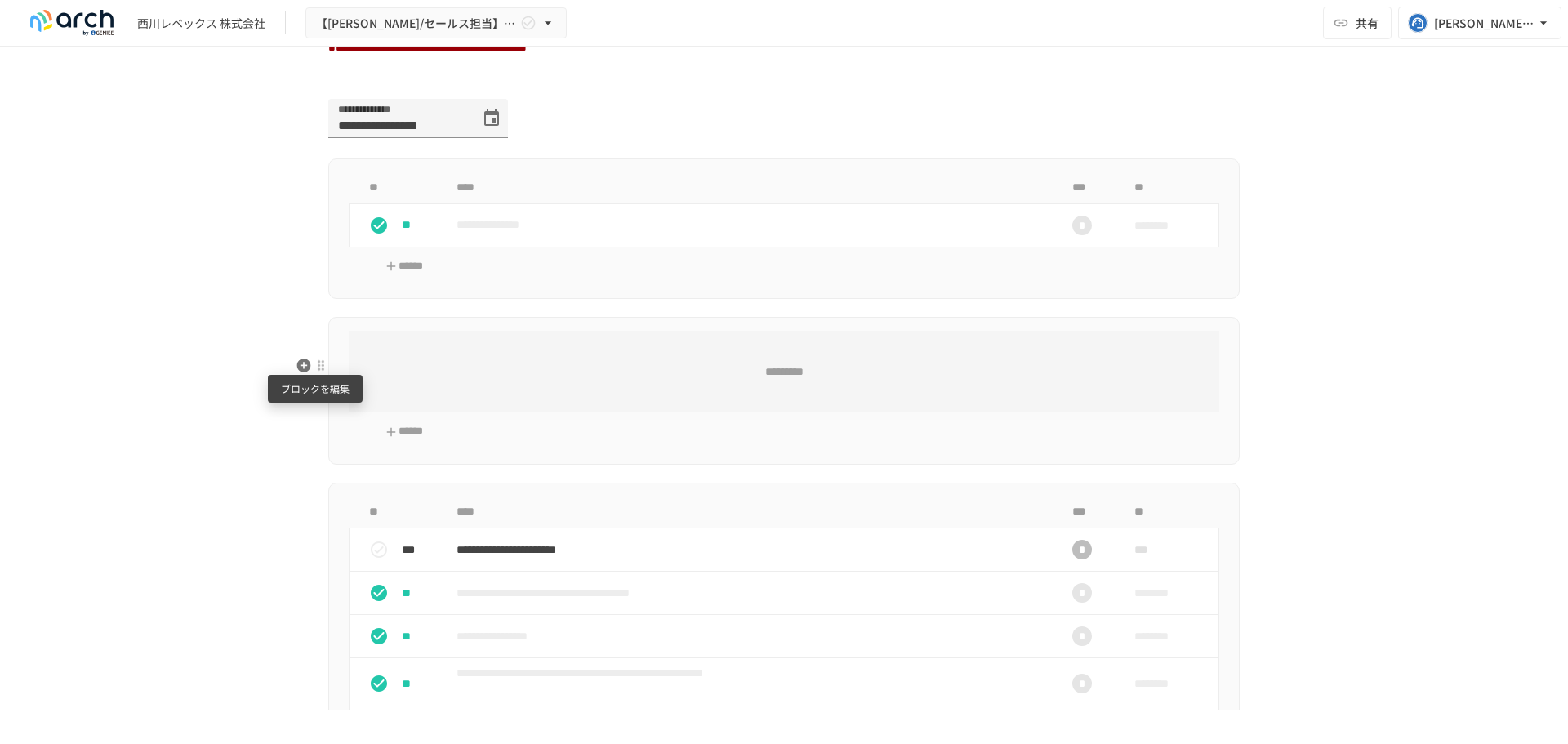 click at bounding box center [321, 365] 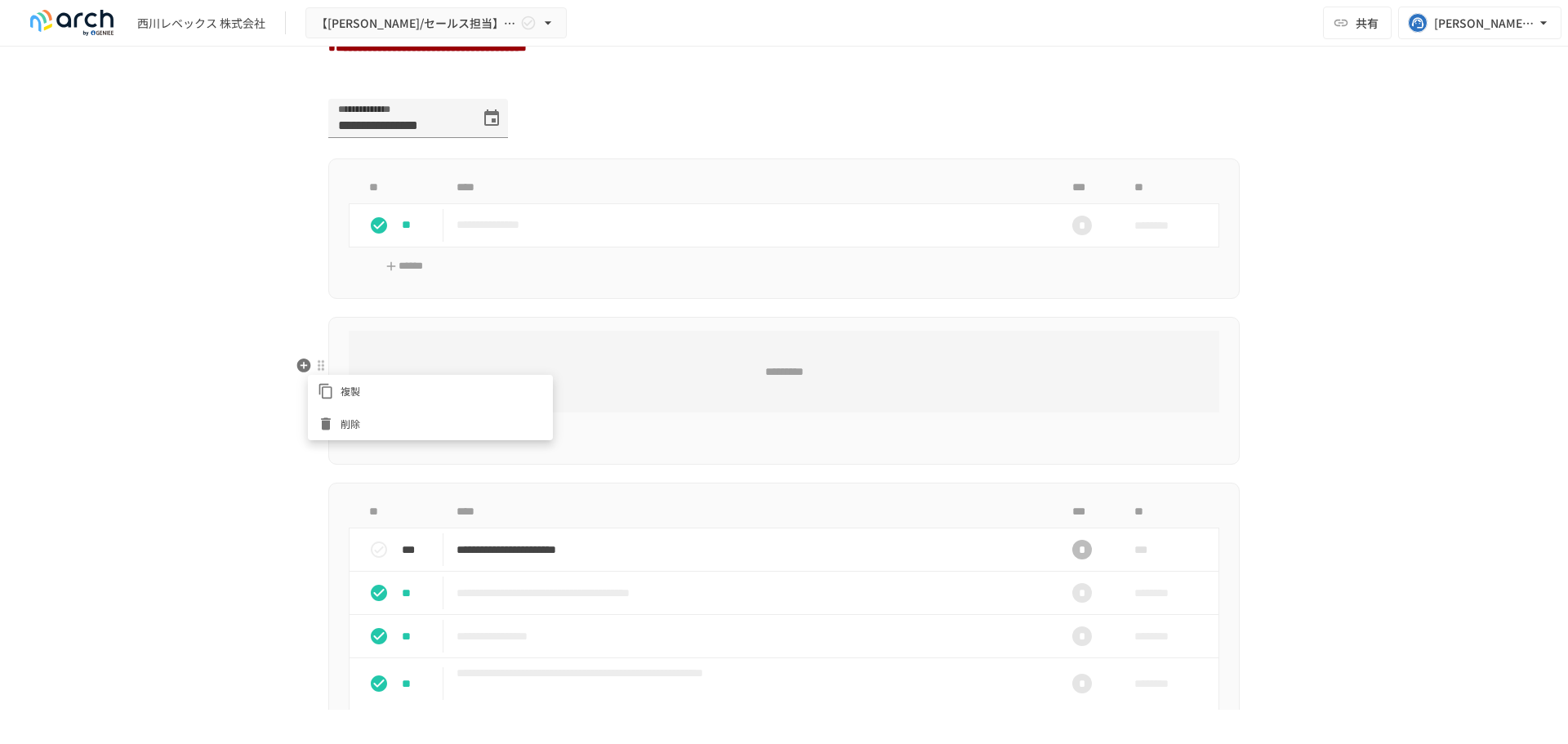 click on "削除" at bounding box center (442, 423) 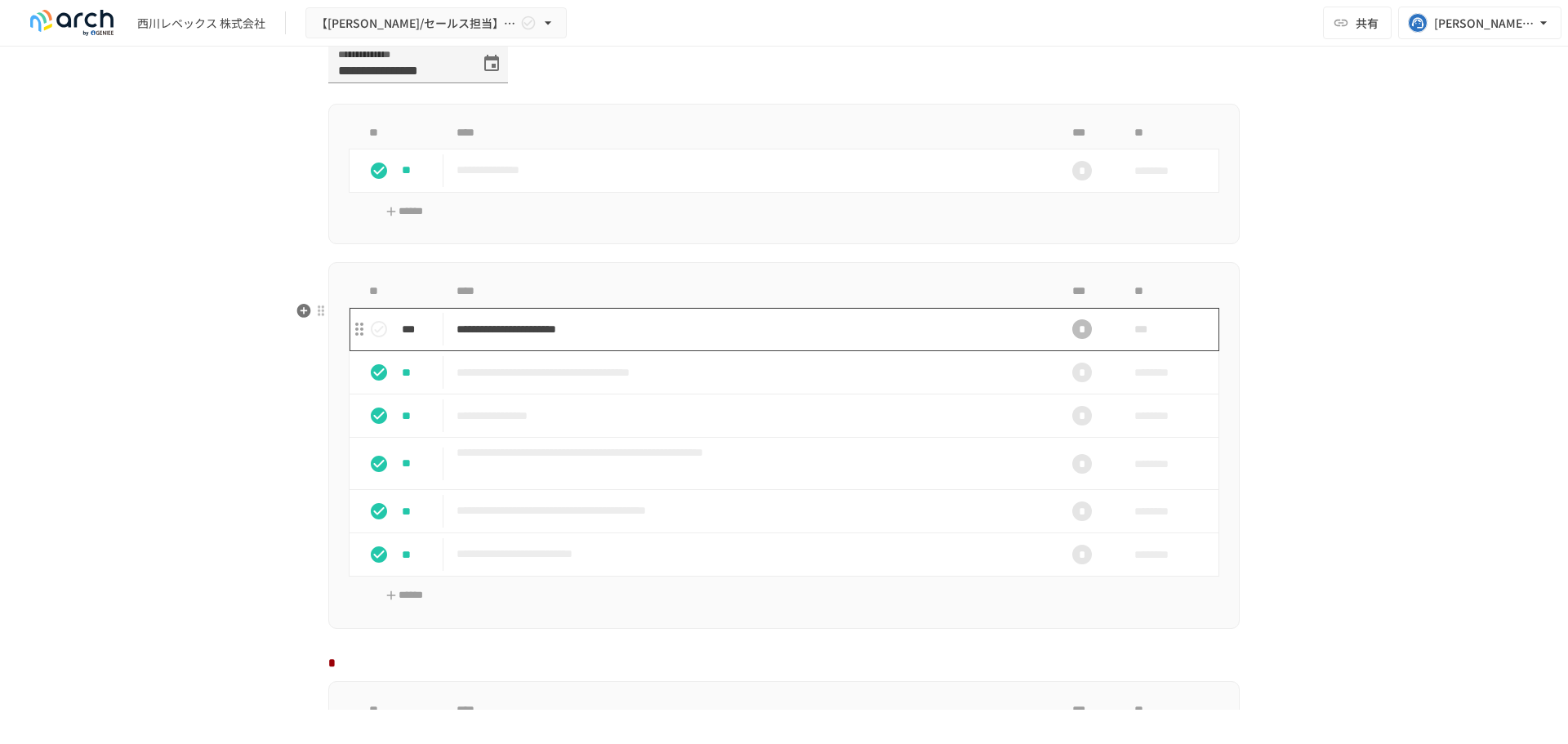 scroll, scrollTop: 1307, scrollLeft: 0, axis: vertical 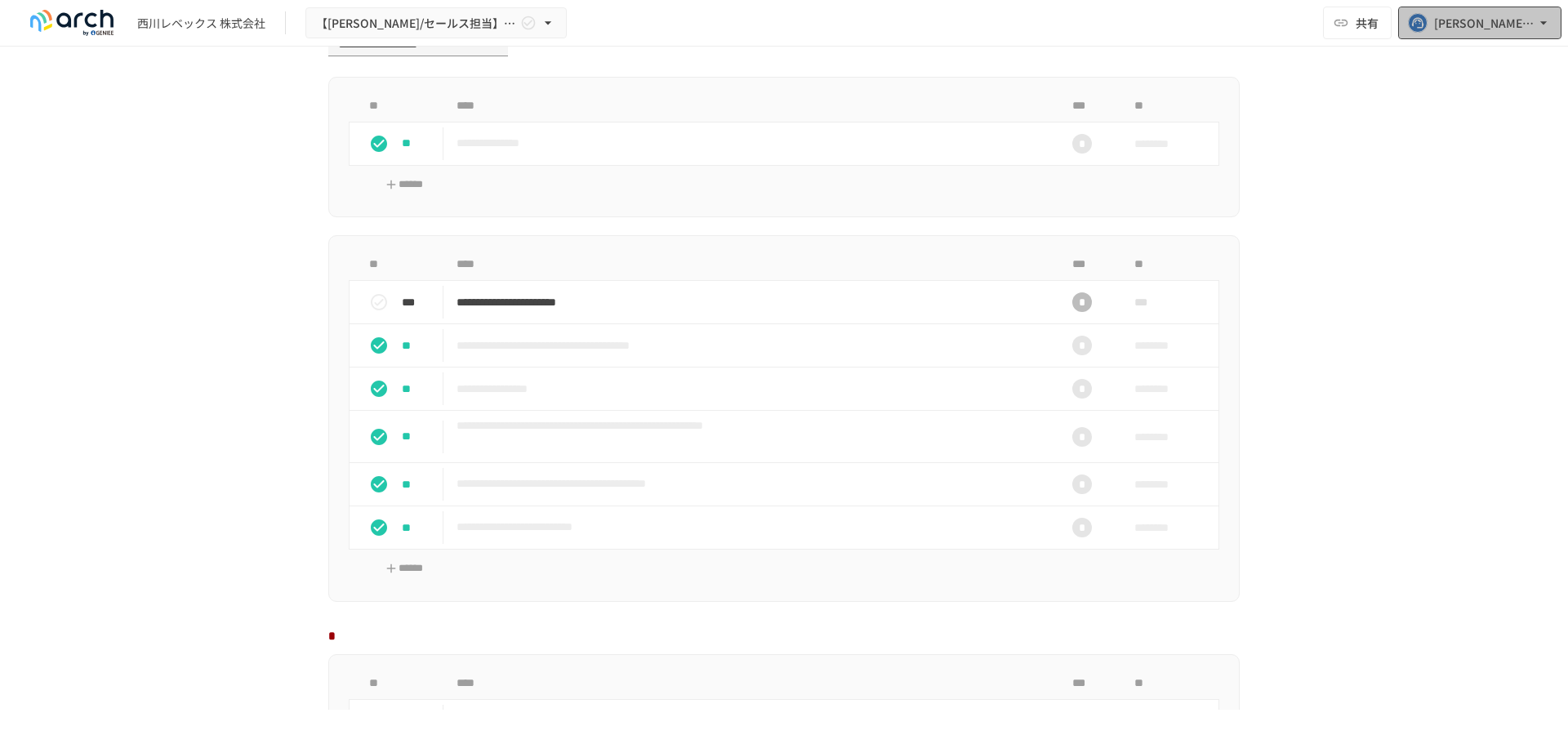 click on "[PERSON_NAME][EMAIL_ADDRESS][DOMAIN_NAME]" at bounding box center [1485, 23] 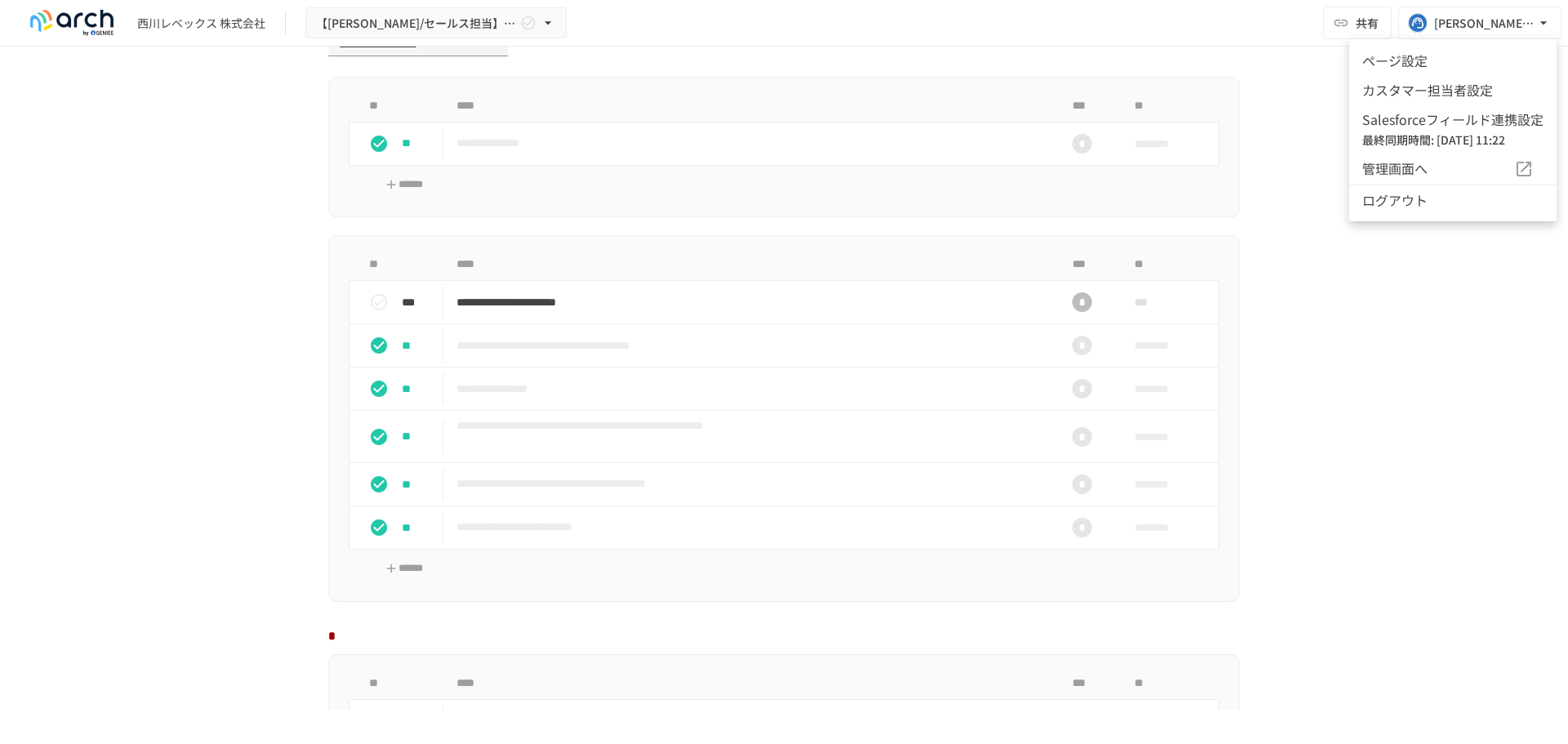 click on "ページ設定" at bounding box center [1453, 60] 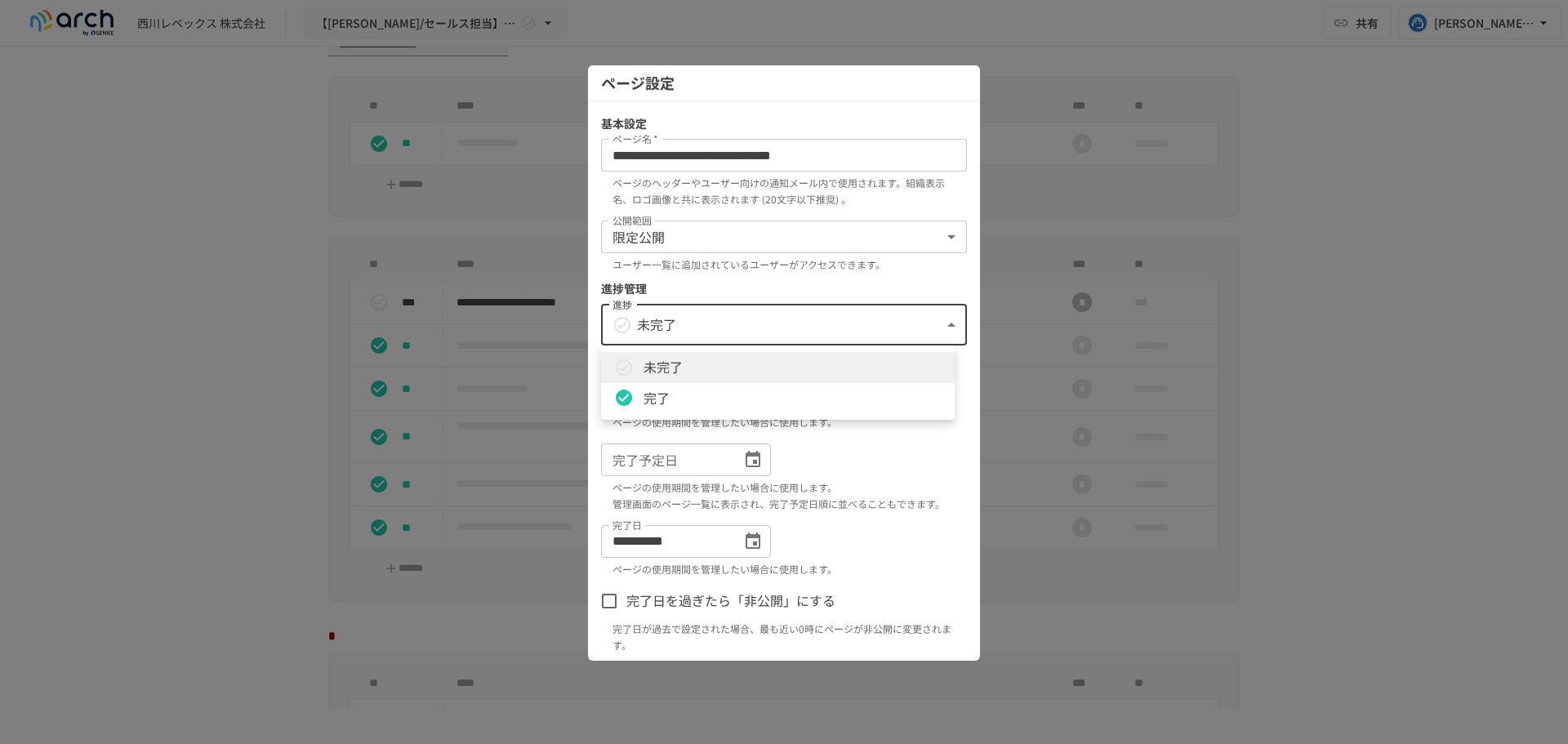 click on "**********" at bounding box center (784, 354) 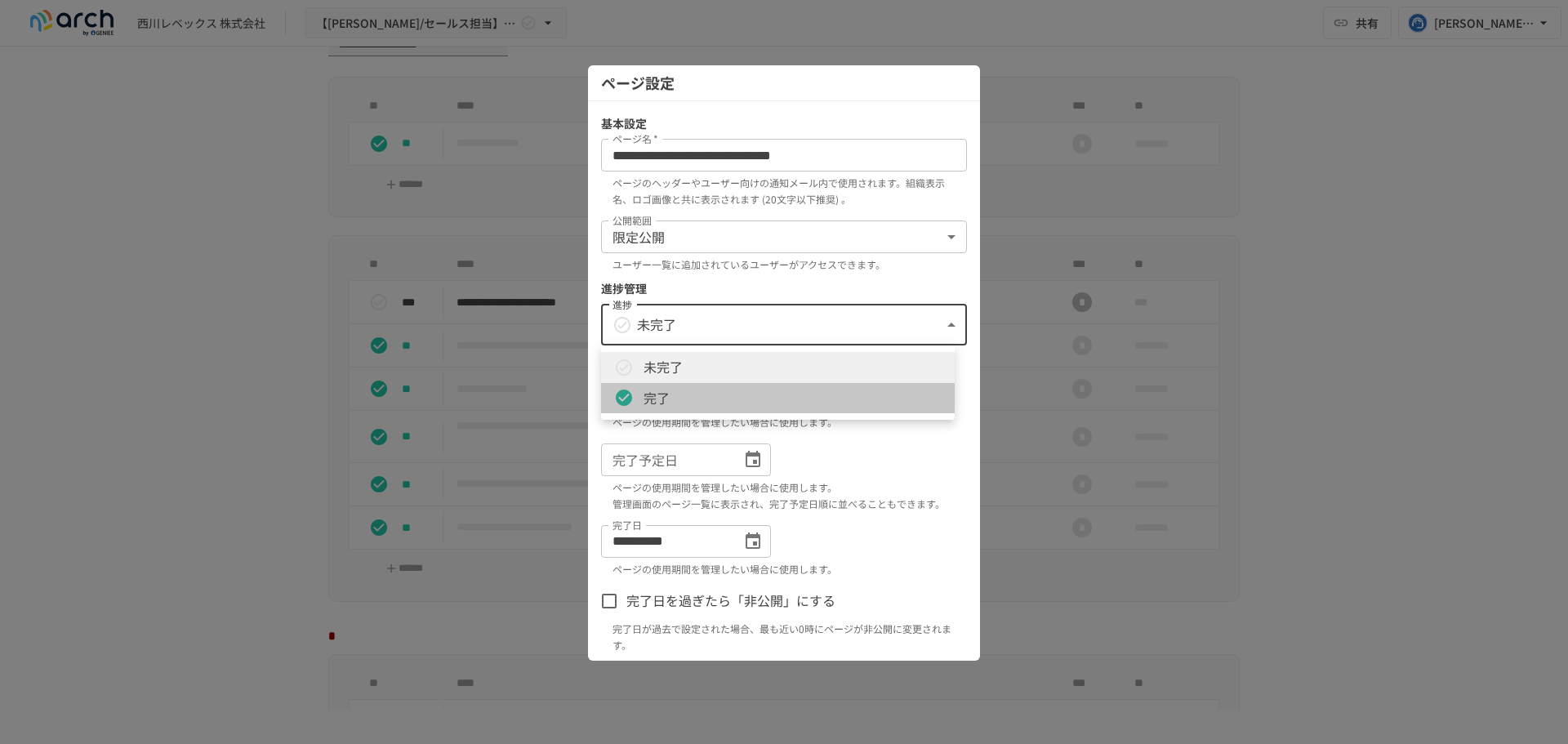 click on "完了" at bounding box center (777, 399) 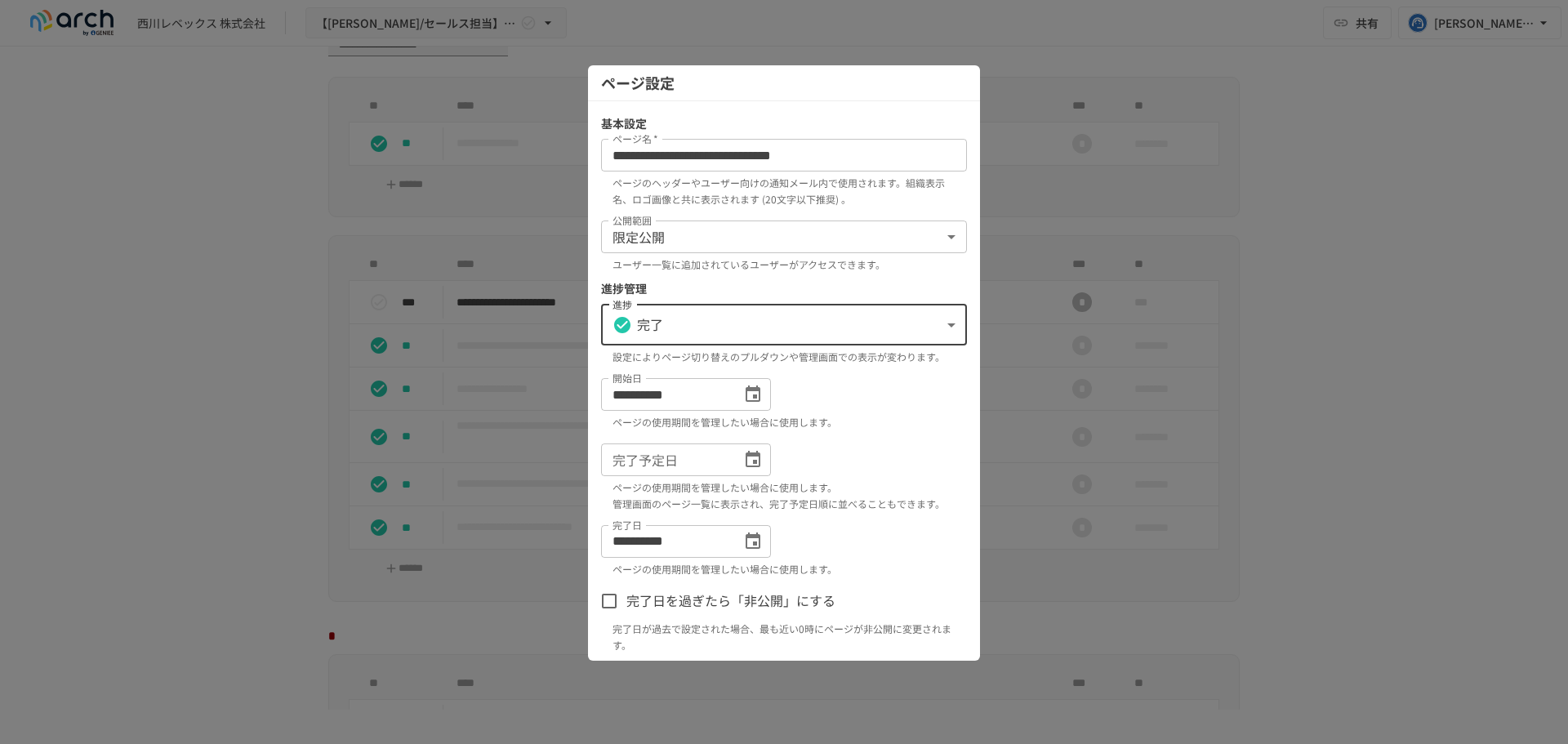 scroll, scrollTop: 83, scrollLeft: 0, axis: vertical 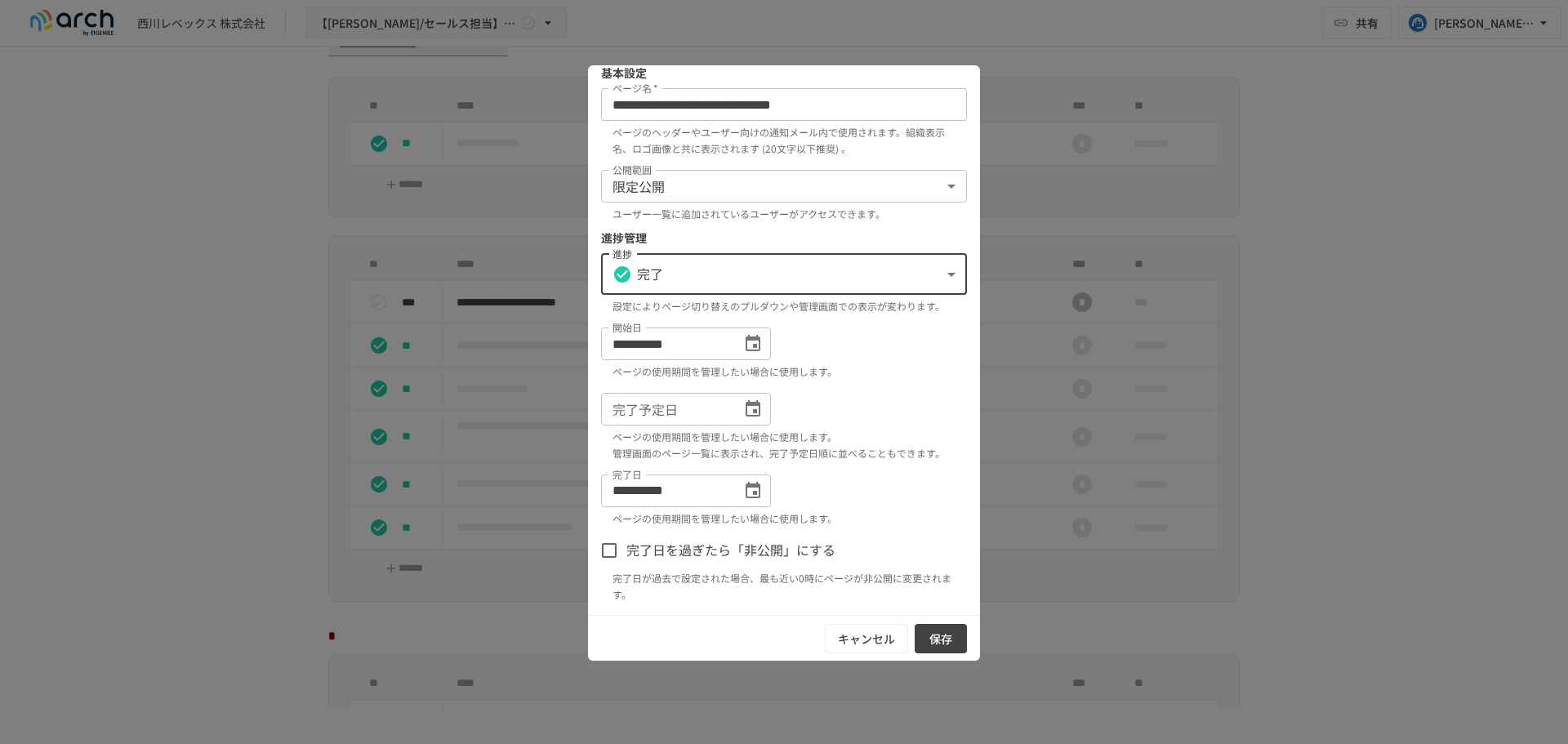 click on "保存" at bounding box center (941, 639) 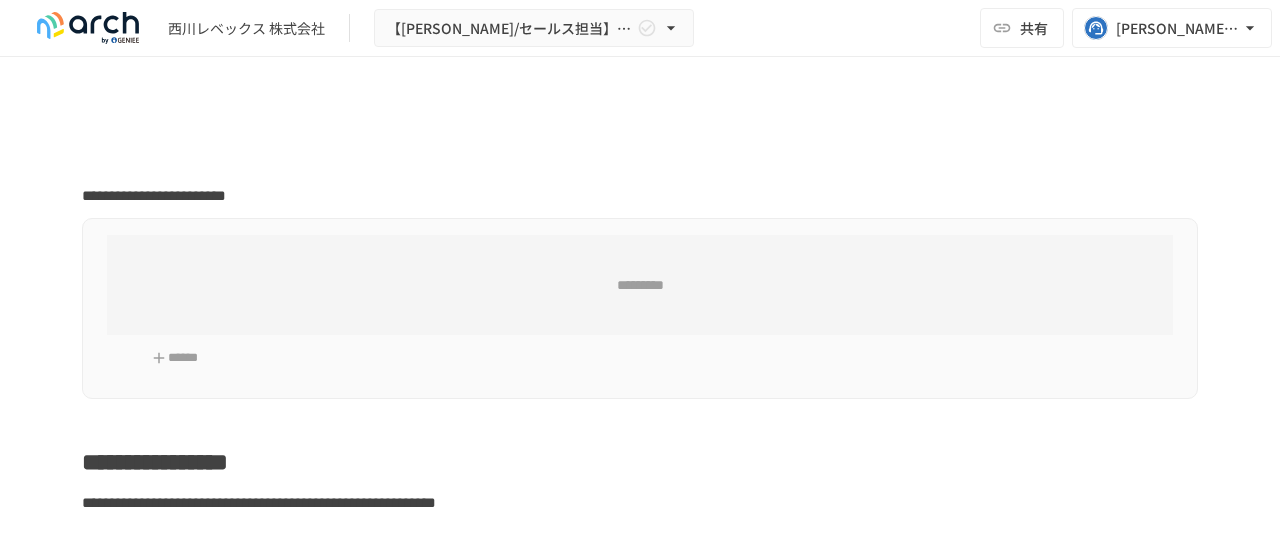 scroll, scrollTop: 0, scrollLeft: 0, axis: both 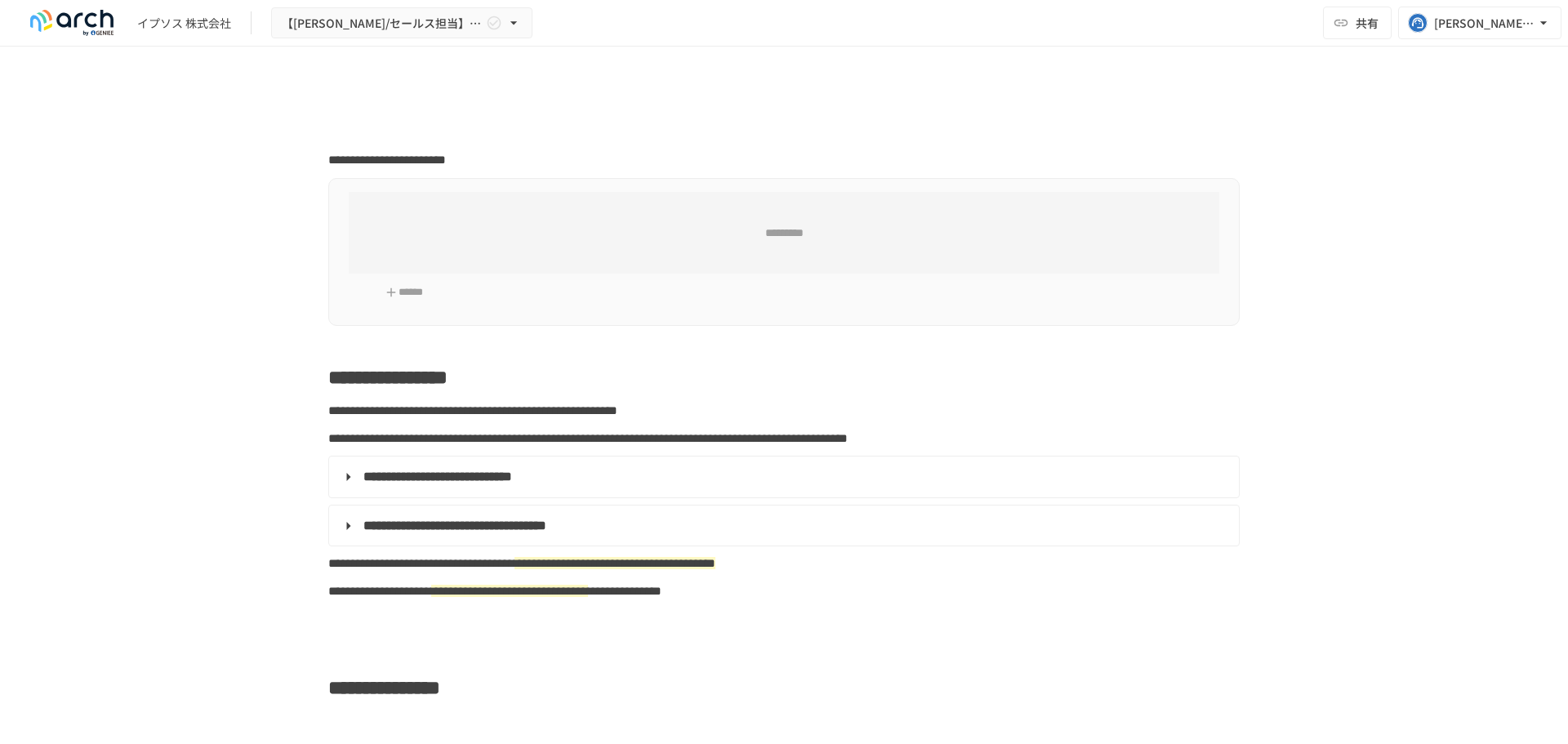 type on "**********" 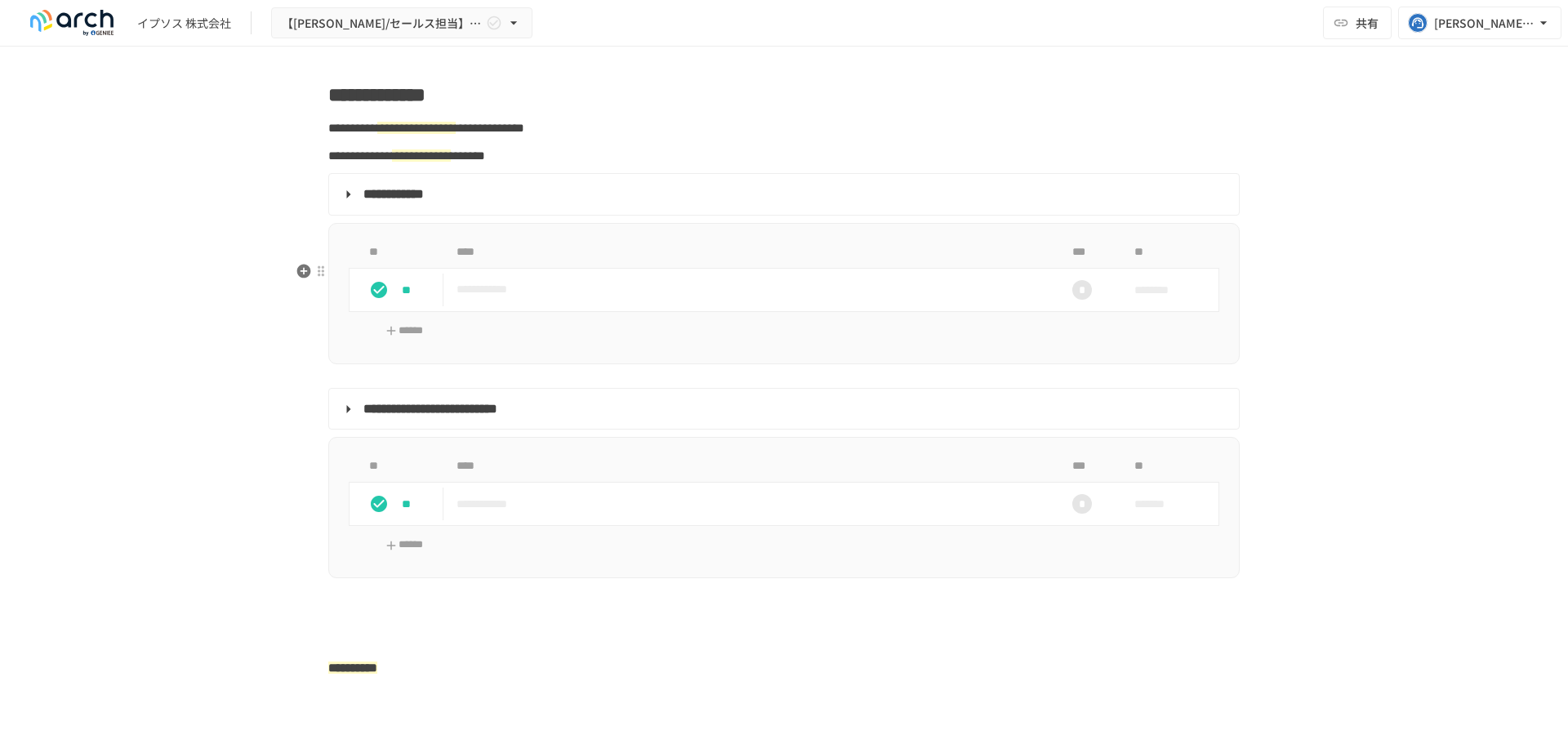 scroll, scrollTop: 2368, scrollLeft: 0, axis: vertical 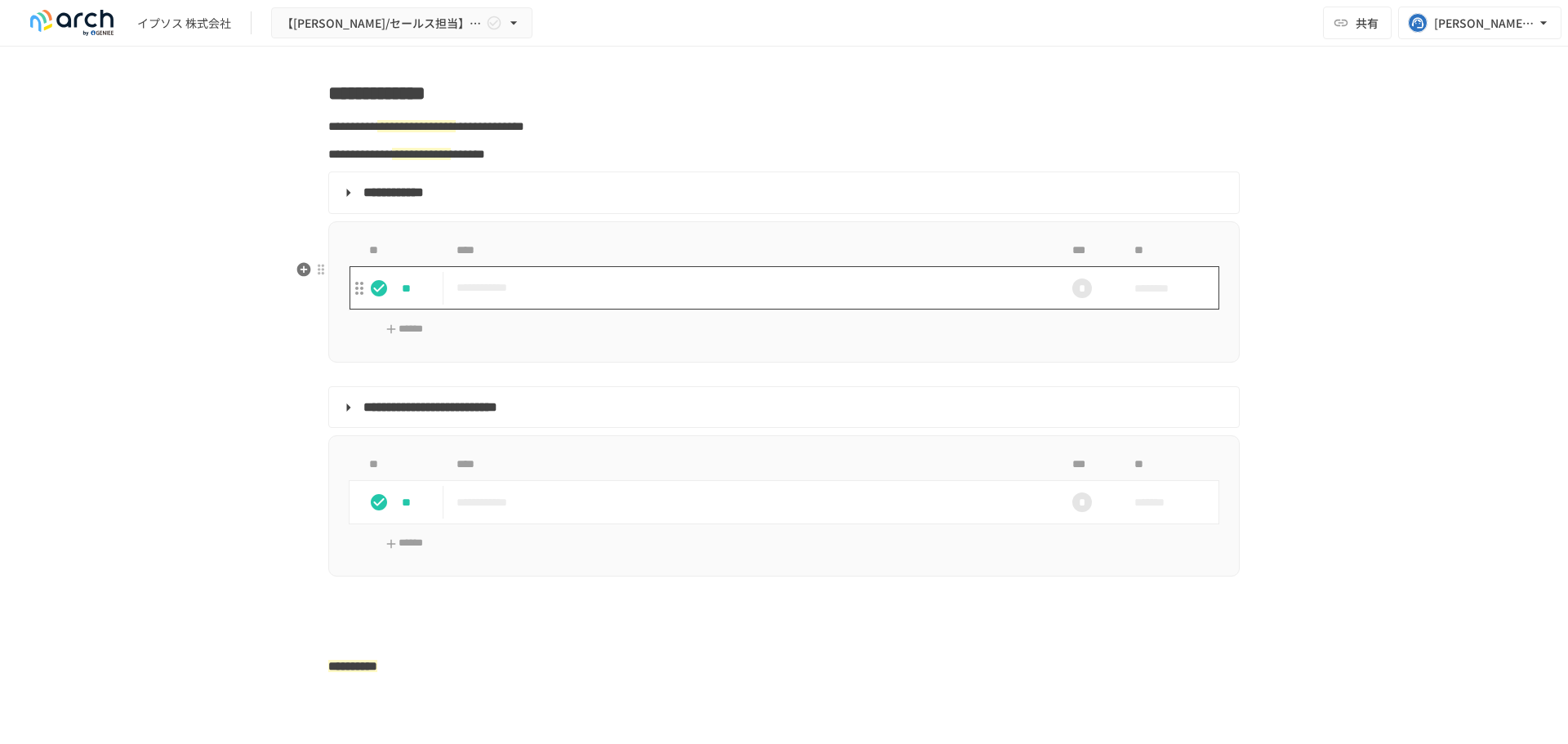 click on "**********" at bounding box center (750, 287) 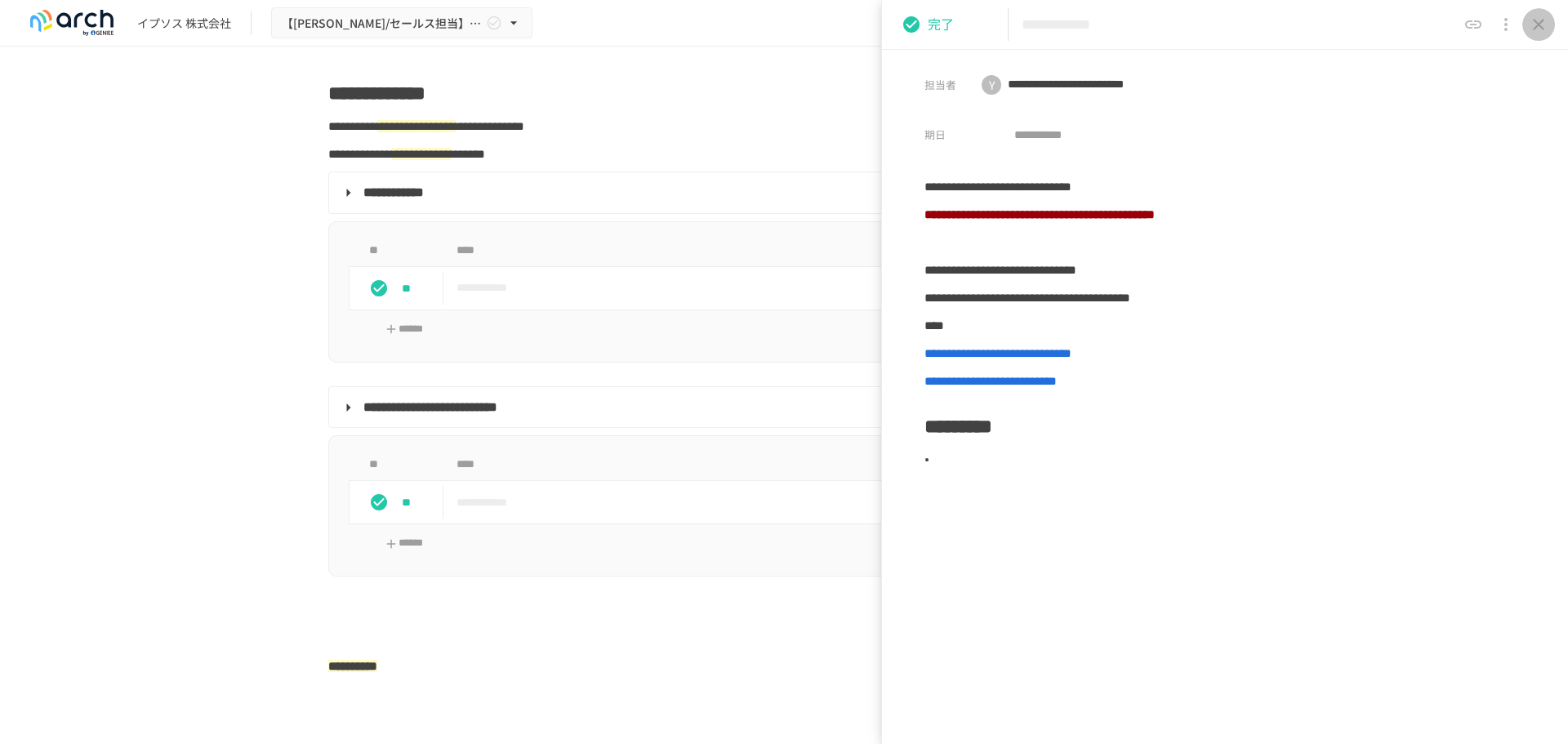 click 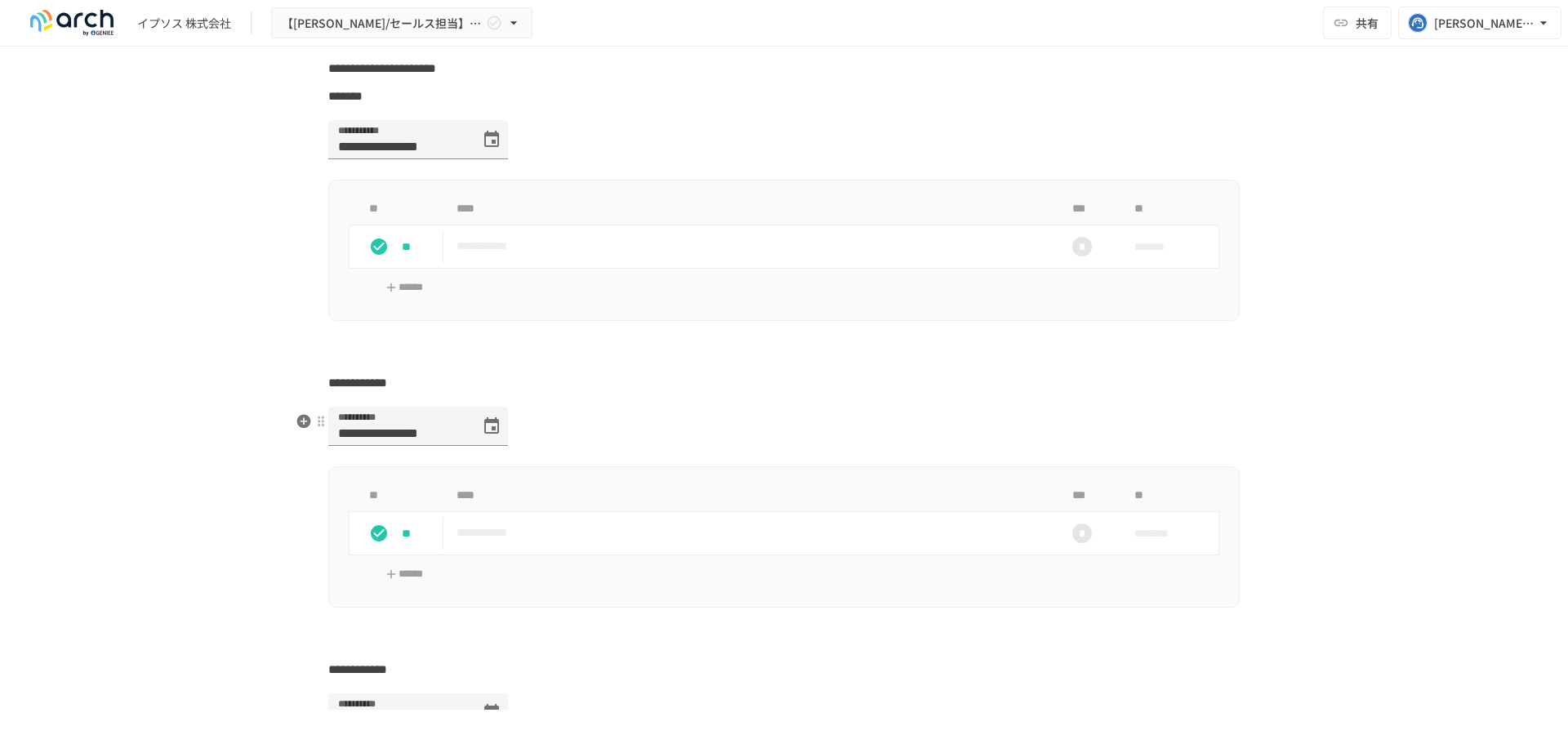 scroll, scrollTop: 4165, scrollLeft: 0, axis: vertical 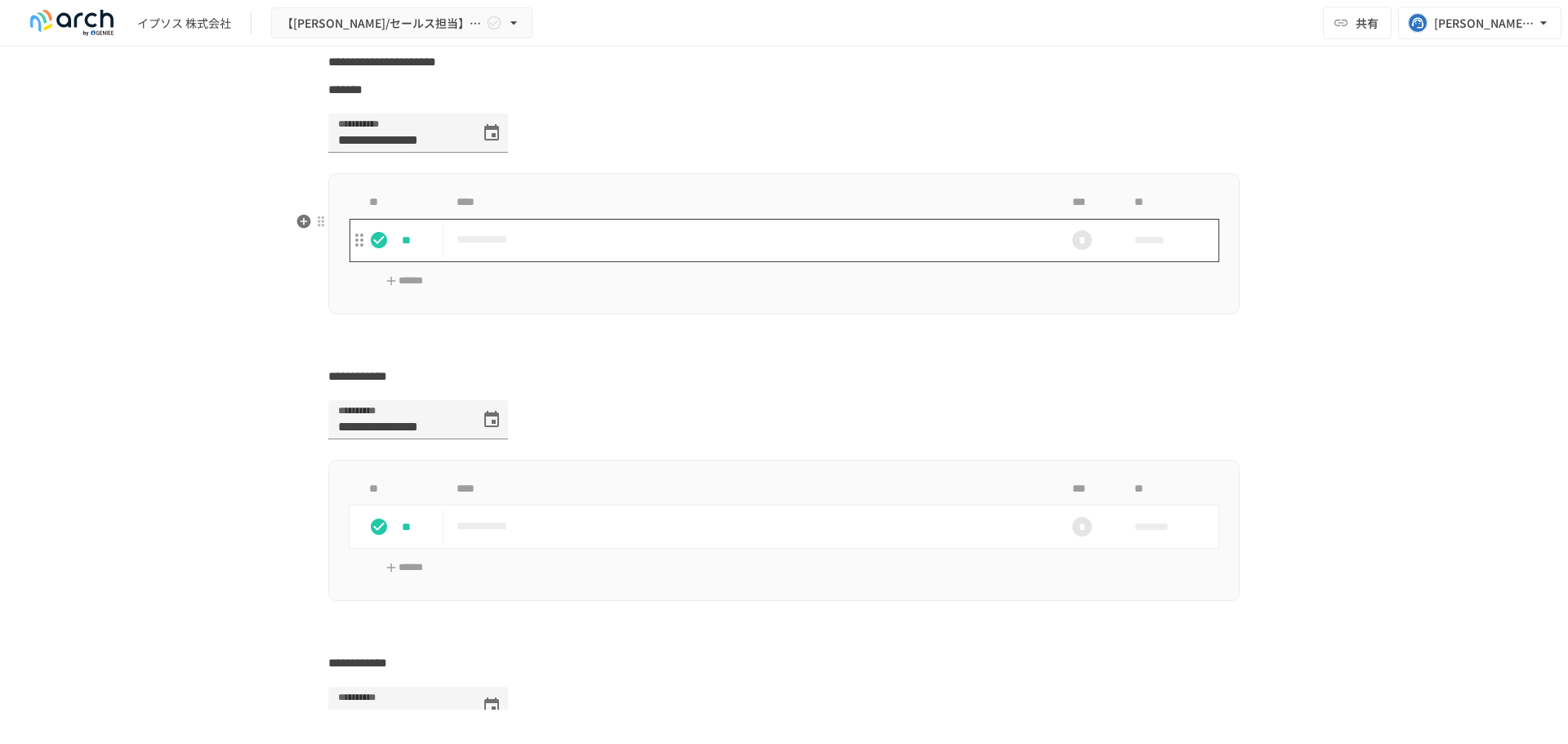 click on "**********" at bounding box center (750, 239) 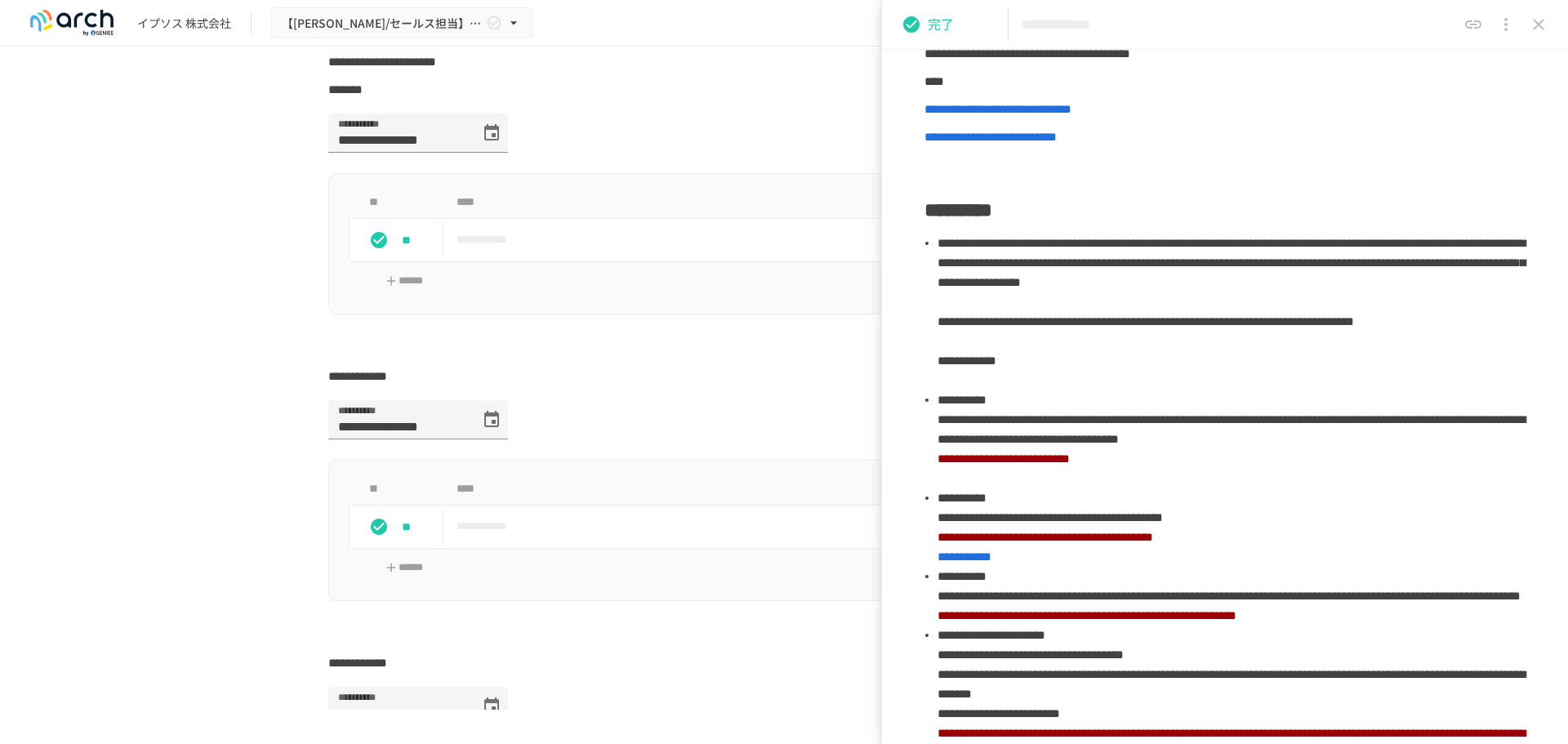 scroll, scrollTop: 245, scrollLeft: 0, axis: vertical 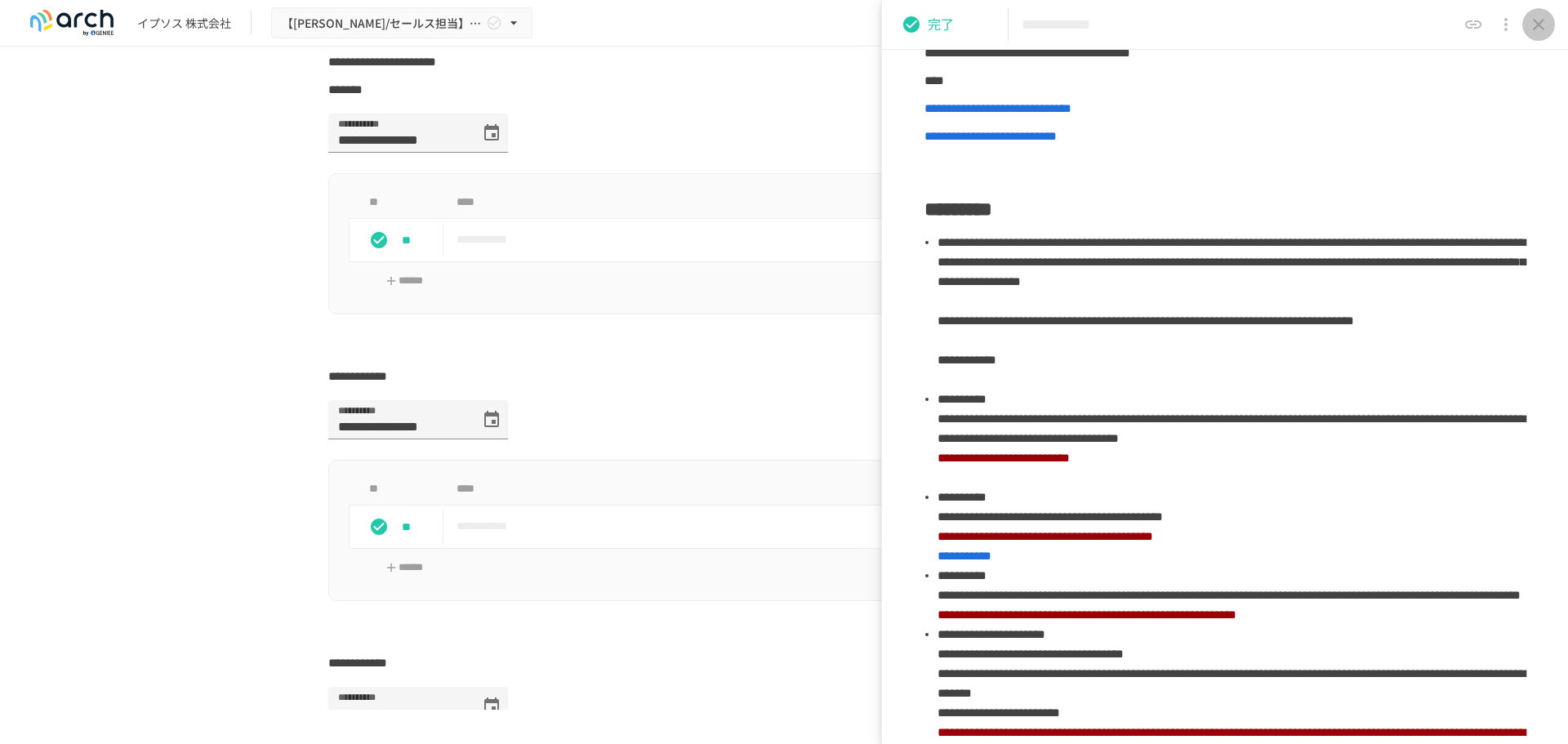 click at bounding box center [1539, 25] 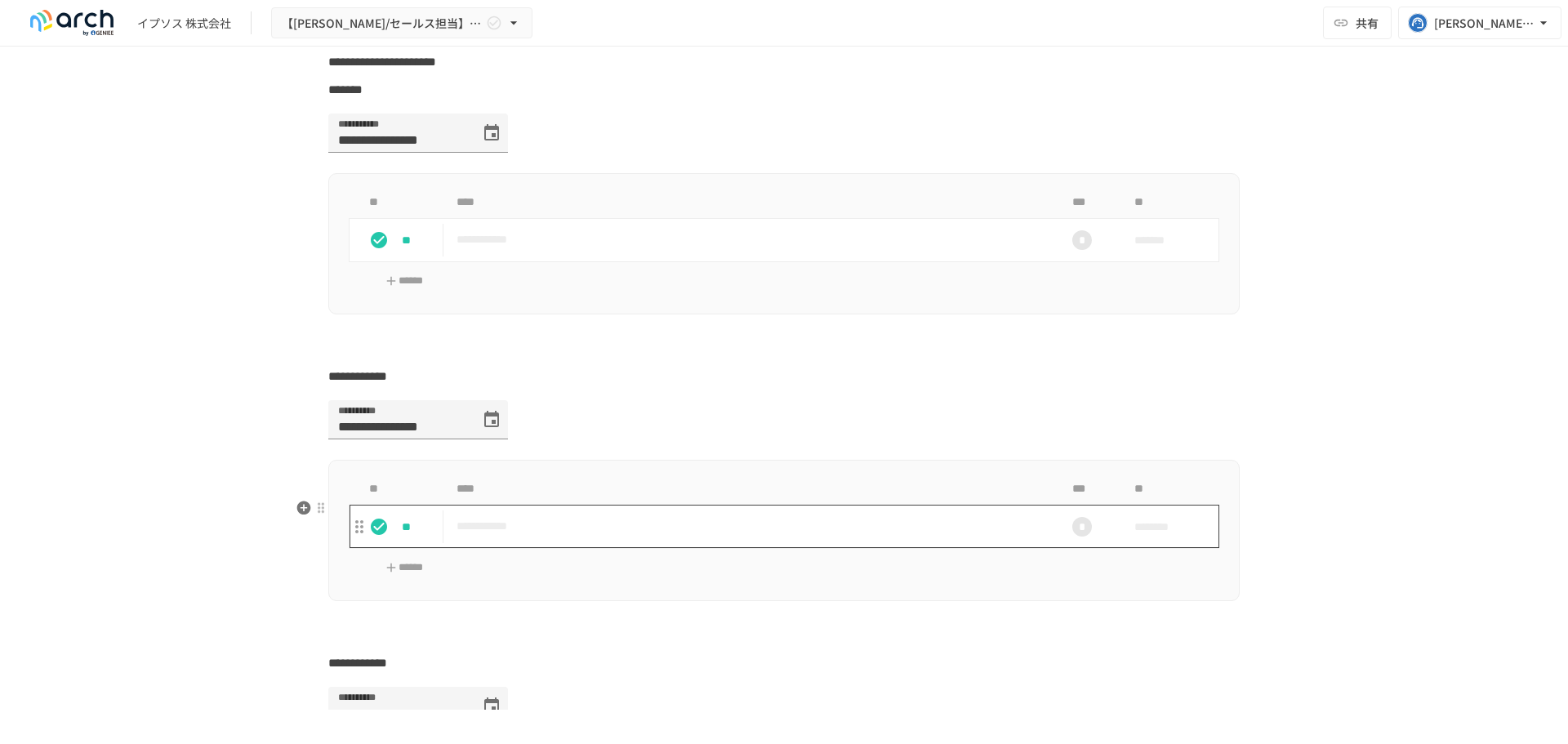 drag, startPoint x: 670, startPoint y: 574, endPoint x: 683, endPoint y: 572, distance: 13.15295 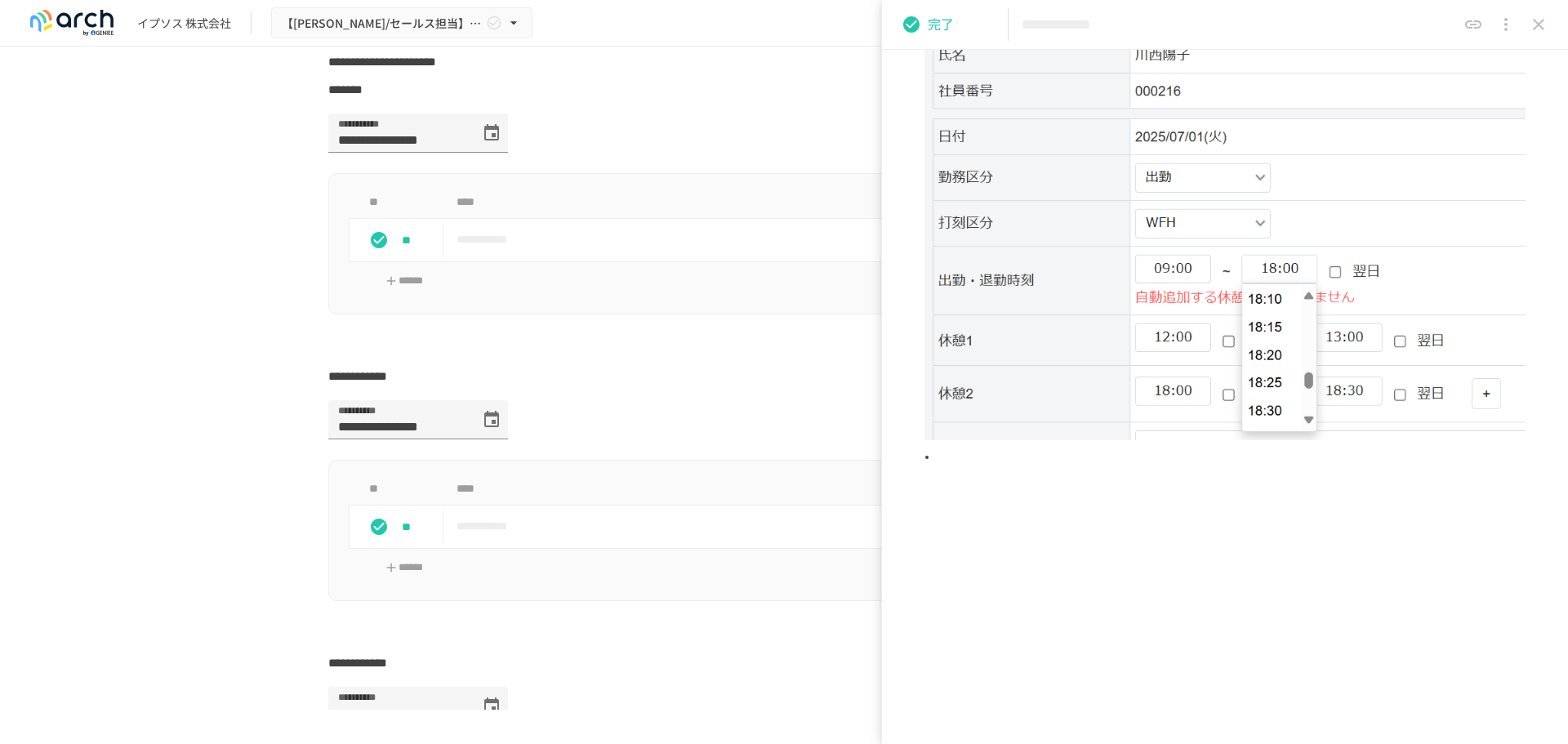 scroll, scrollTop: 713, scrollLeft: 0, axis: vertical 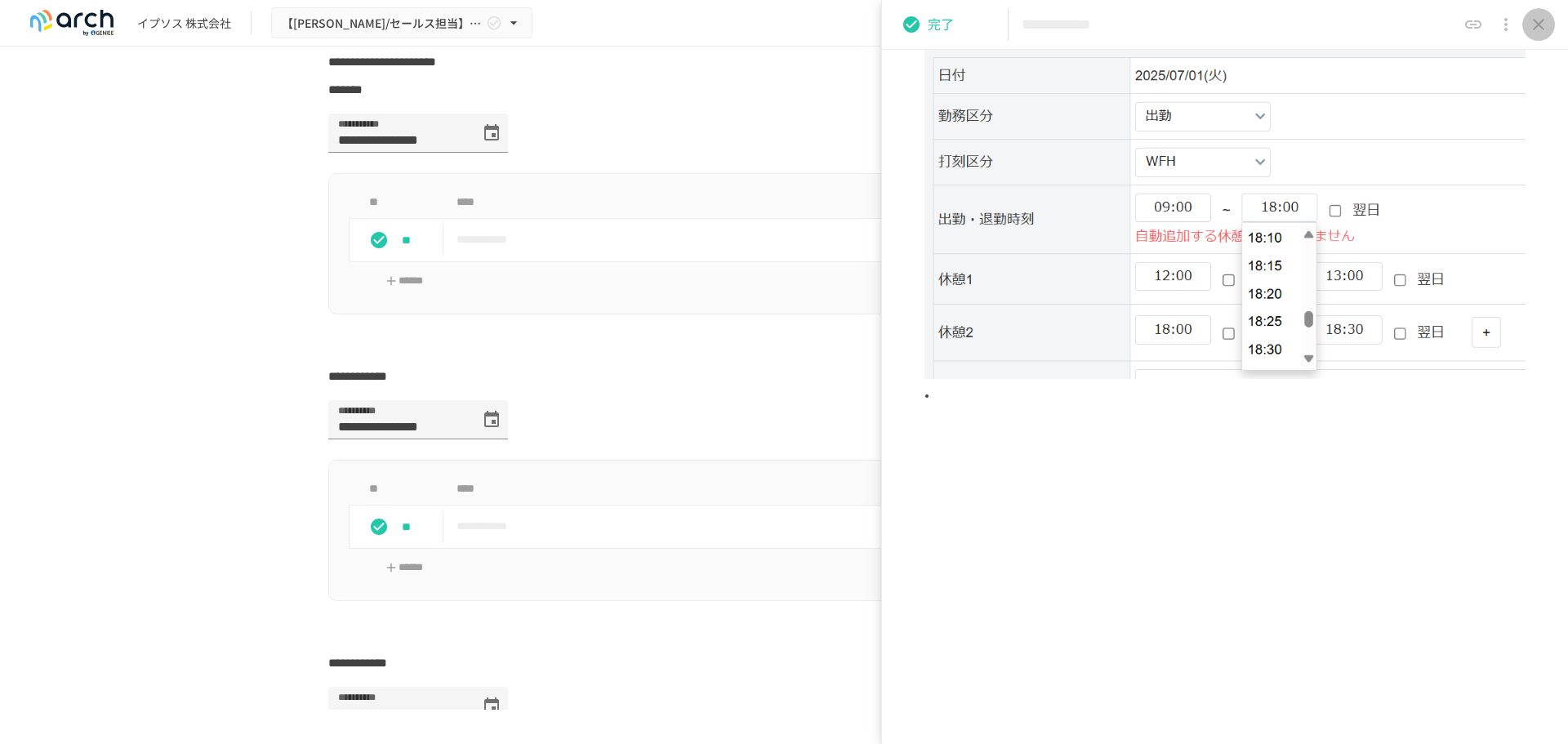 click at bounding box center (1539, 25) 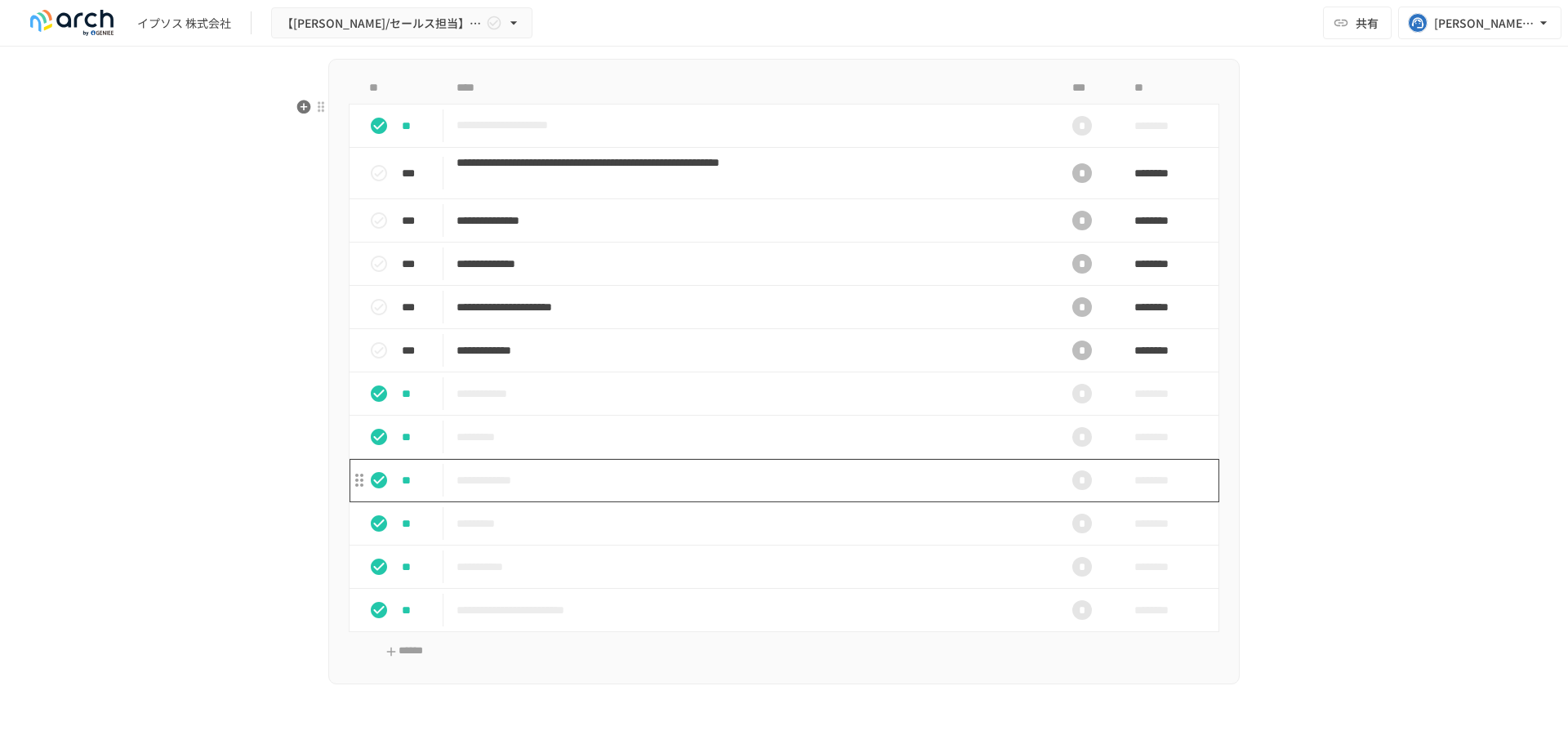 scroll, scrollTop: 1633, scrollLeft: 0, axis: vertical 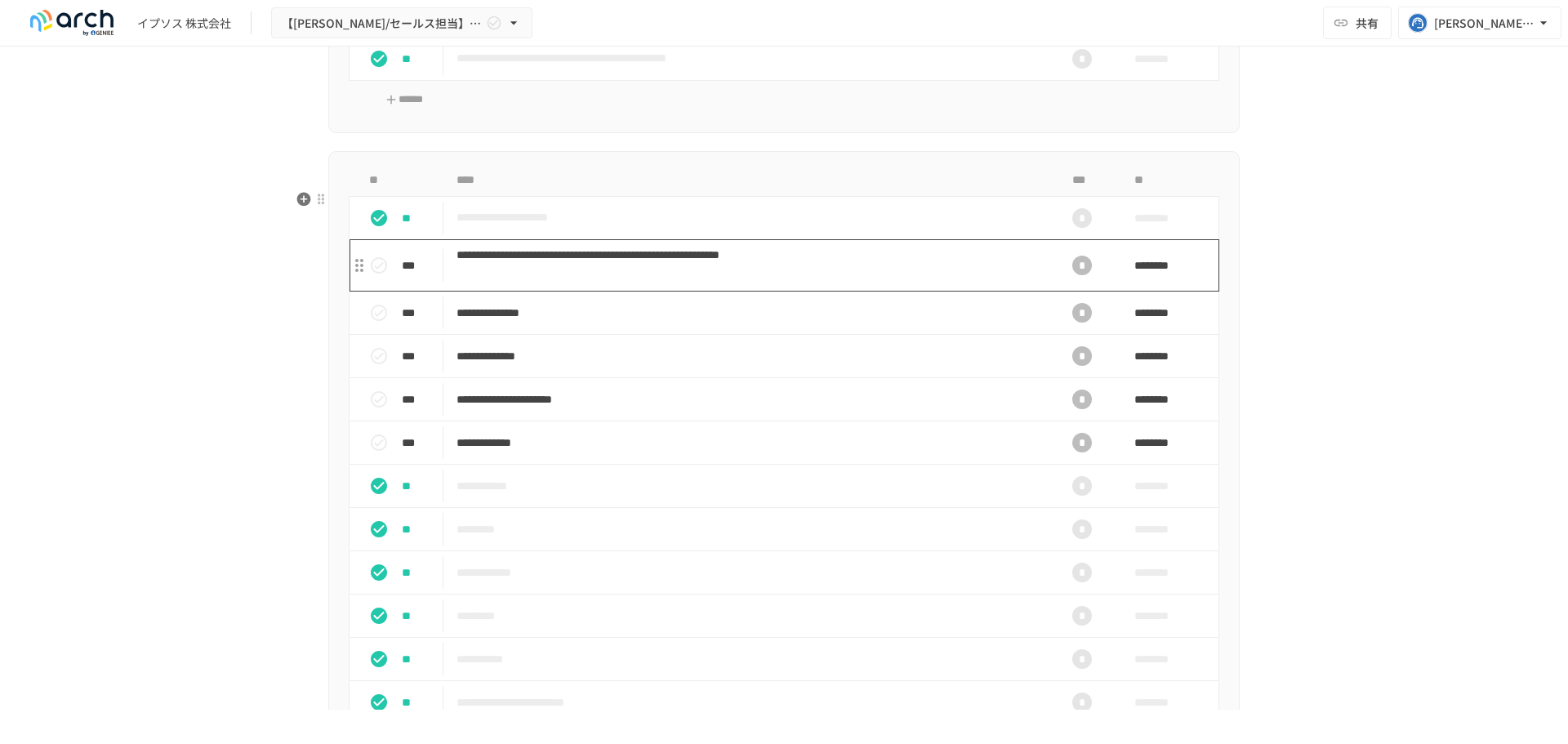 click on "**********" at bounding box center [750, 265] 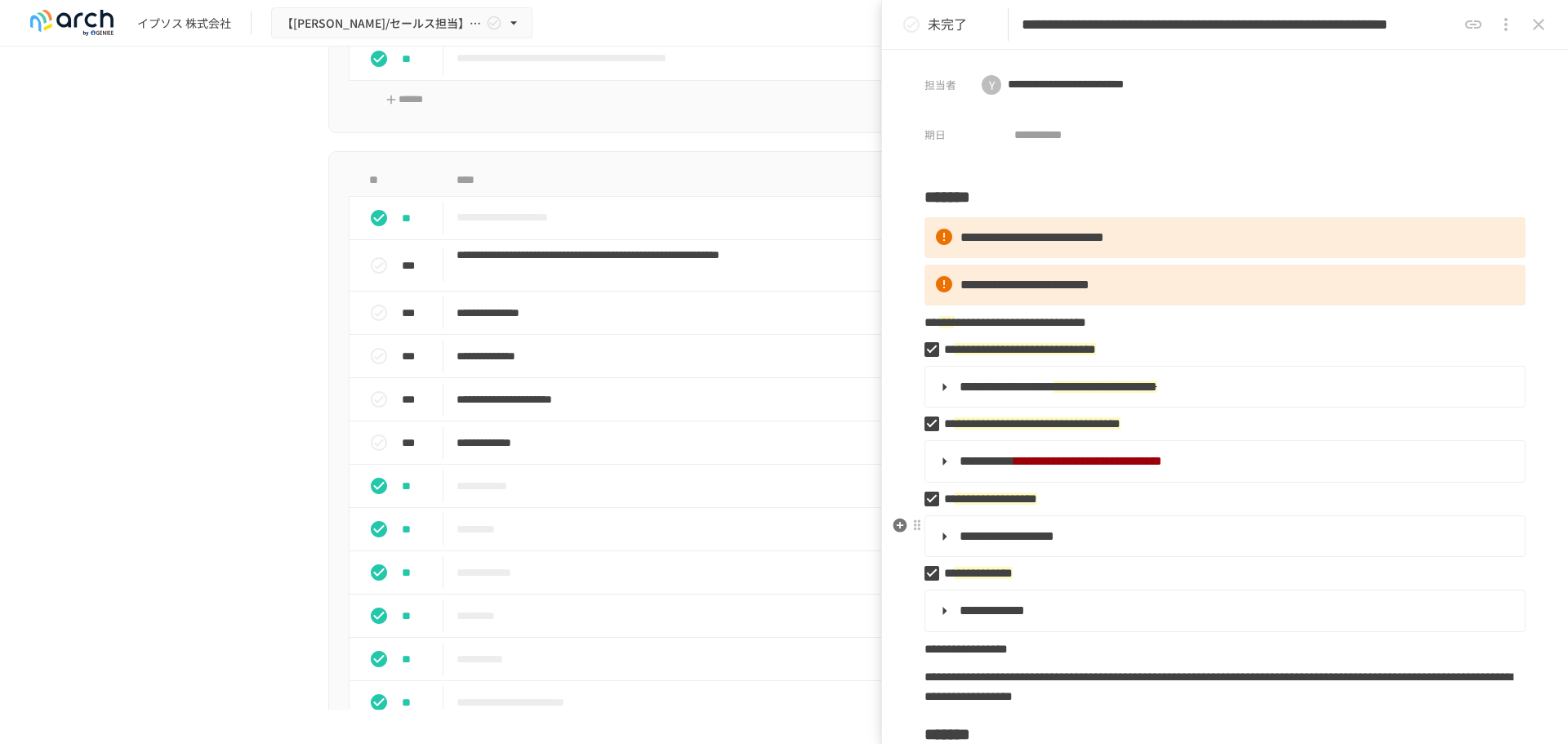 click on "**********" at bounding box center (1007, 536) 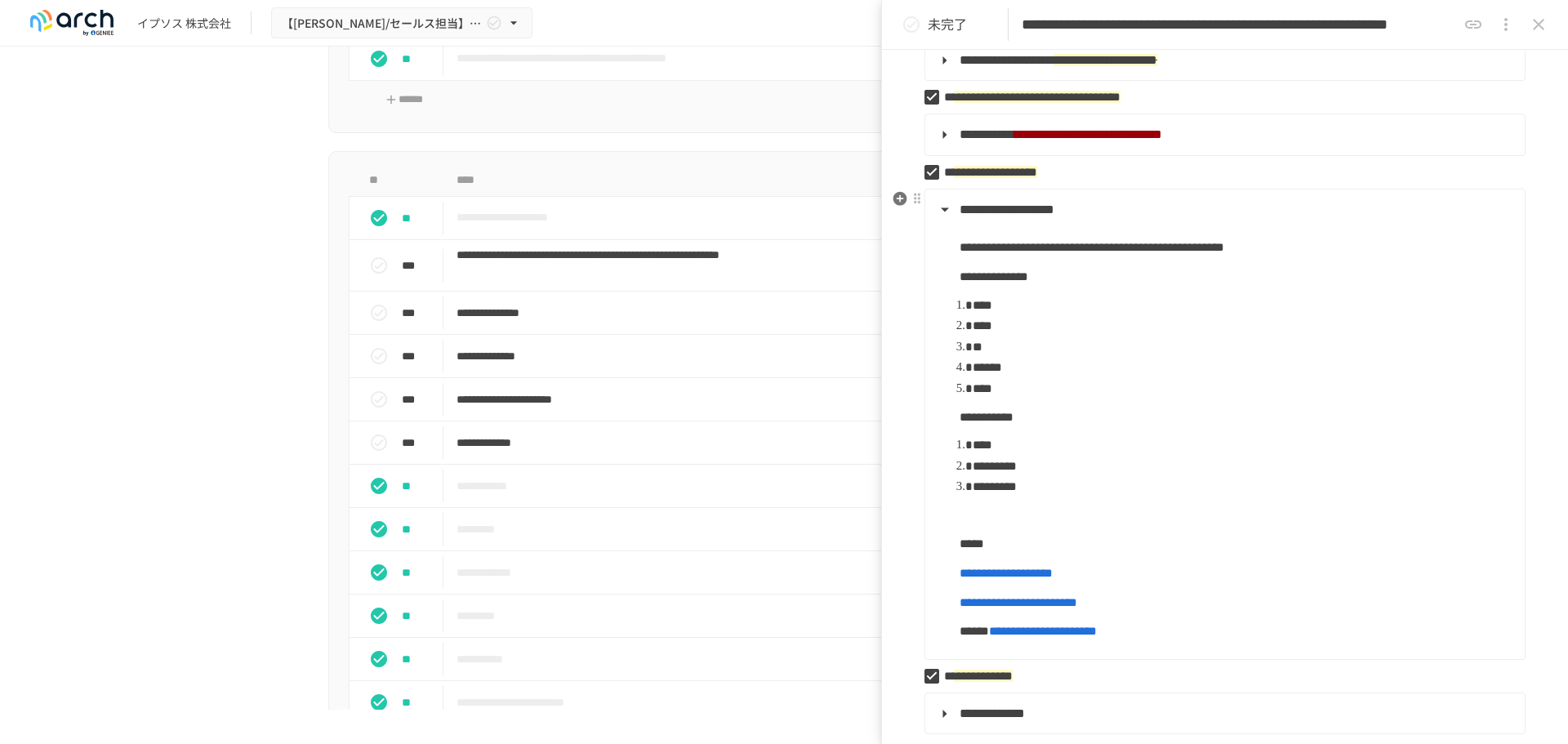 scroll, scrollTop: 490, scrollLeft: 0, axis: vertical 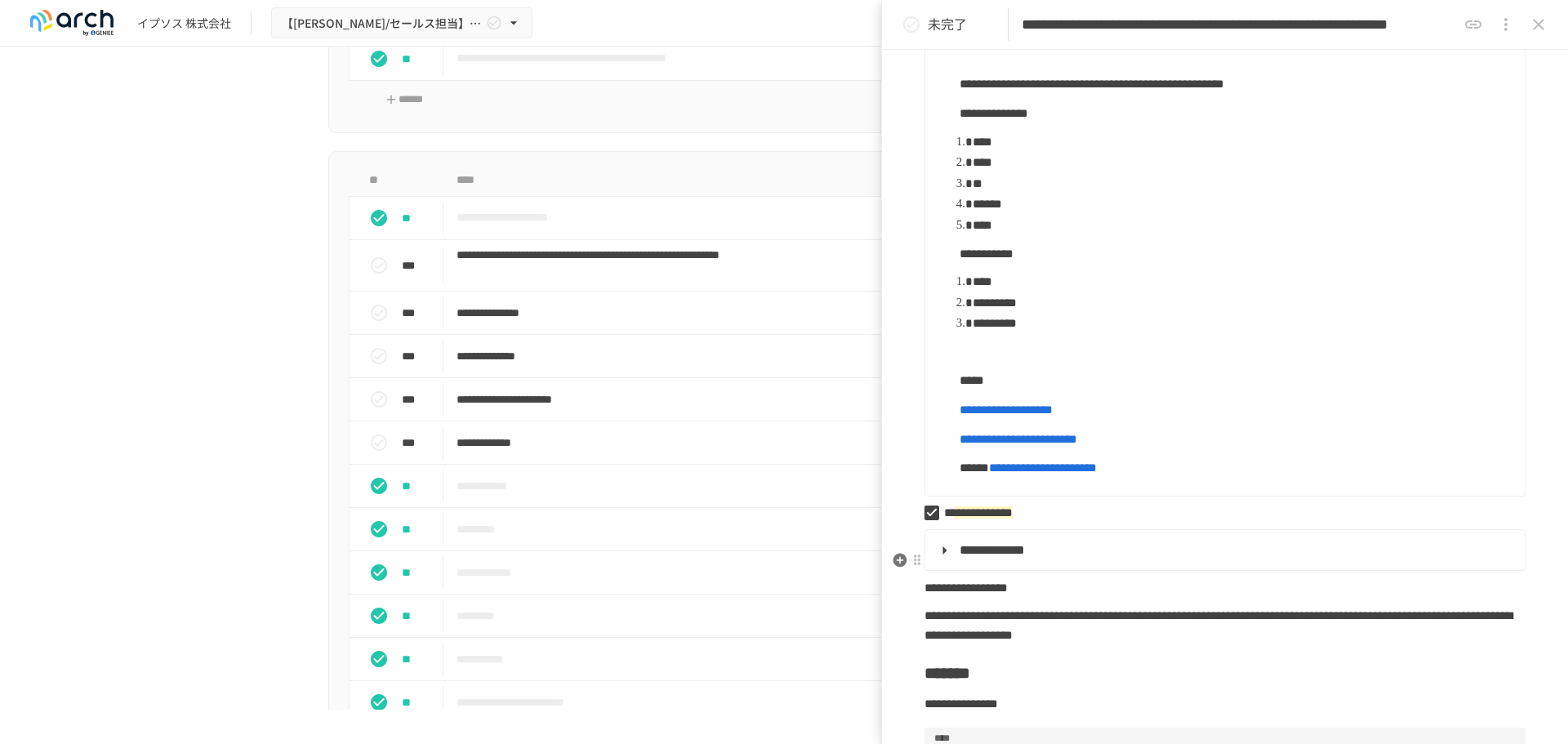 click on "**********" at bounding box center (1223, 550) 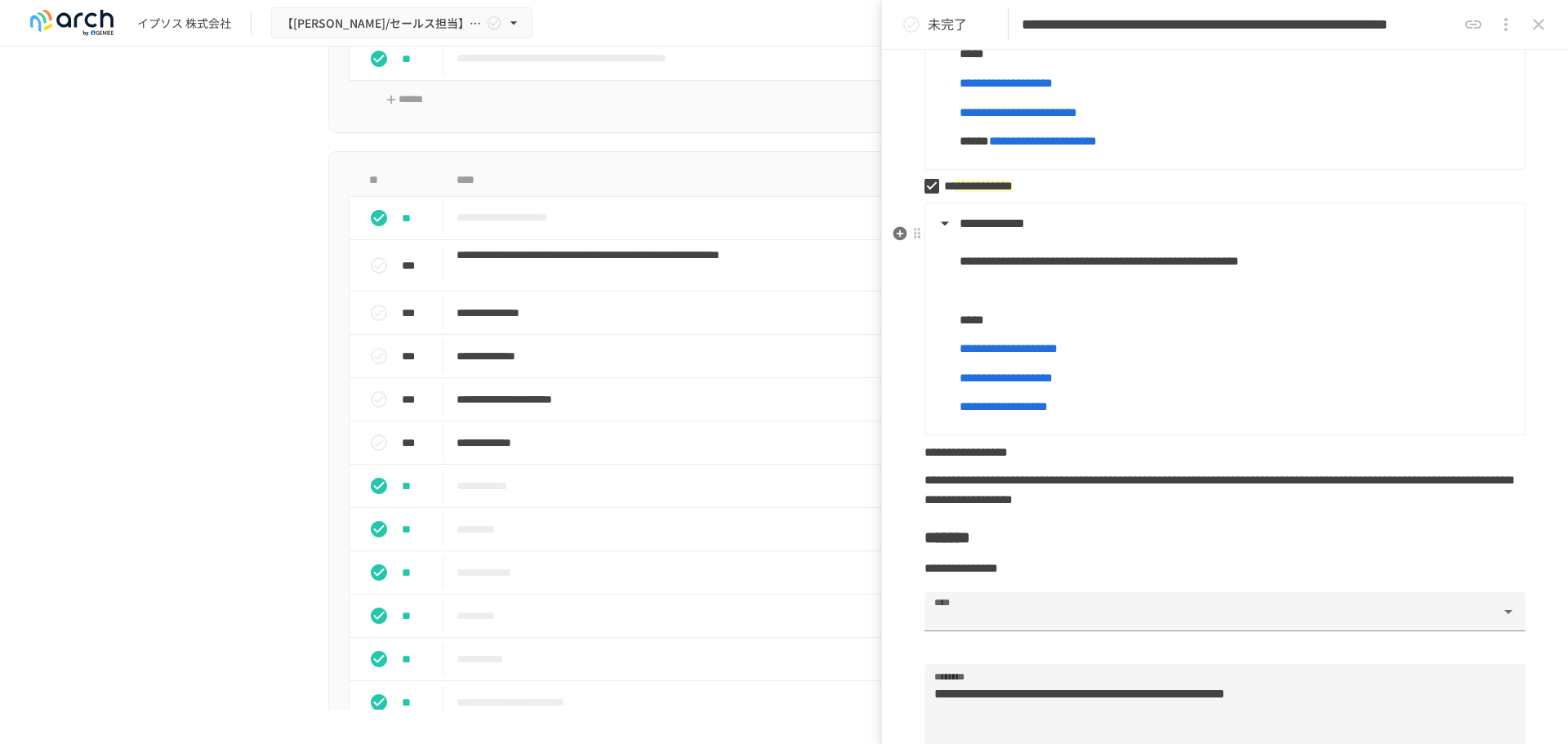 scroll, scrollTop: 735, scrollLeft: 0, axis: vertical 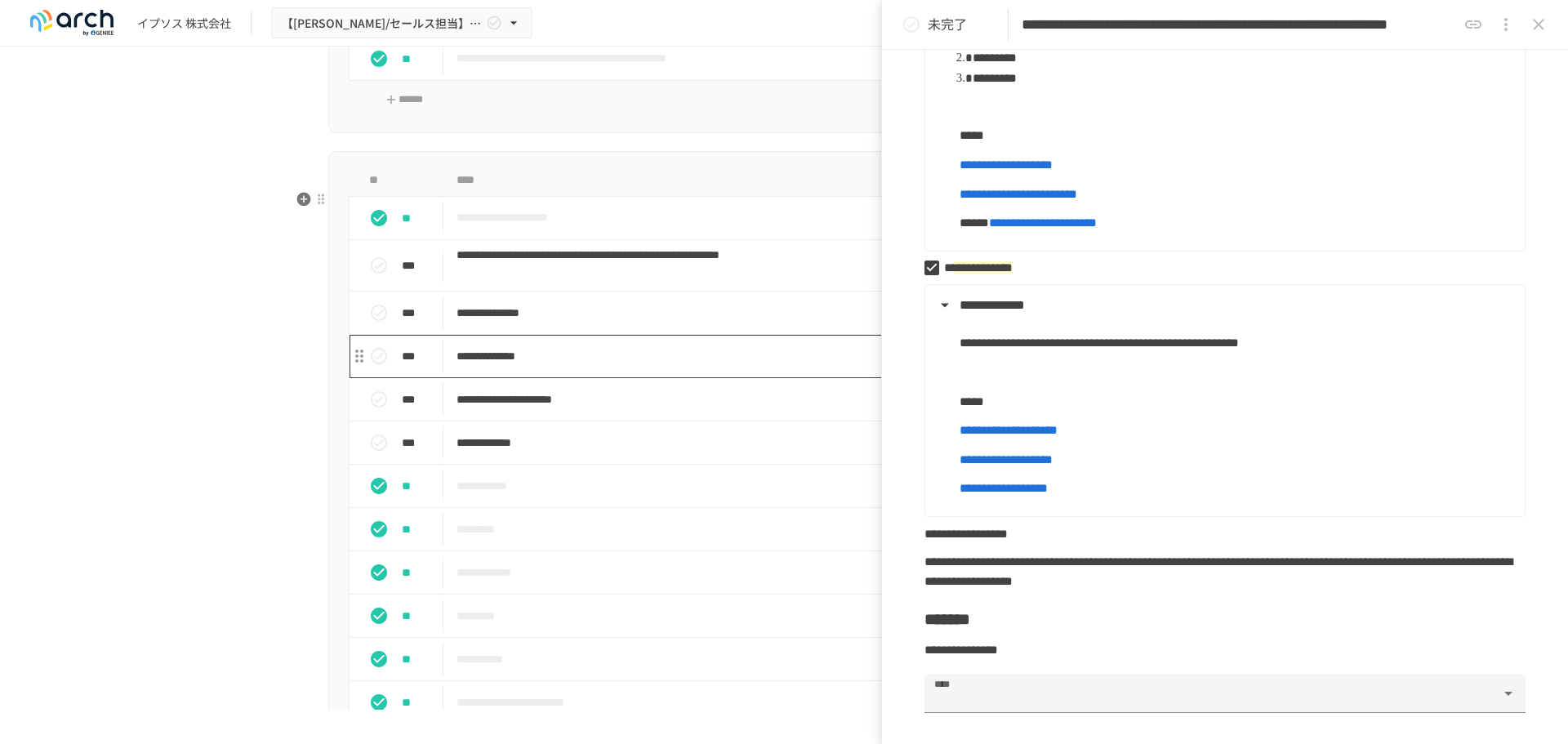 click on "**********" at bounding box center [750, 356] 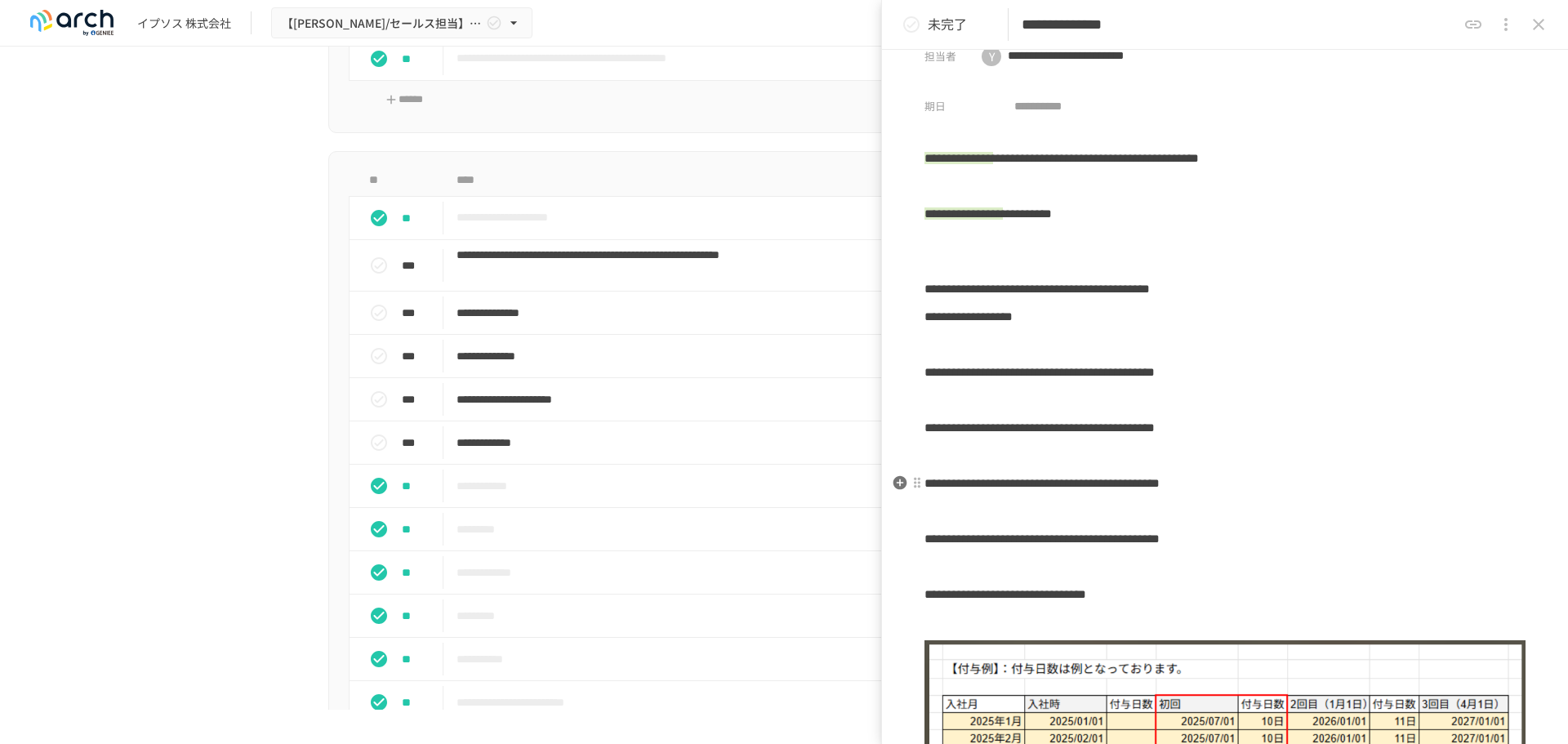 scroll, scrollTop: 0, scrollLeft: 0, axis: both 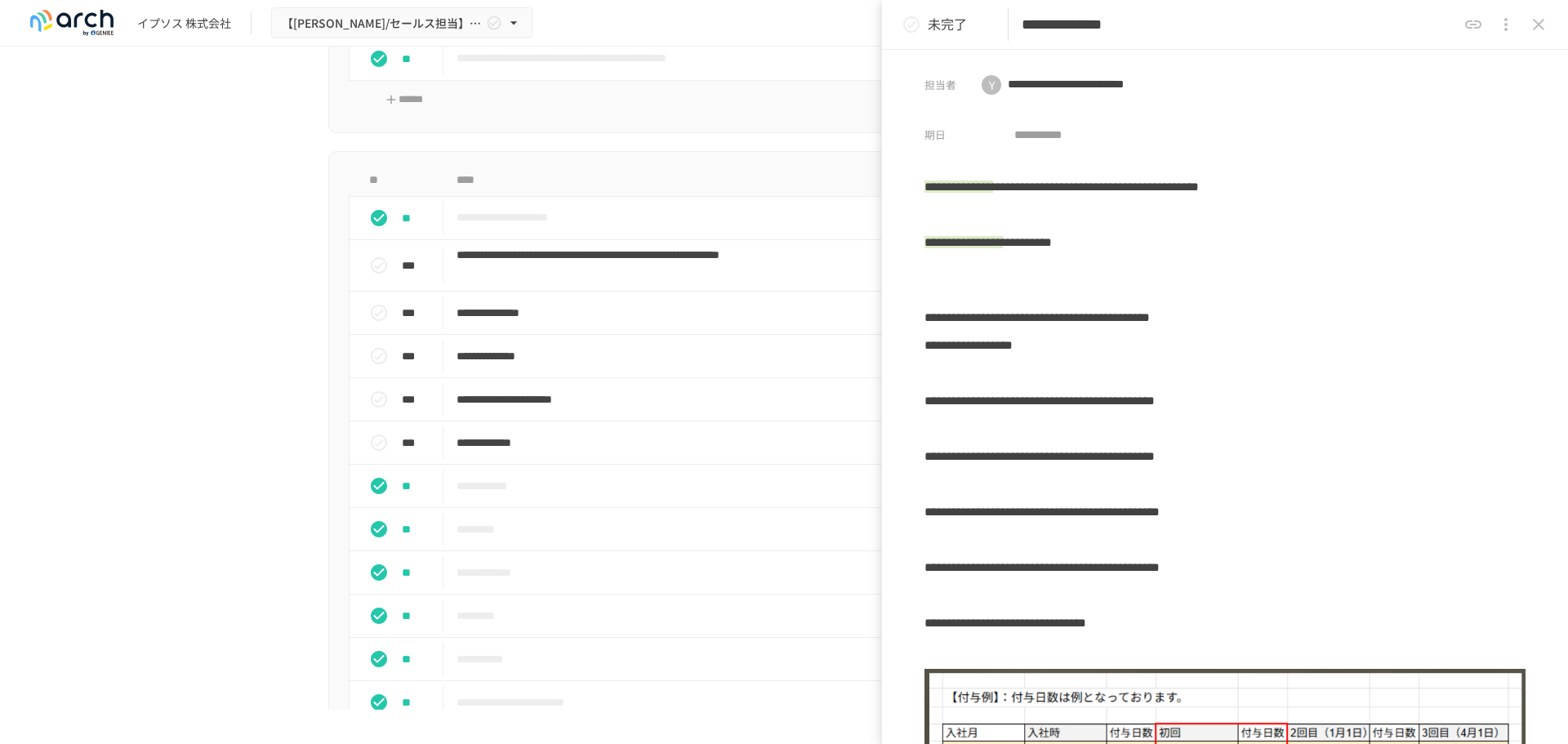 click 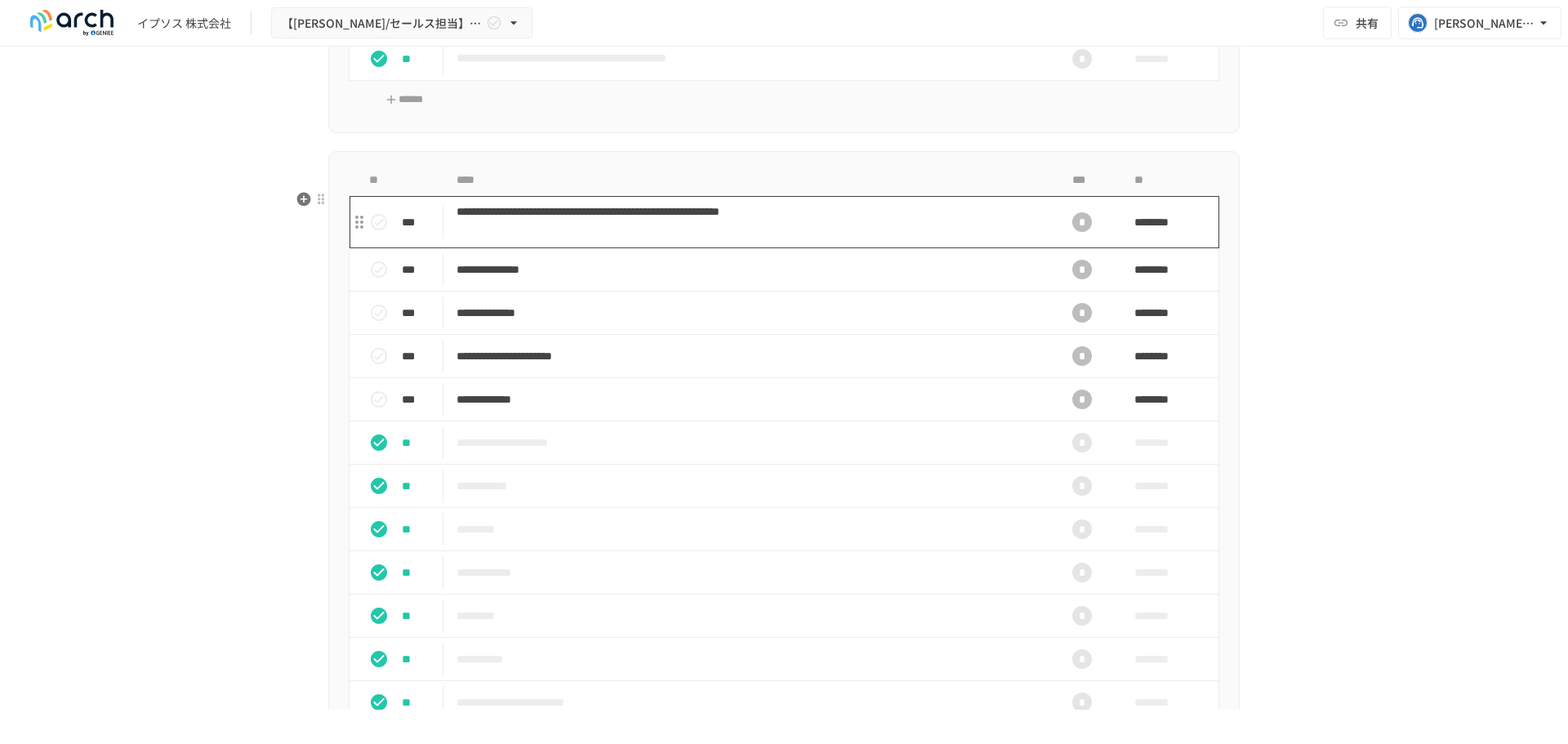 click on "**********" at bounding box center [750, 222] 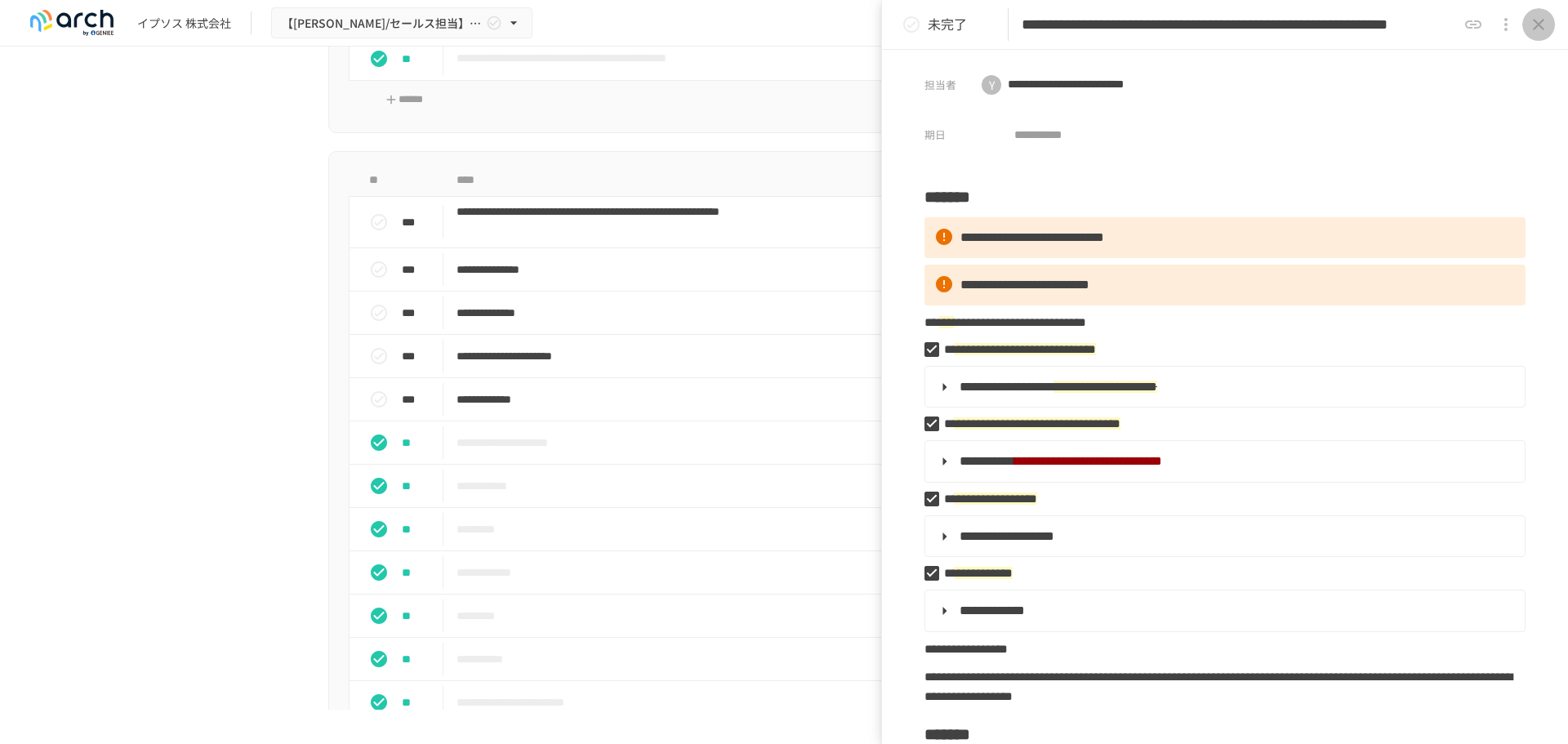 click 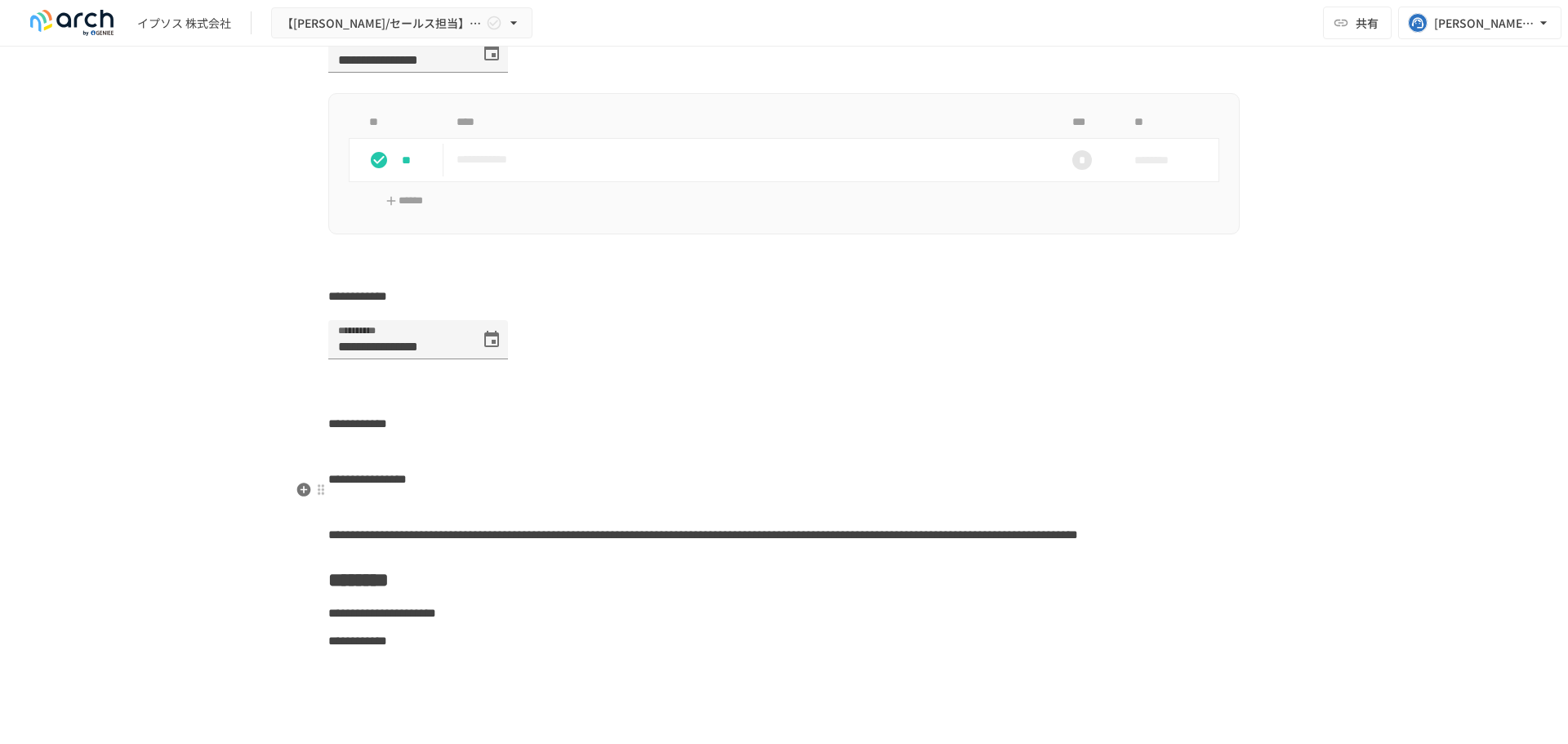 scroll, scrollTop: 4492, scrollLeft: 0, axis: vertical 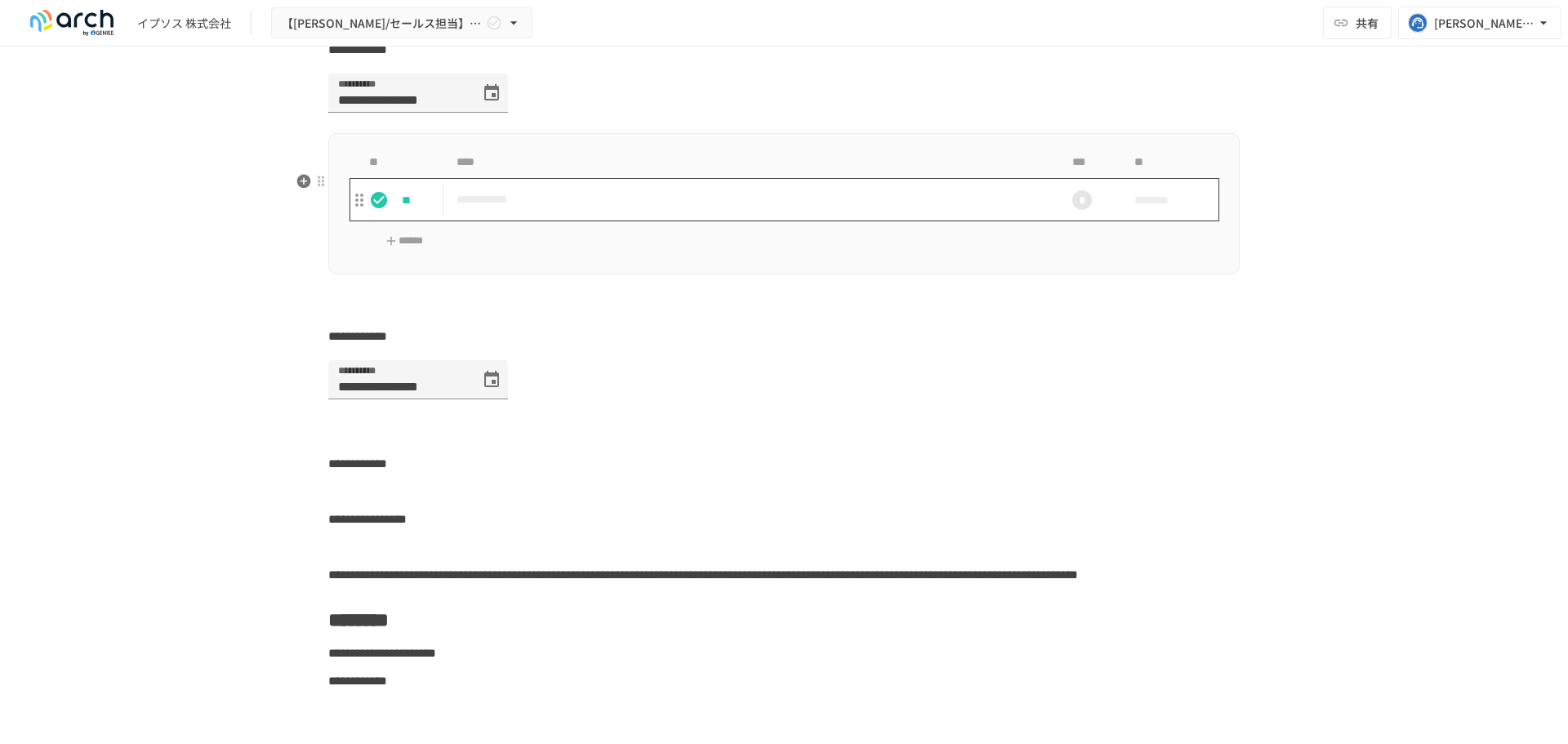 click on "**********" at bounding box center [750, 199] 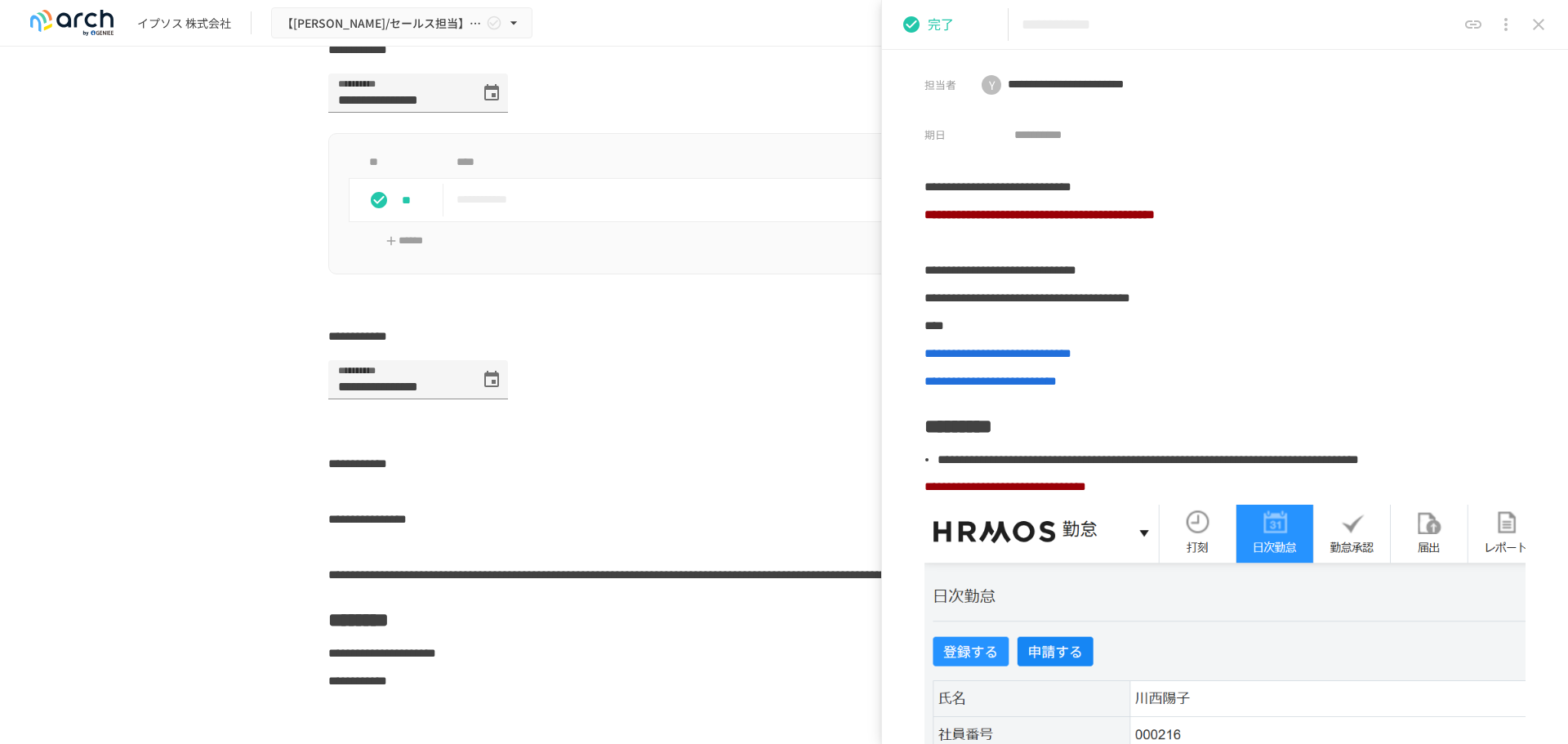 click 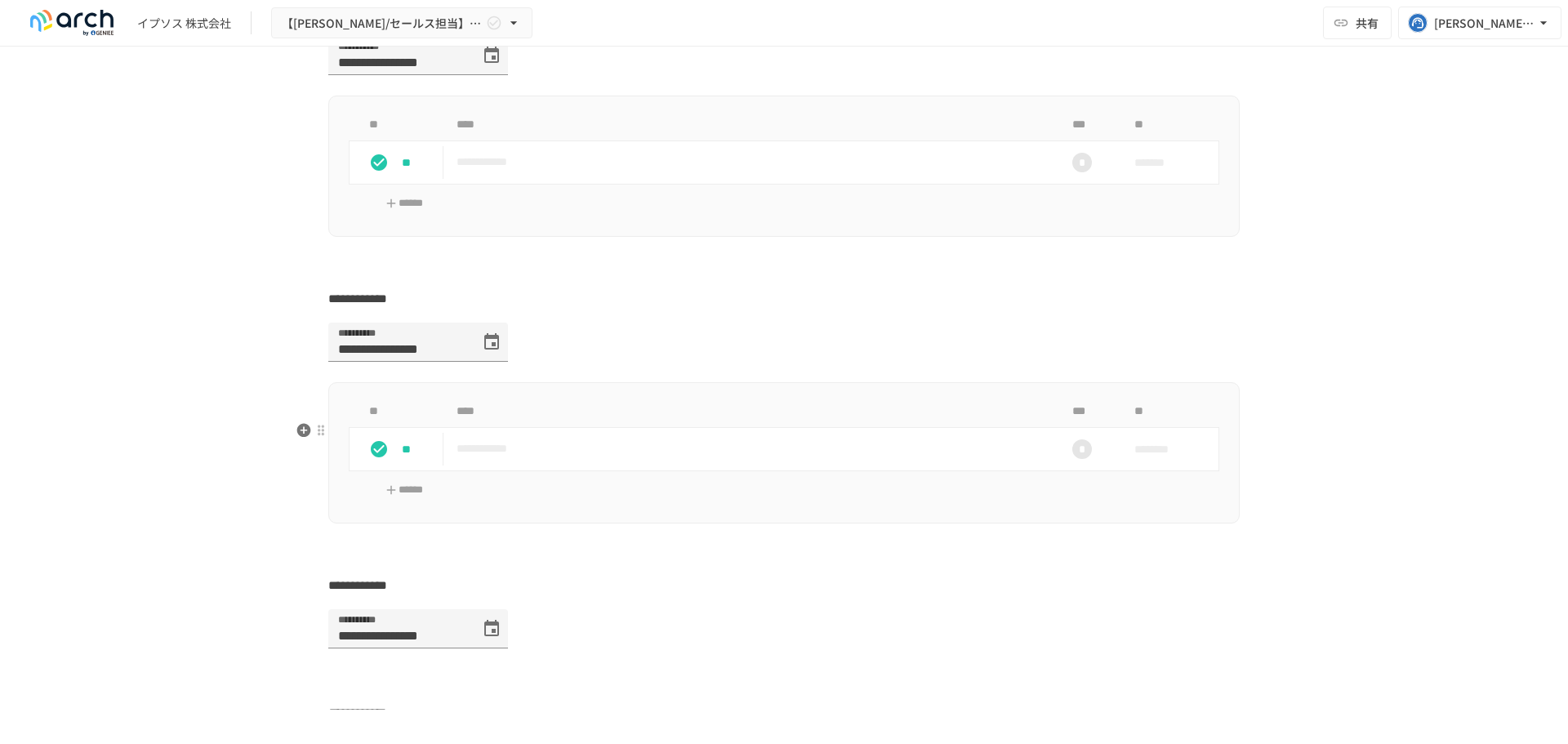 scroll, scrollTop: 4165, scrollLeft: 0, axis: vertical 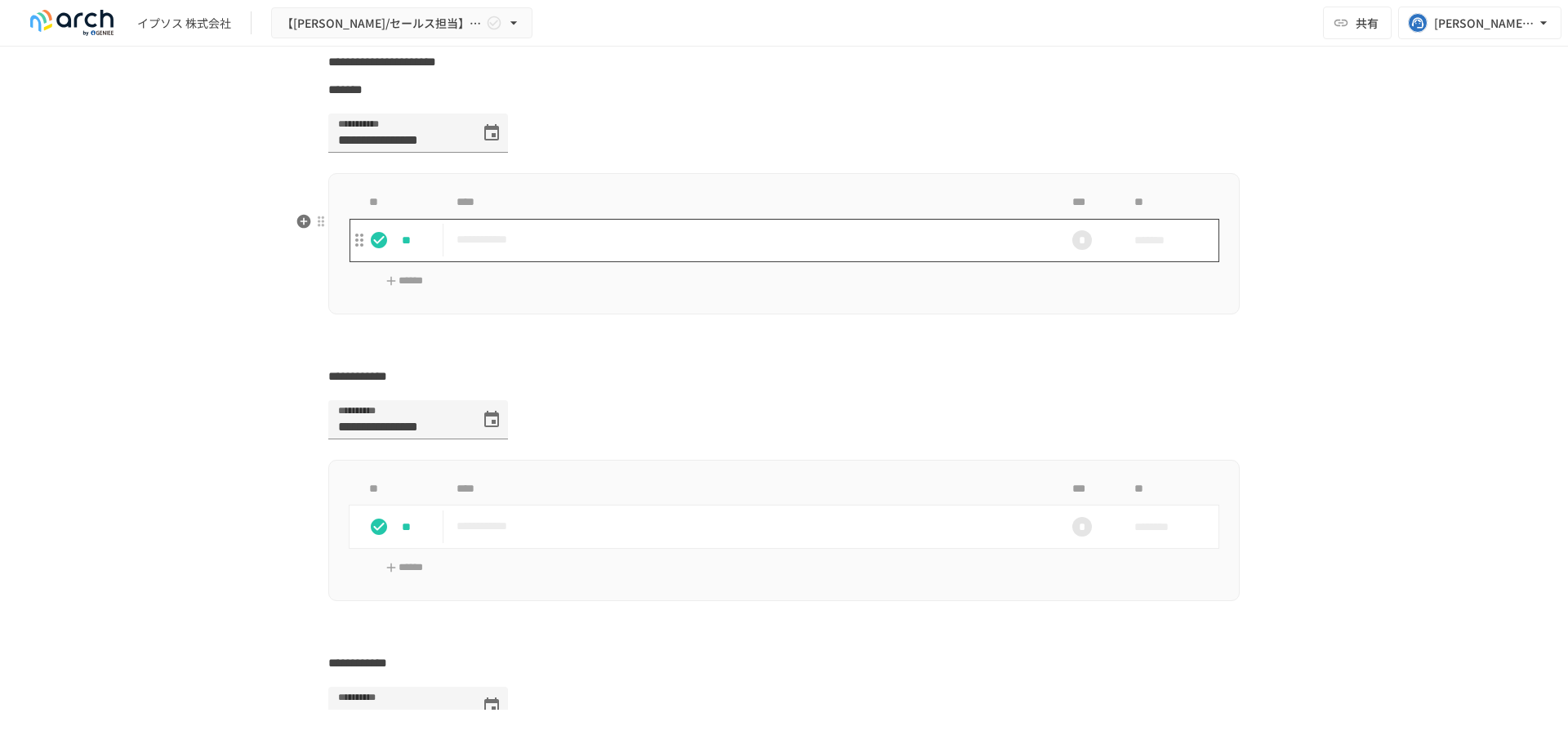 click on "**********" at bounding box center [750, 239] 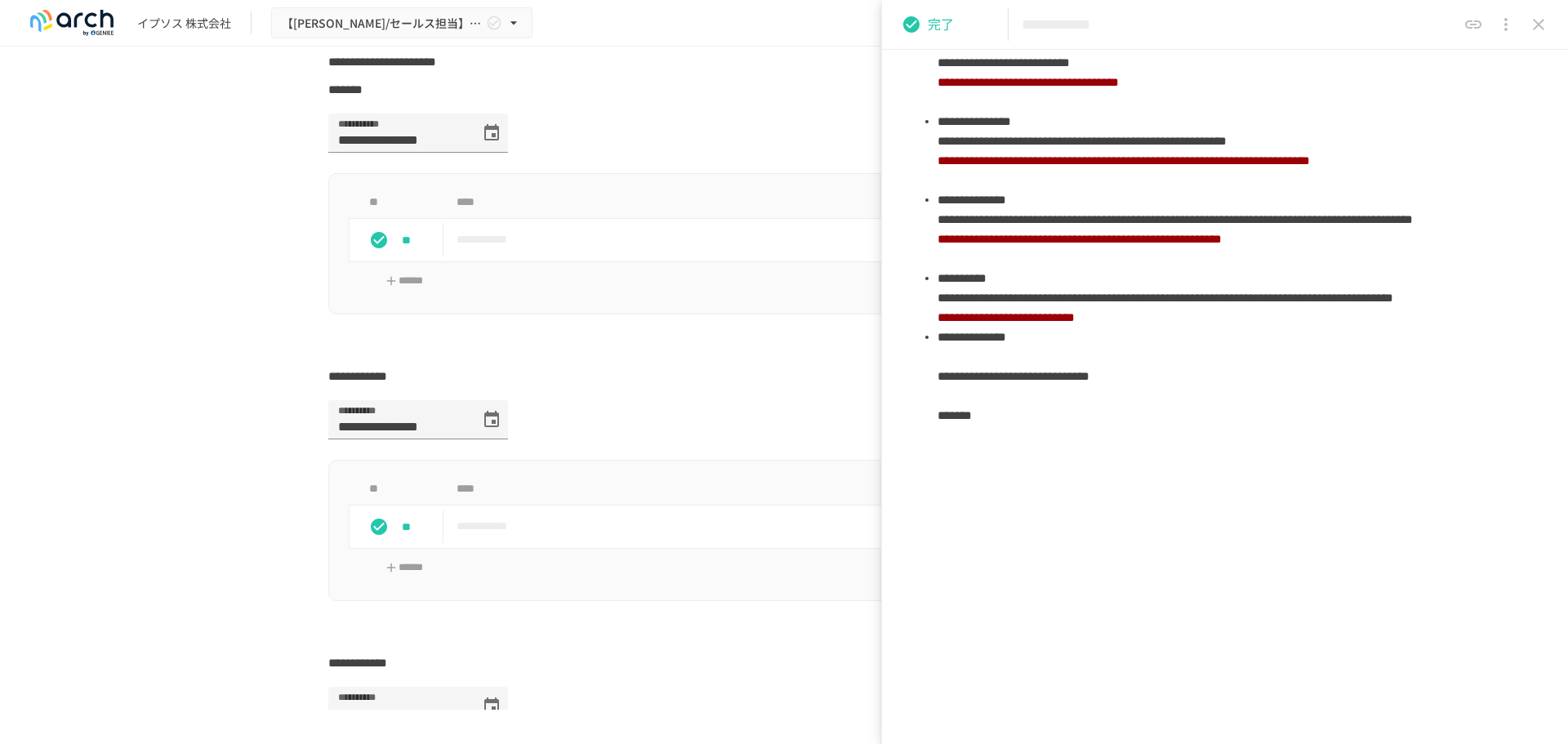 scroll, scrollTop: 1143, scrollLeft: 0, axis: vertical 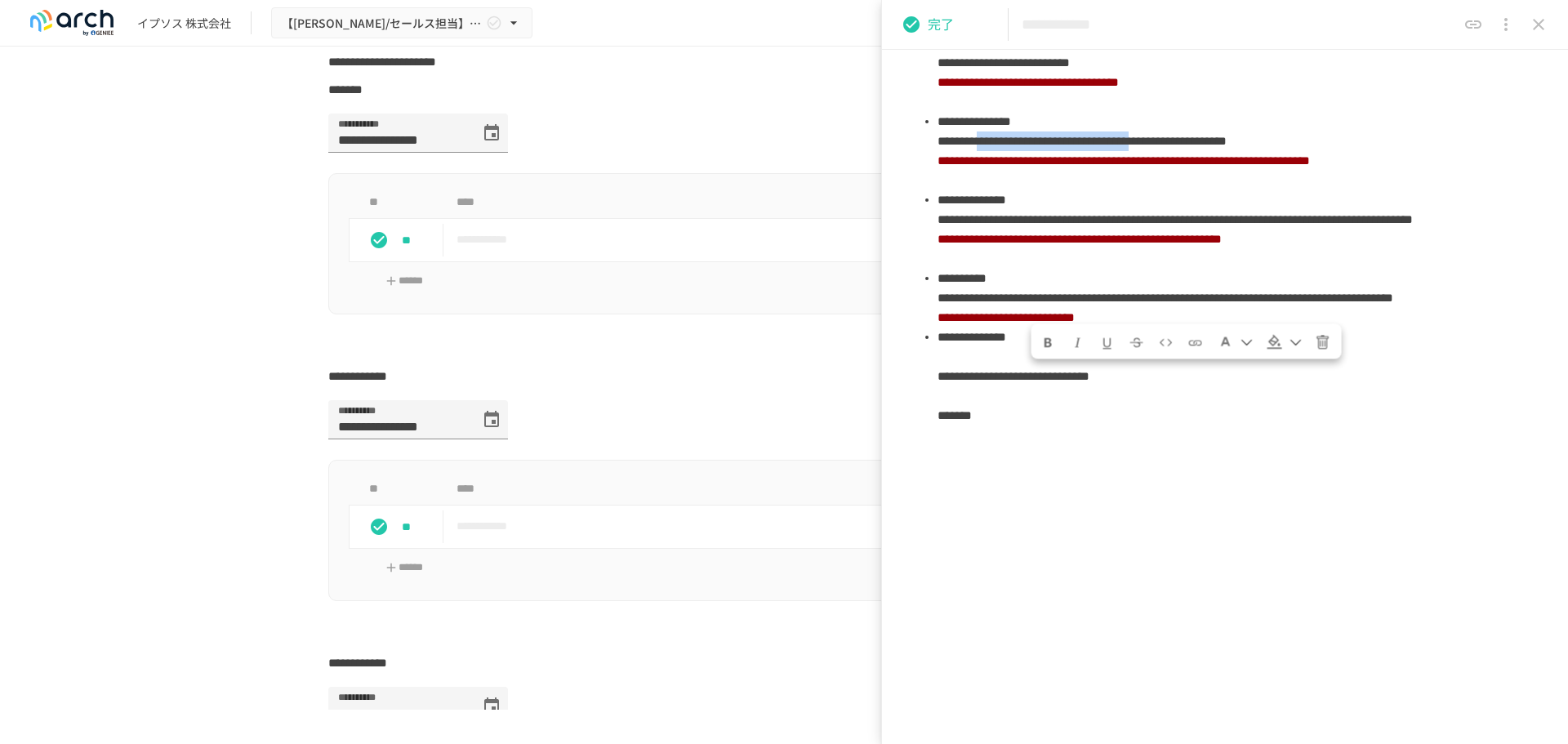 drag, startPoint x: 1037, startPoint y: 324, endPoint x: 1413, endPoint y: 323, distance: 376.0013 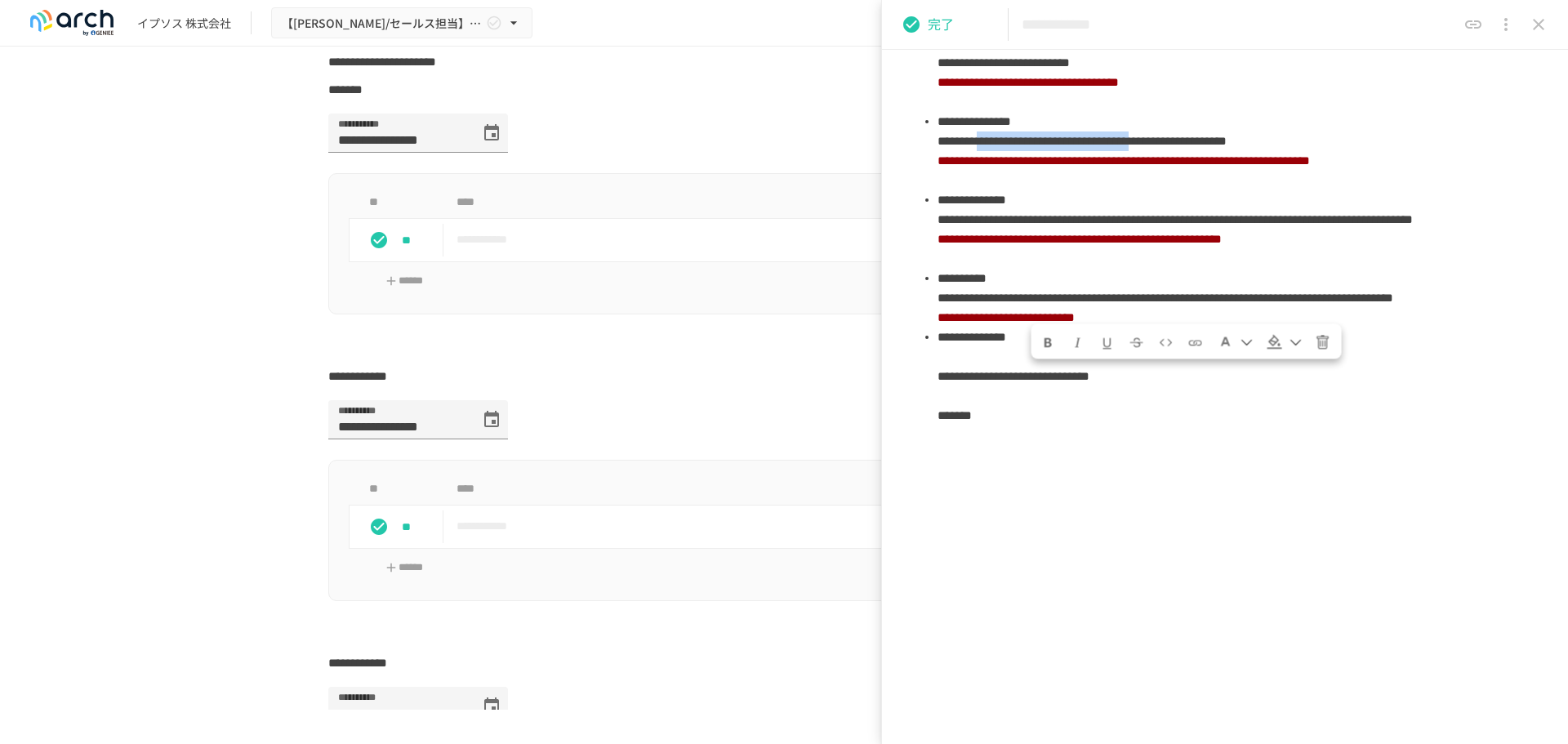 click on "**********" at bounding box center [1082, 140] 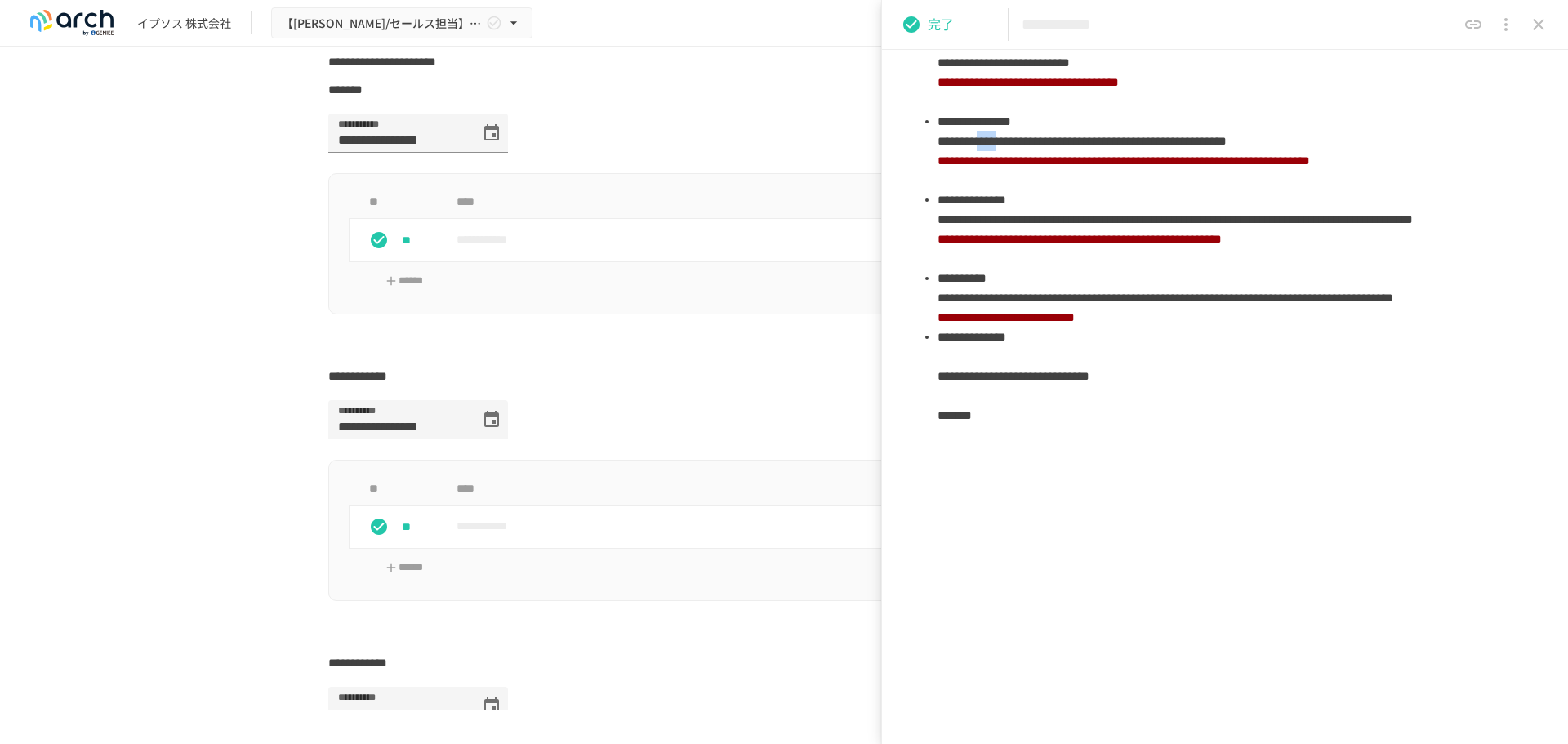 drag, startPoint x: 1036, startPoint y: 327, endPoint x: 1153, endPoint y: 327, distance: 117 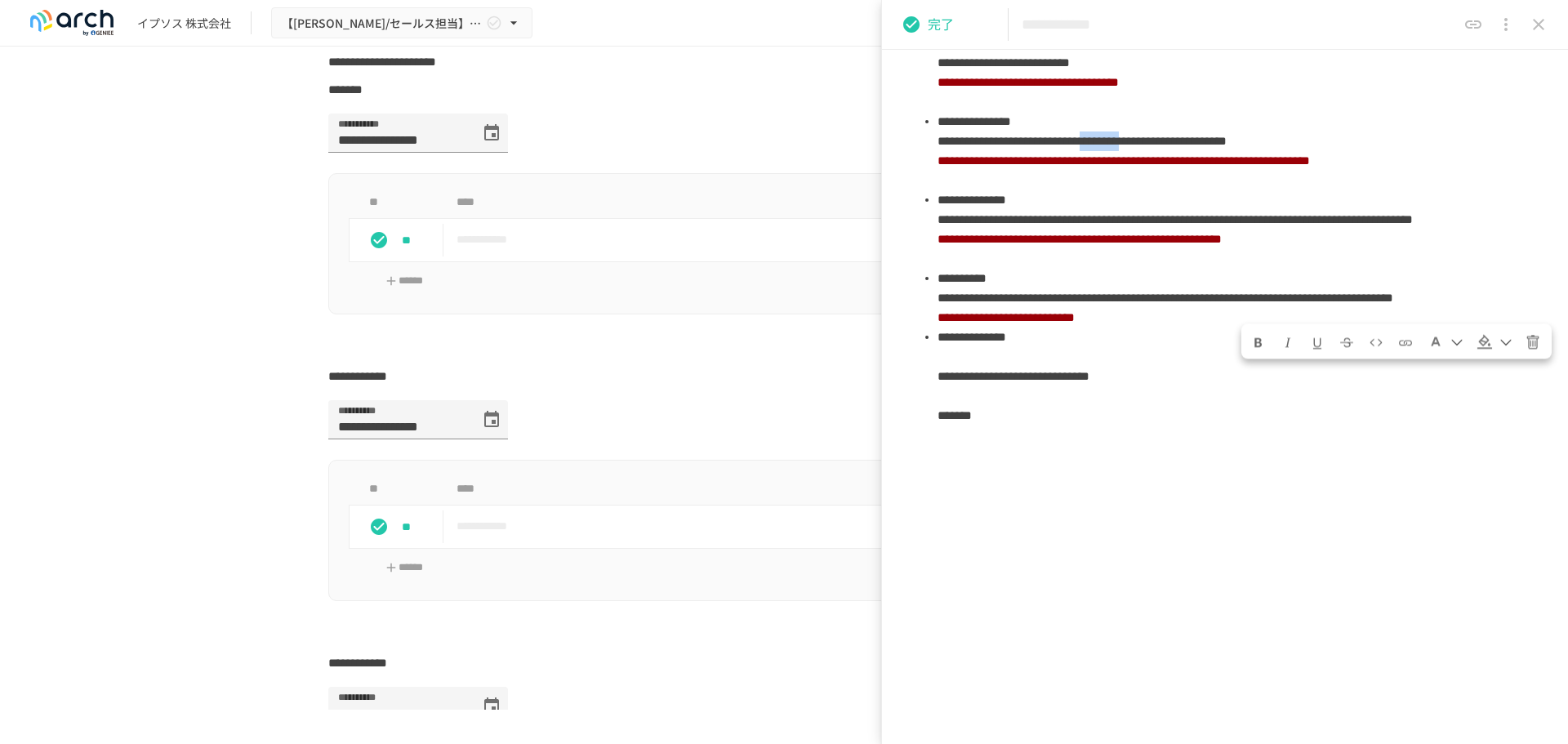 drag, startPoint x: 1352, startPoint y: 327, endPoint x: 1394, endPoint y: 327, distance: 42 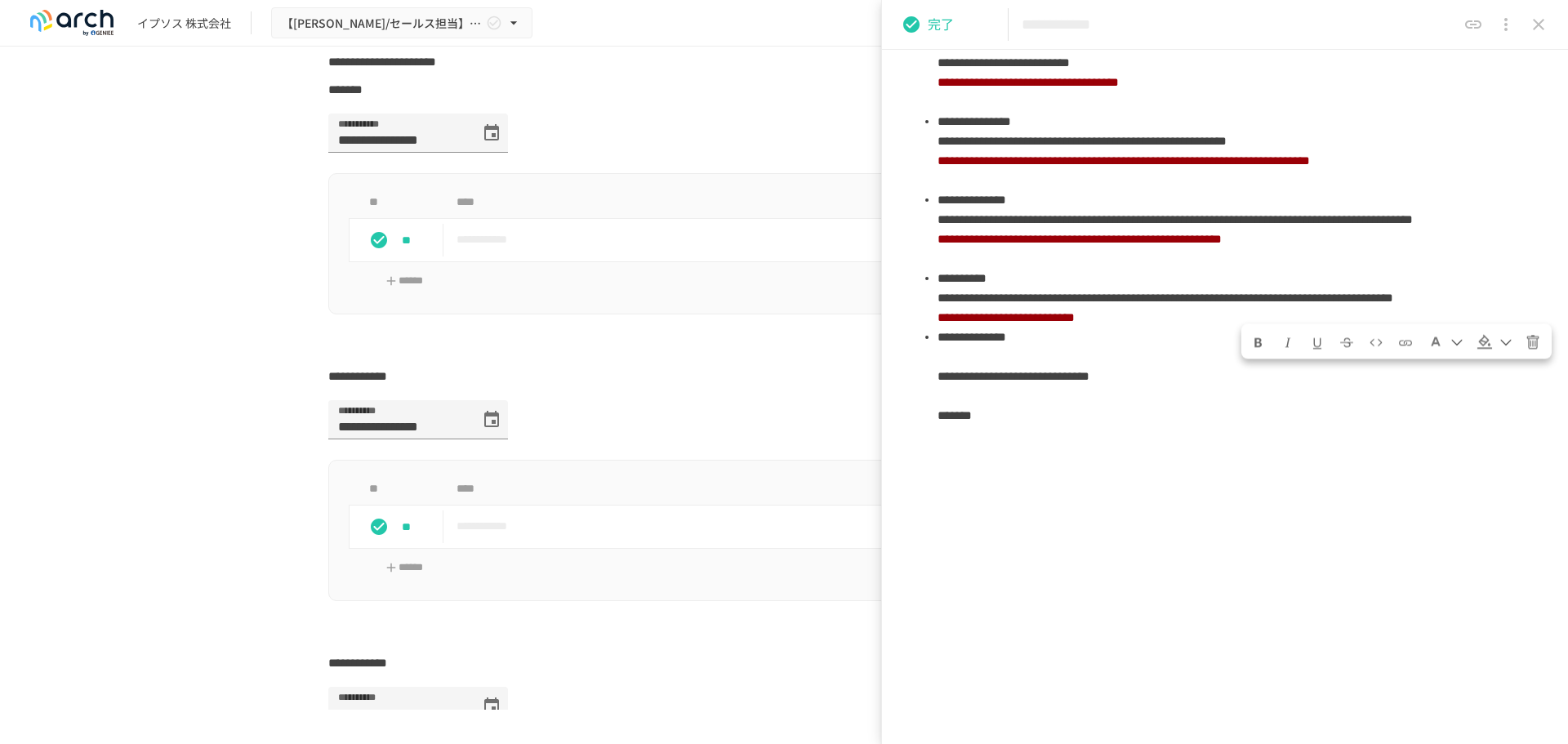 click on "**********" at bounding box center [1082, 140] 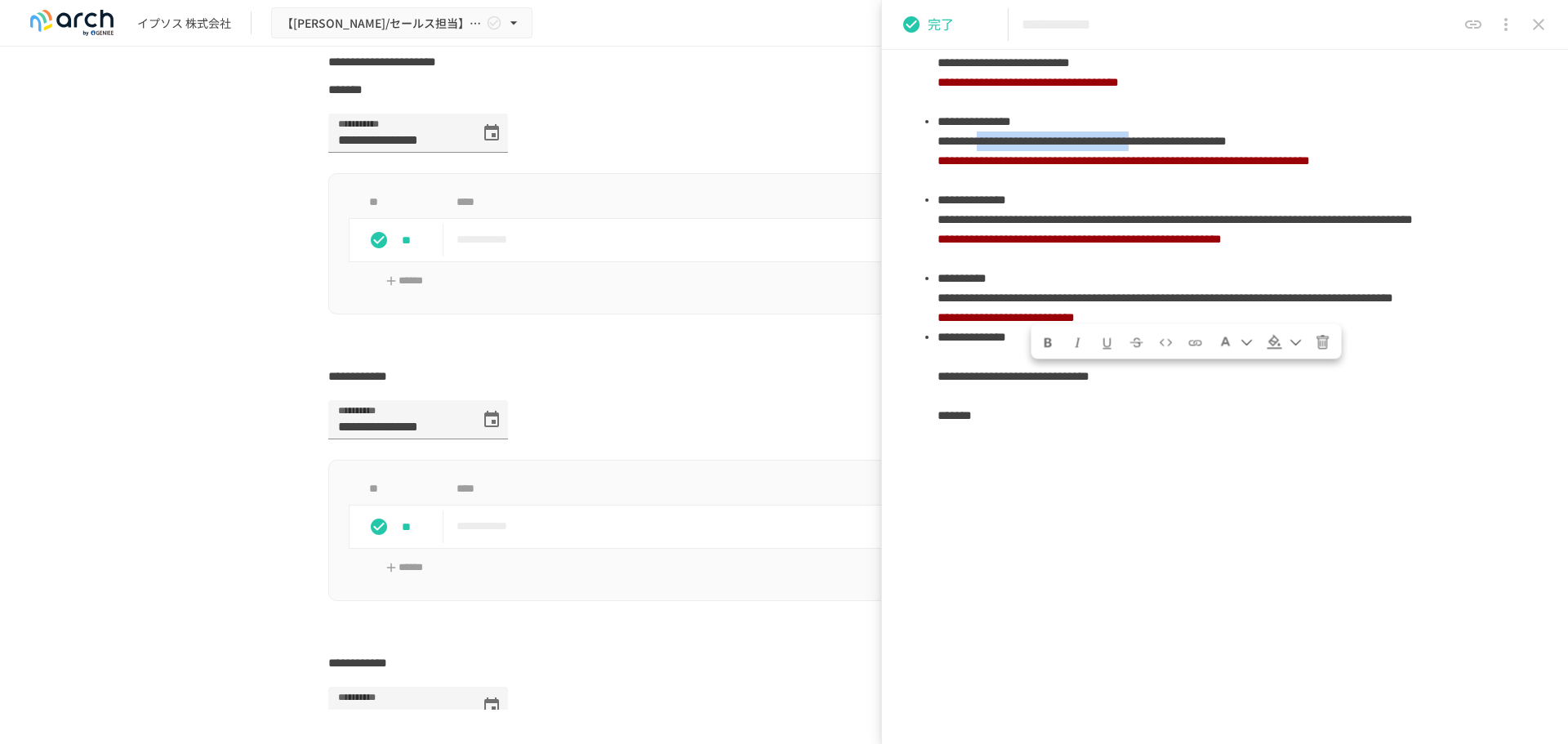 drag, startPoint x: 1033, startPoint y: 321, endPoint x: 1410, endPoint y: 323, distance: 377.00531 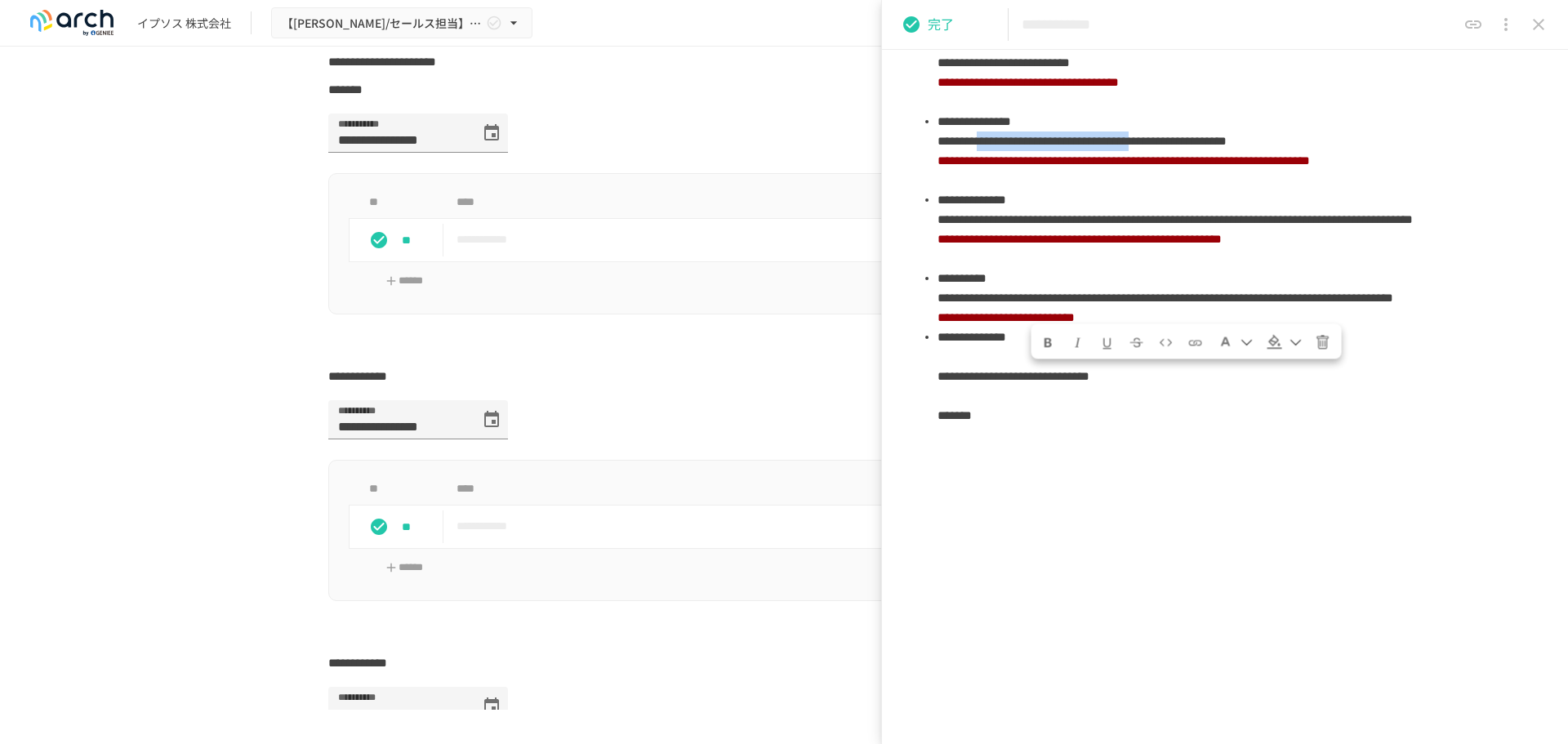 click on "**********" at bounding box center [1082, 140] 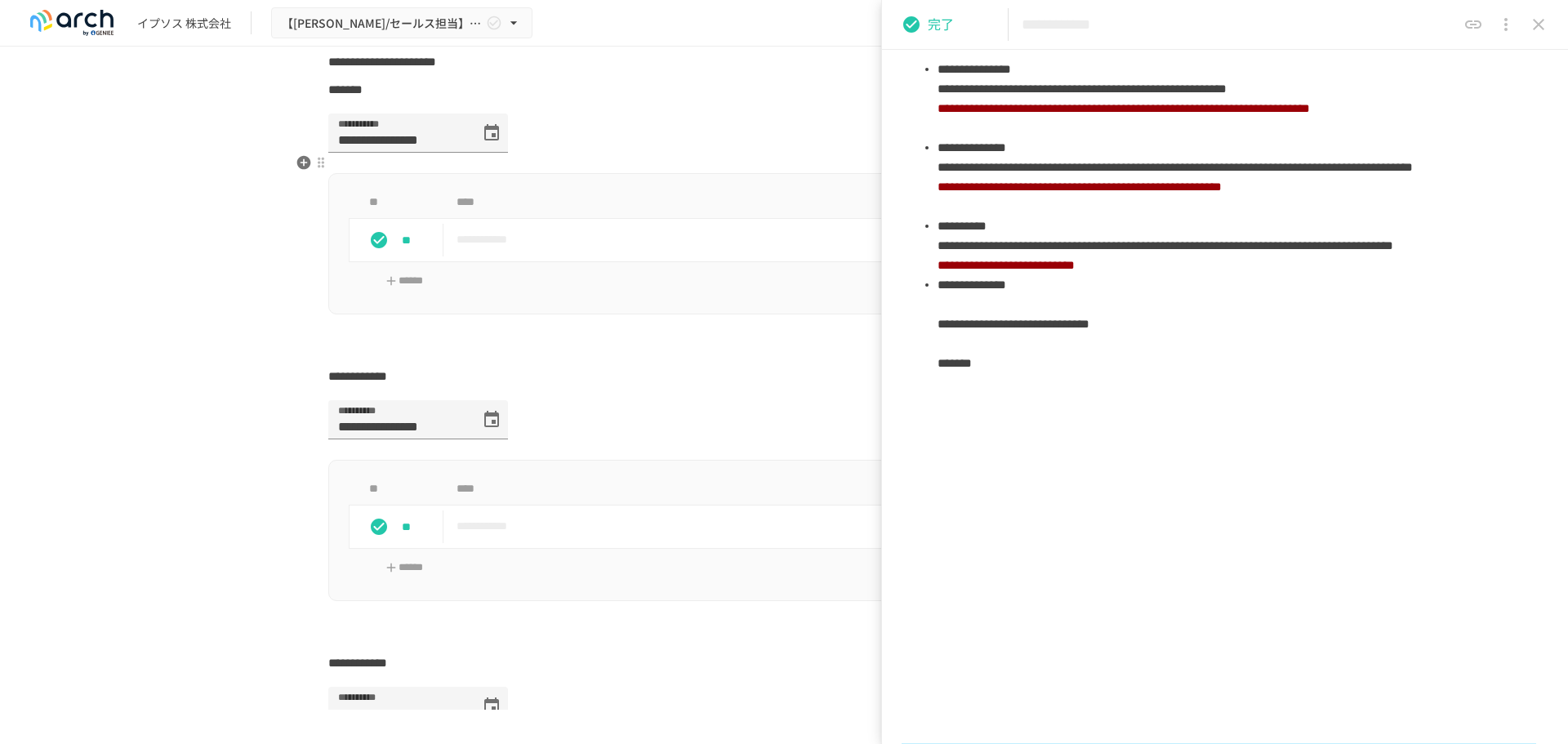 click on "**********" at bounding box center (784, 143) 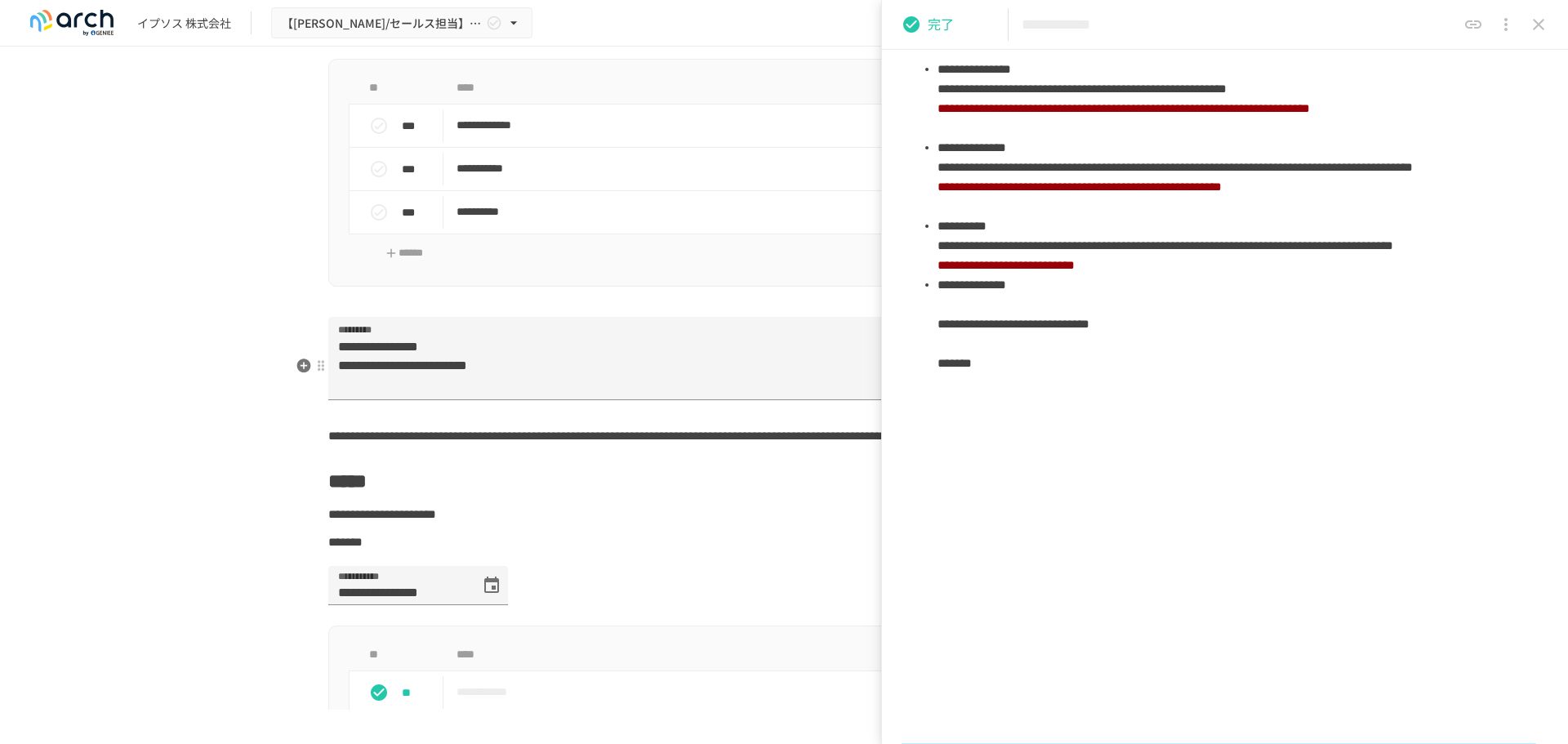 scroll, scrollTop: 3675, scrollLeft: 0, axis: vertical 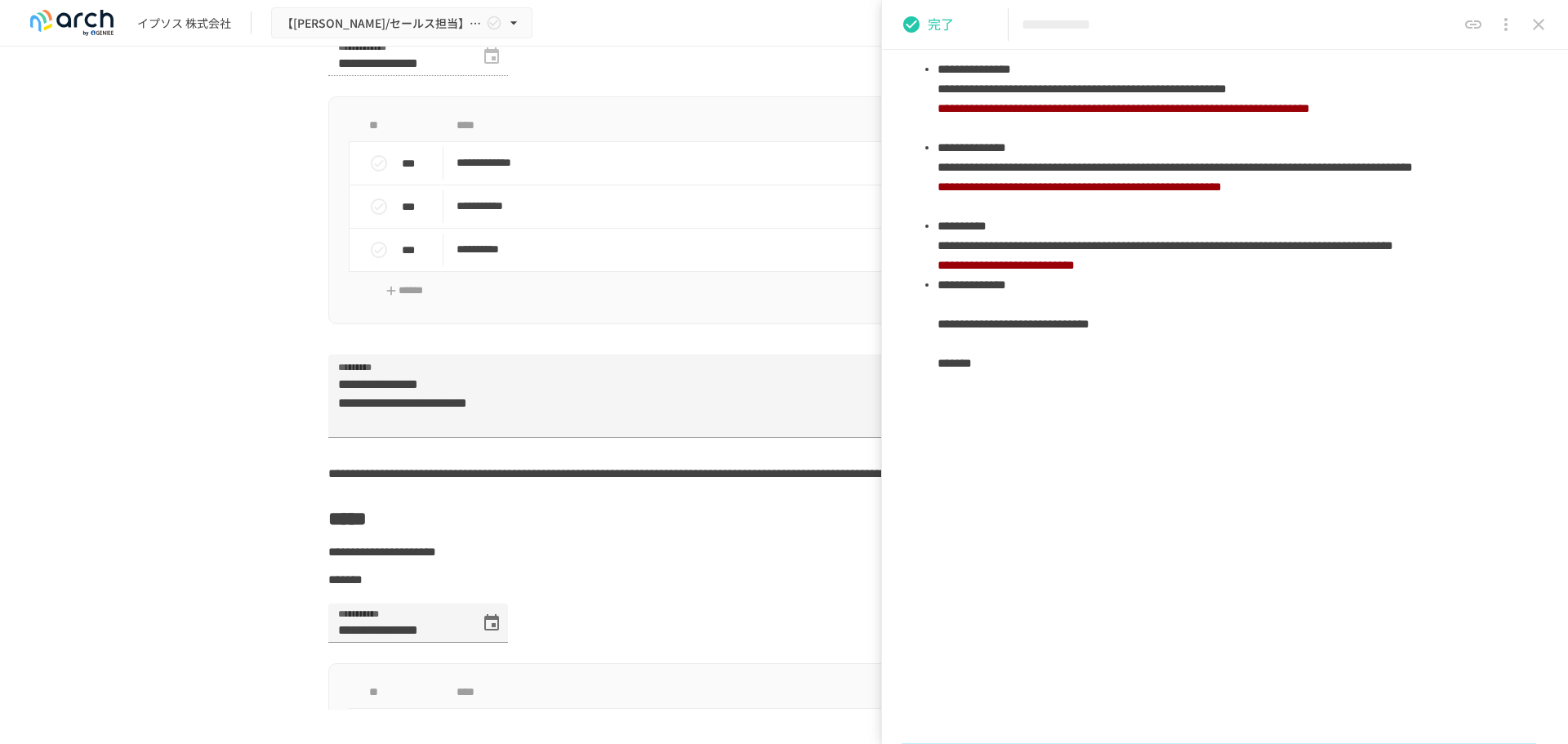 click 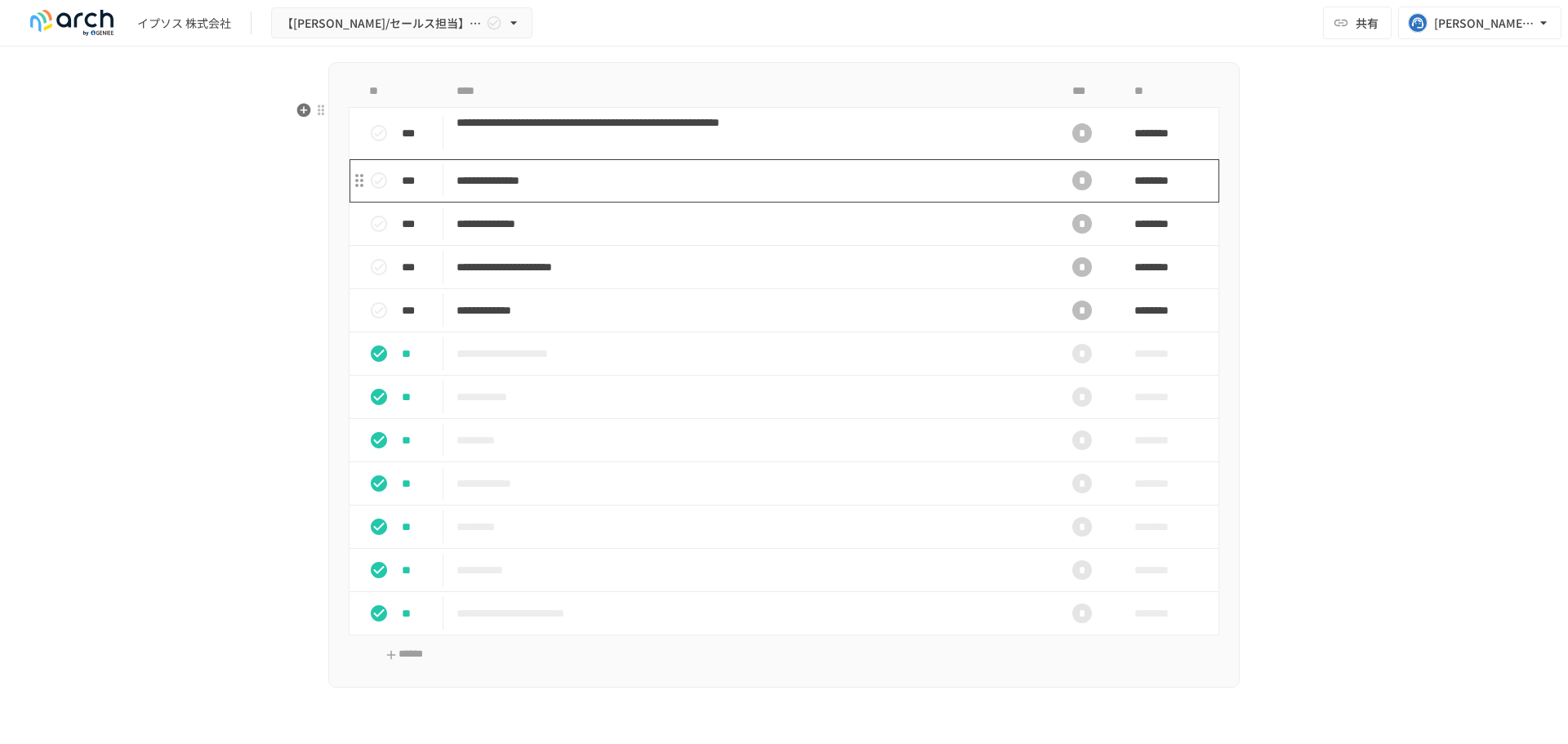 scroll, scrollTop: 1715, scrollLeft: 0, axis: vertical 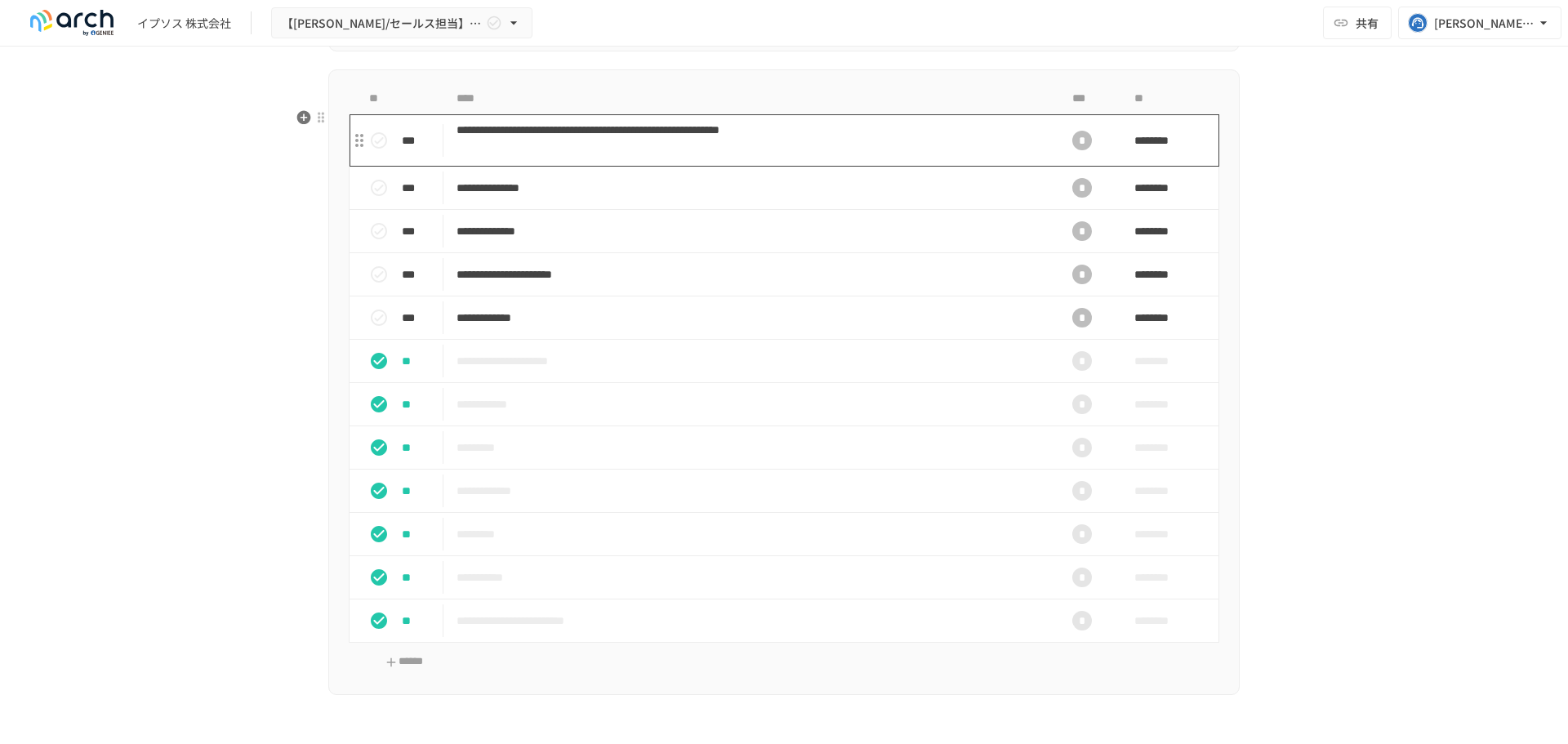 click on "**********" at bounding box center (750, 140) 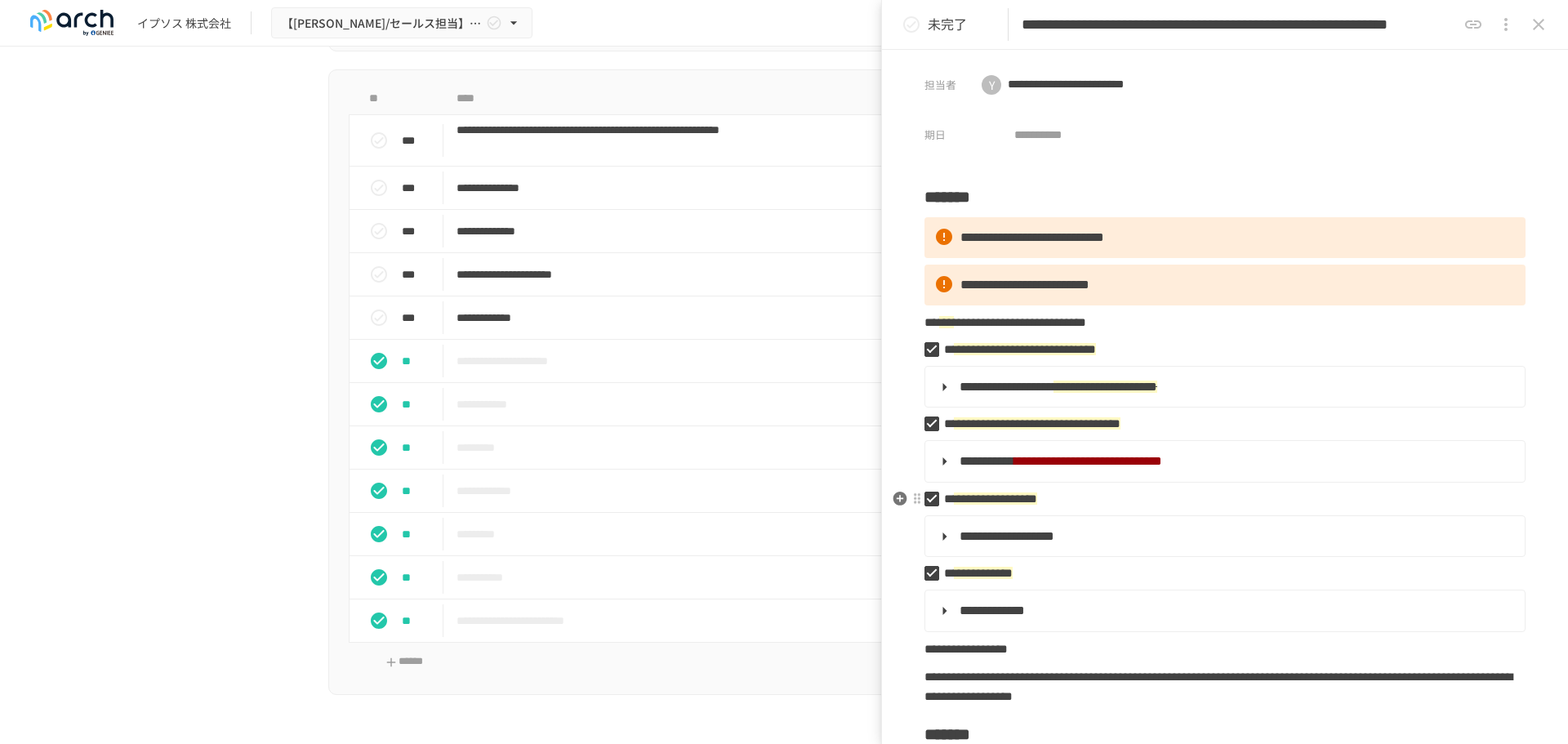 click on "**********" at bounding box center (1218, 499) 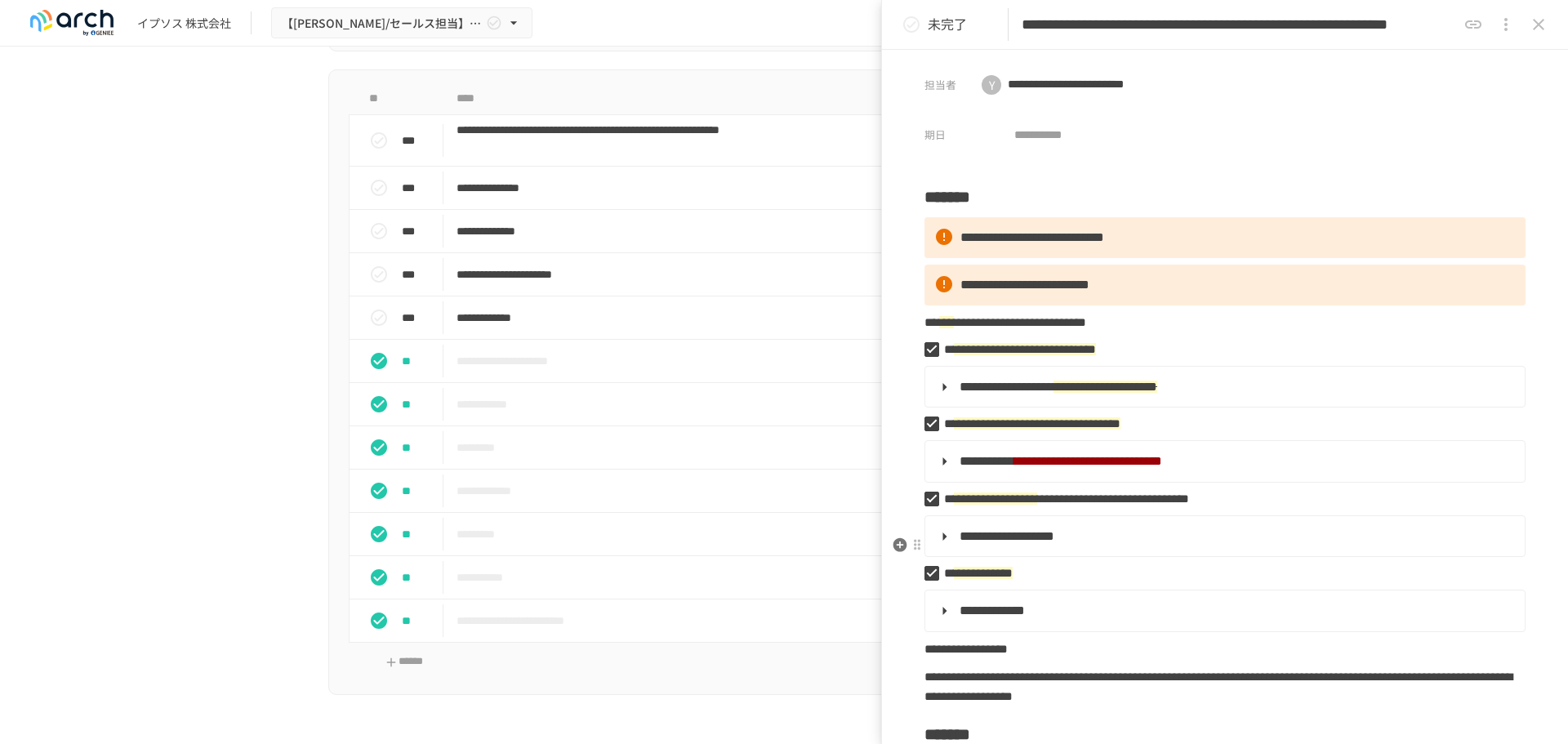 click on "**********" at bounding box center [1007, 536] 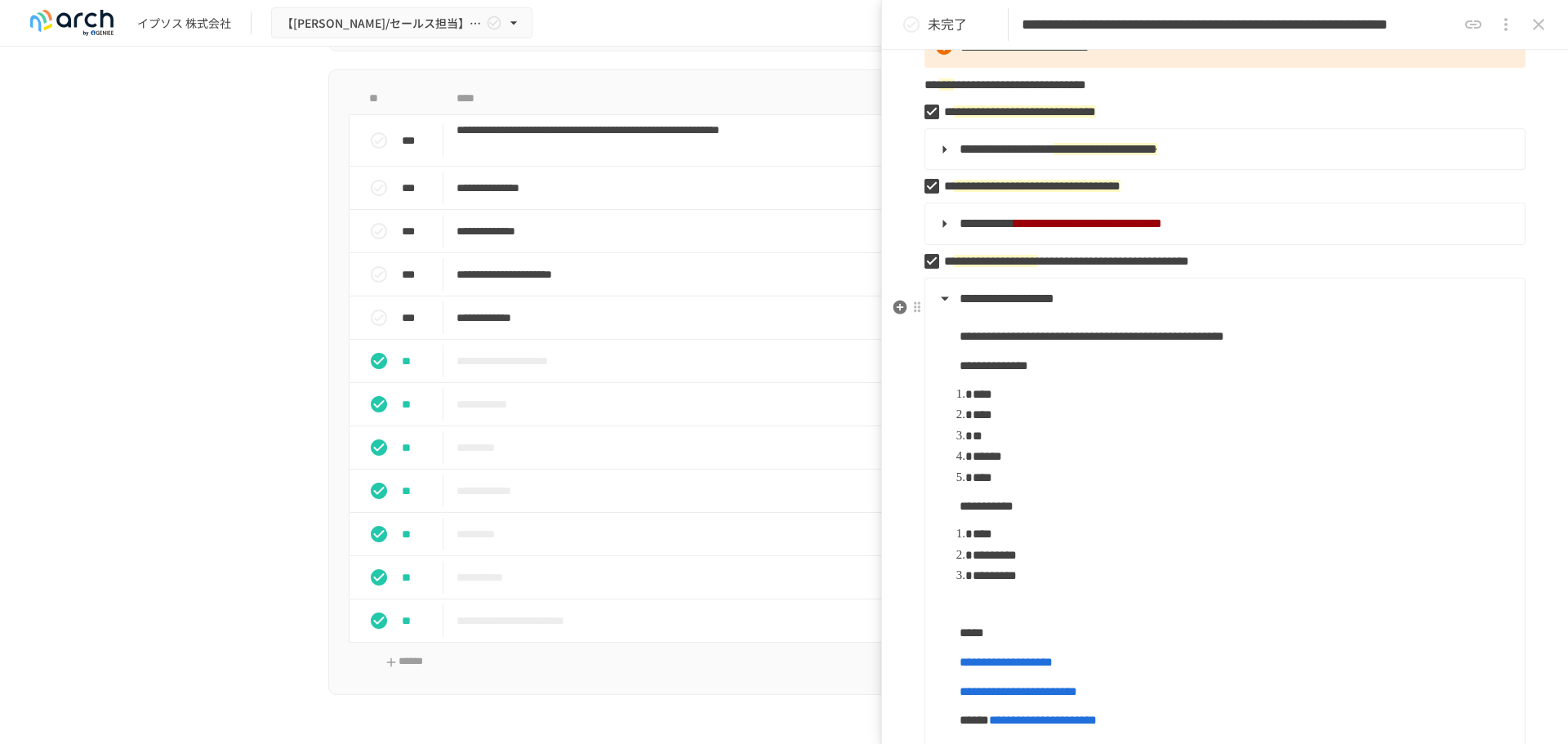 scroll, scrollTop: 245, scrollLeft: 0, axis: vertical 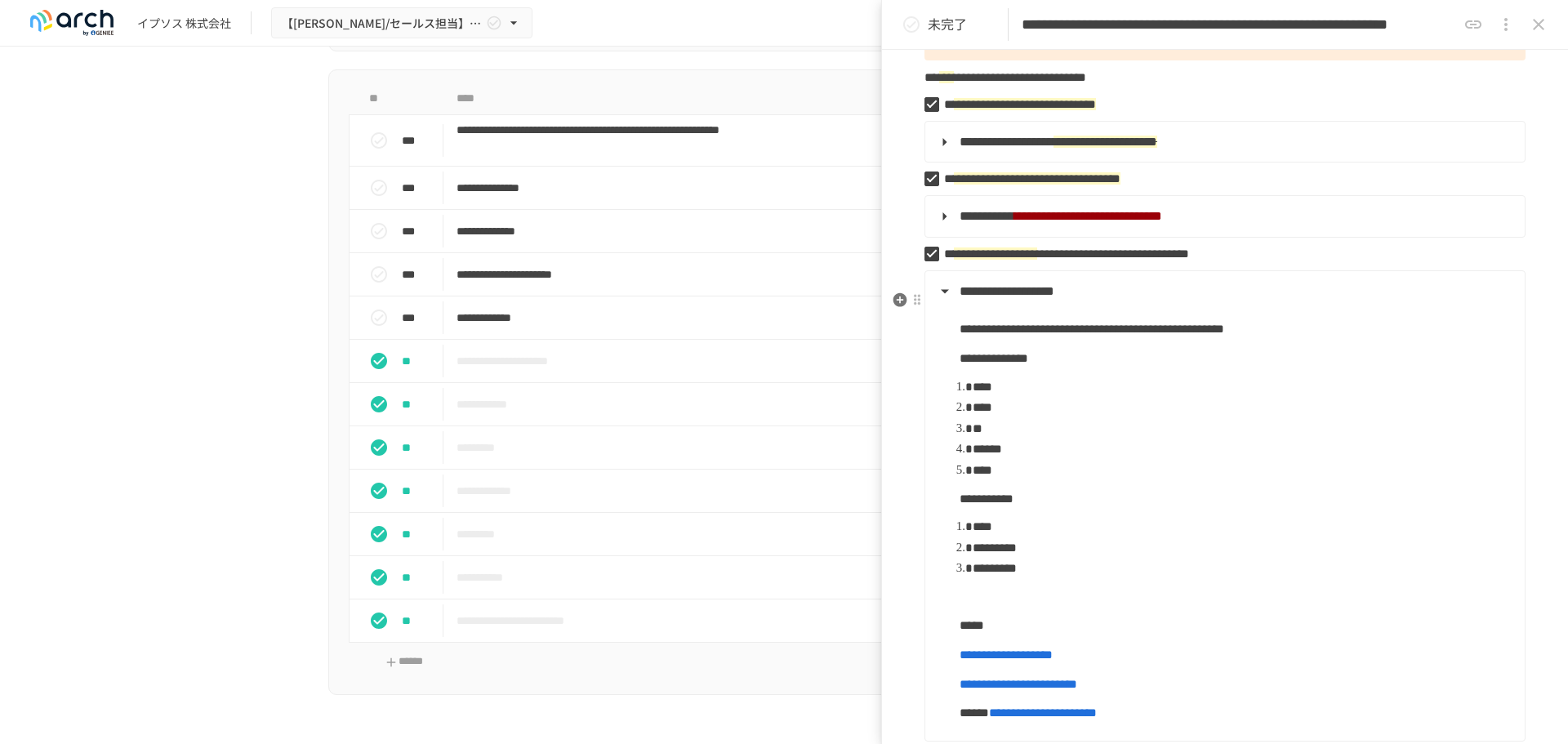 click on "******" at bounding box center (1242, 449) 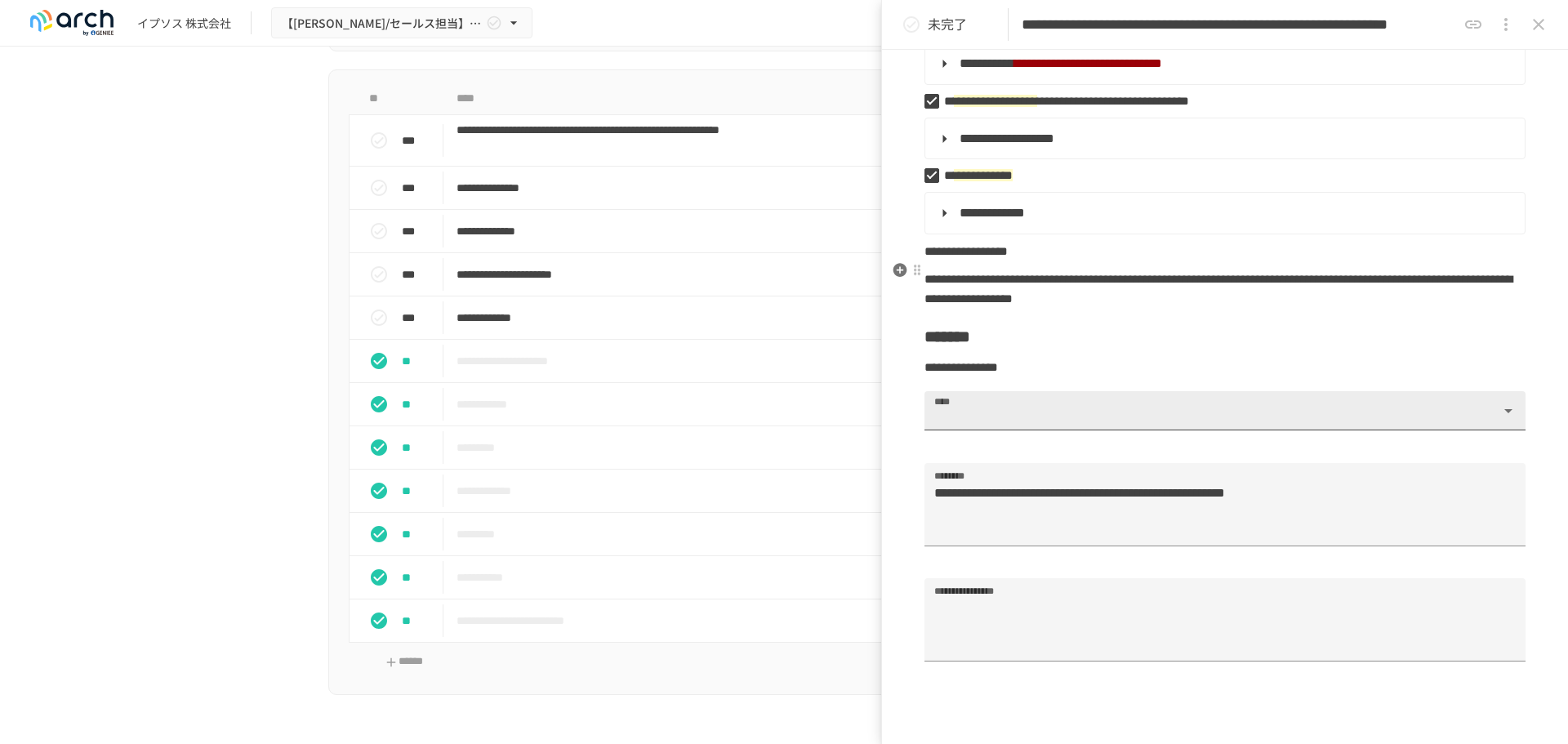 scroll, scrollTop: 408, scrollLeft: 0, axis: vertical 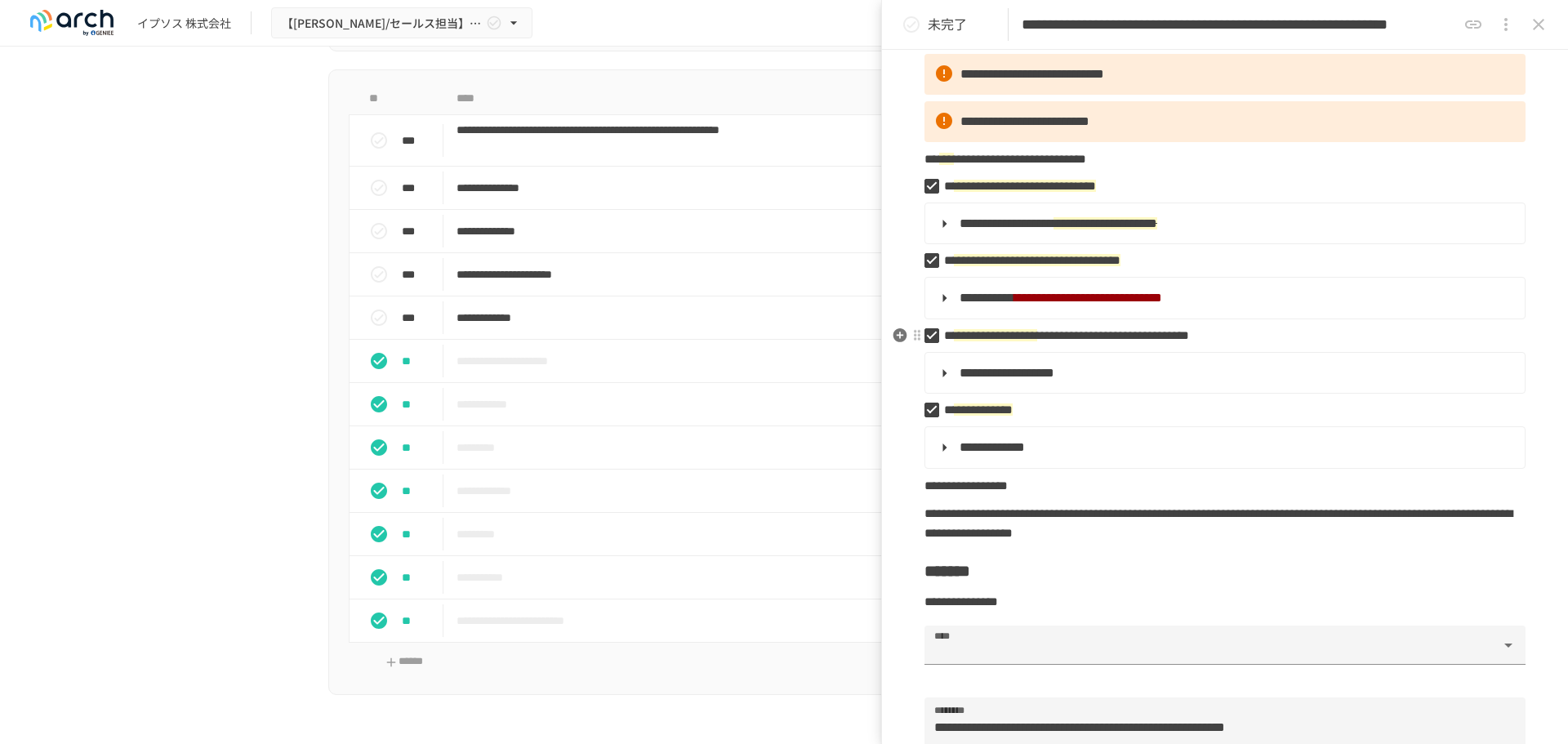 click on "**********" at bounding box center (1113, 335) 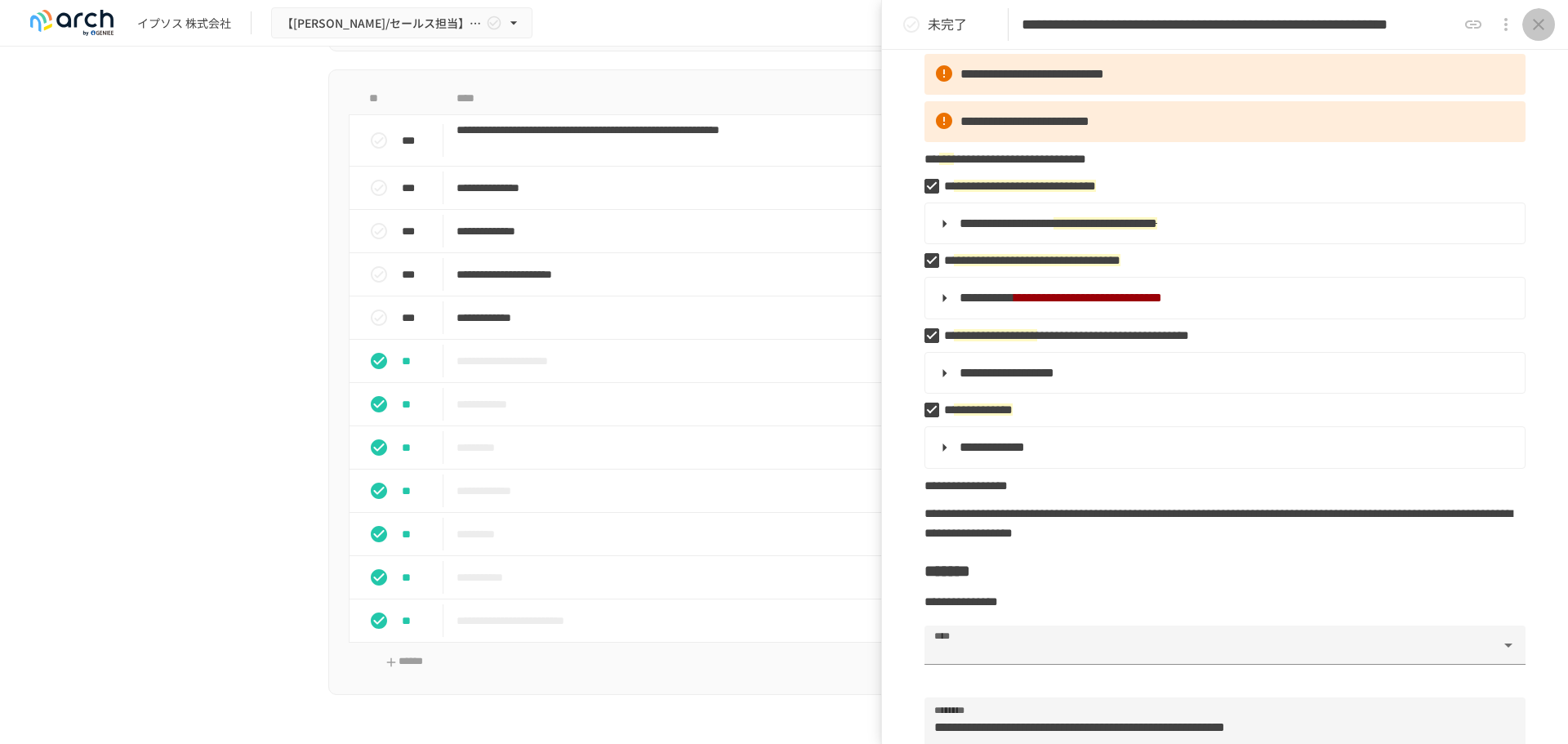 click 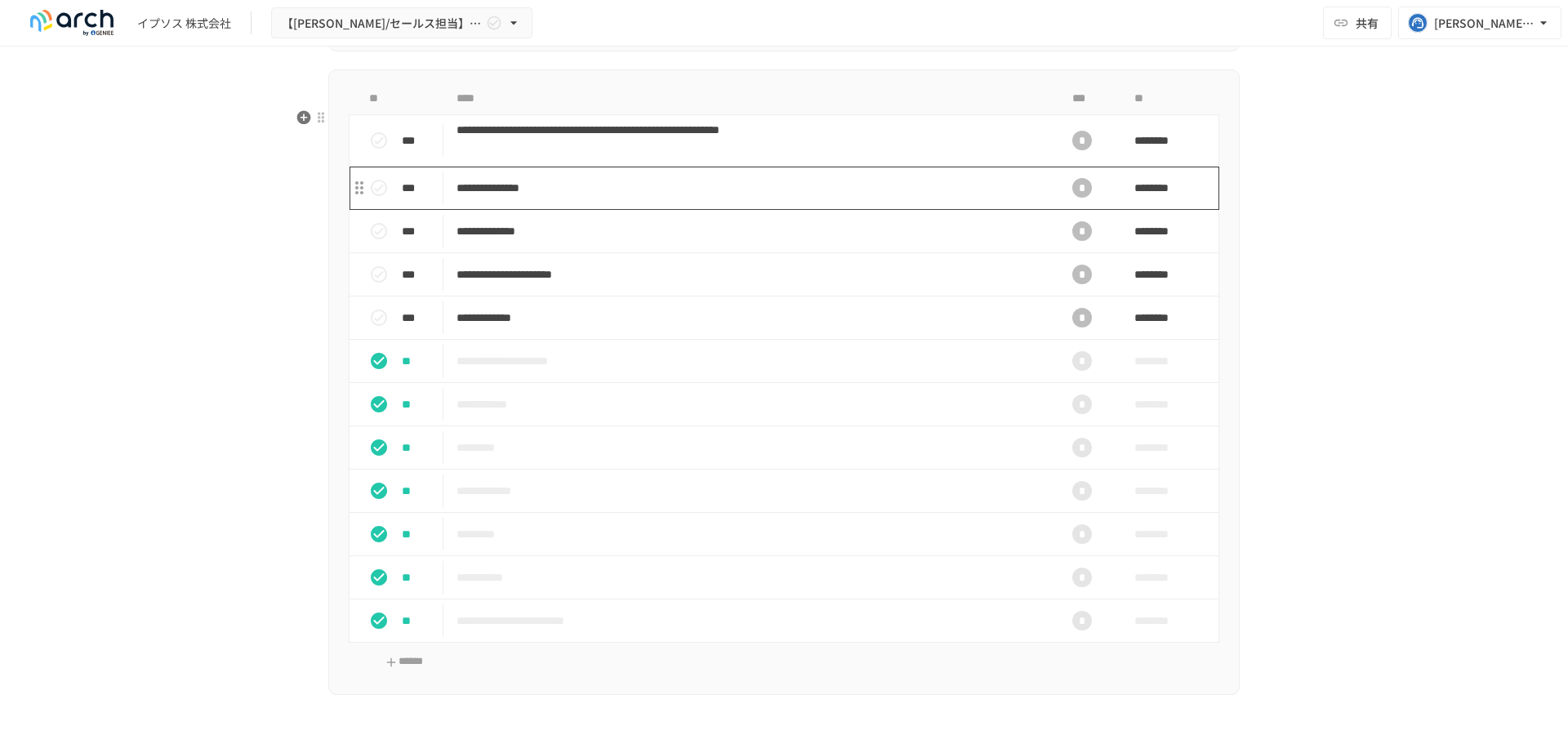 click on "**********" at bounding box center (750, 188) 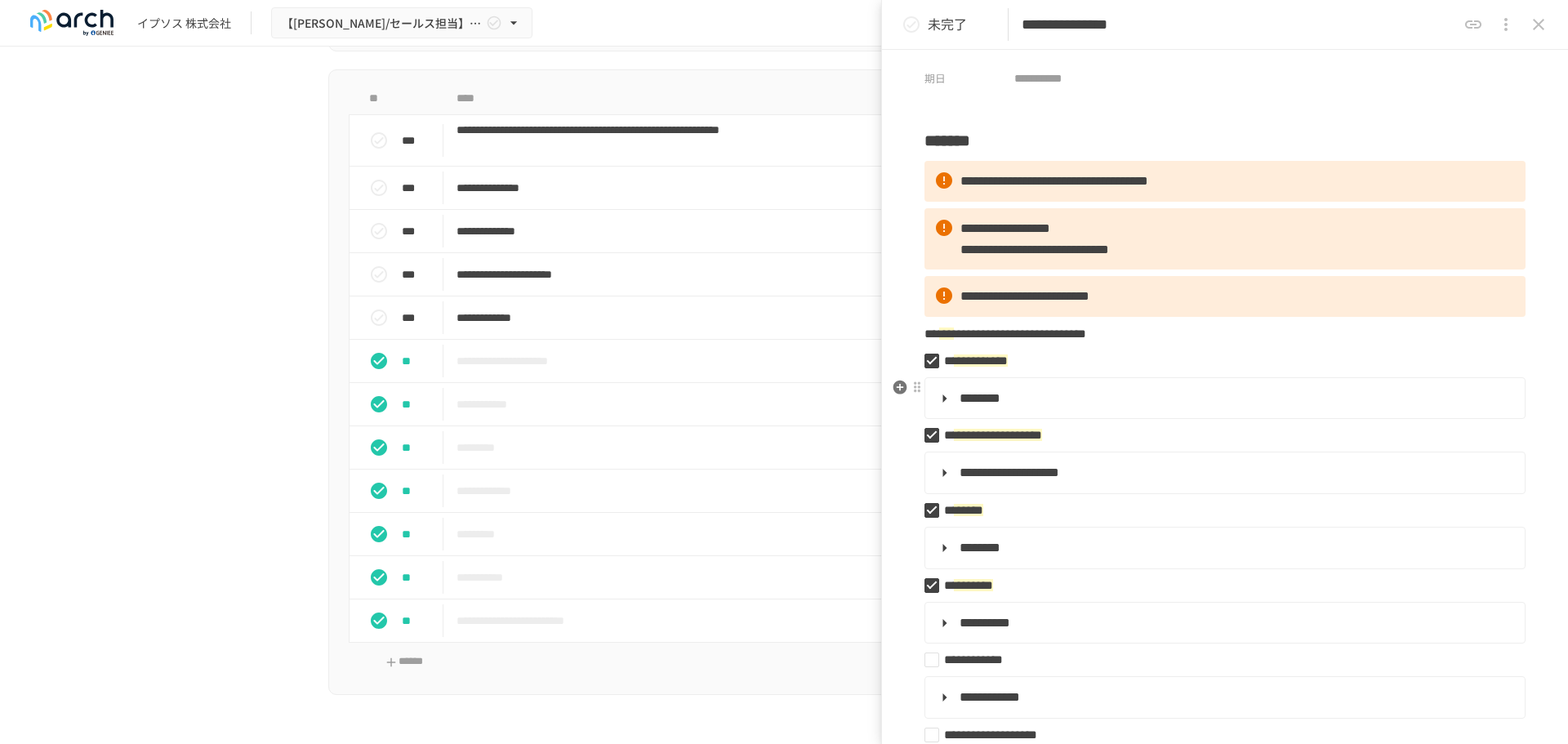 scroll, scrollTop: 82, scrollLeft: 0, axis: vertical 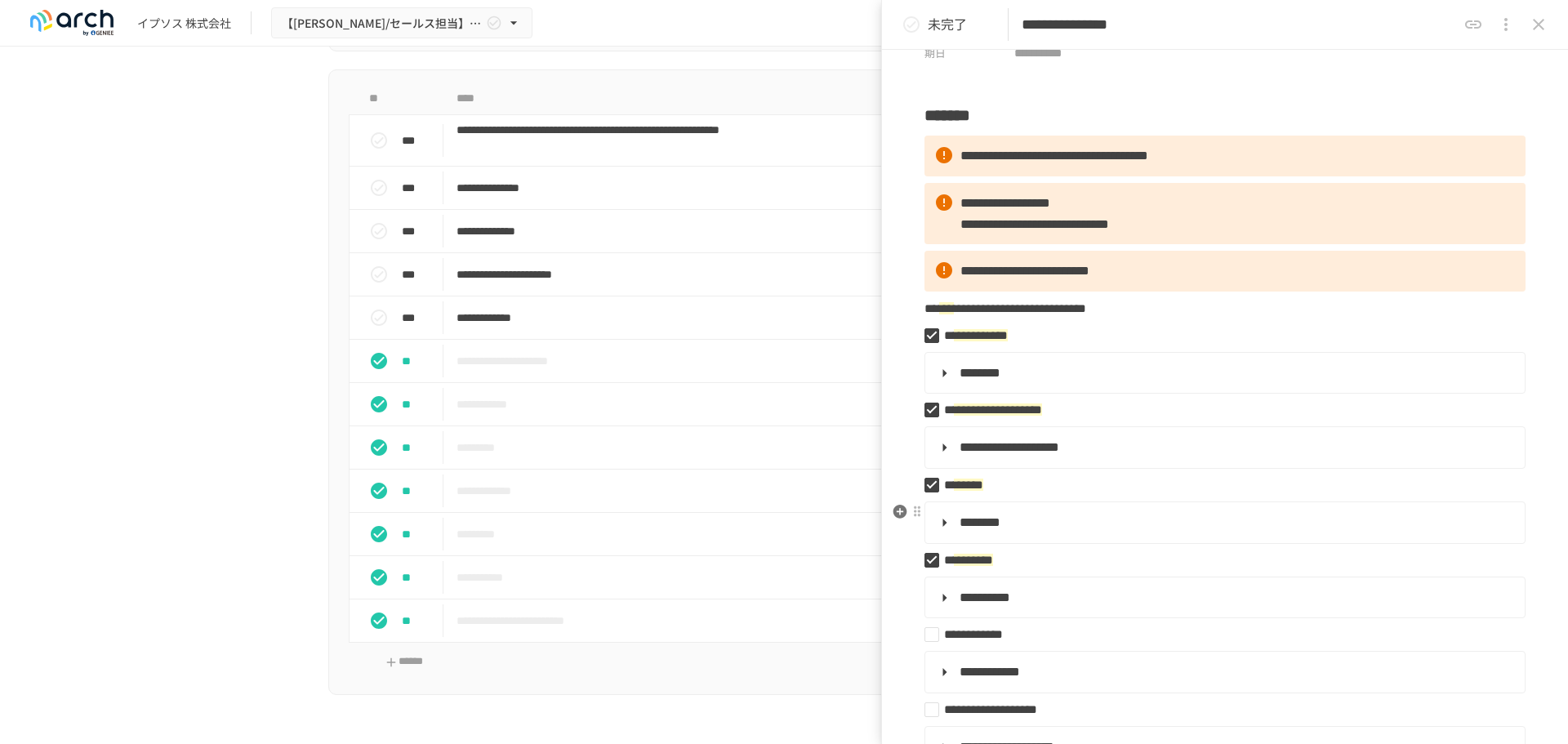 click on "********" at bounding box center [980, 522] 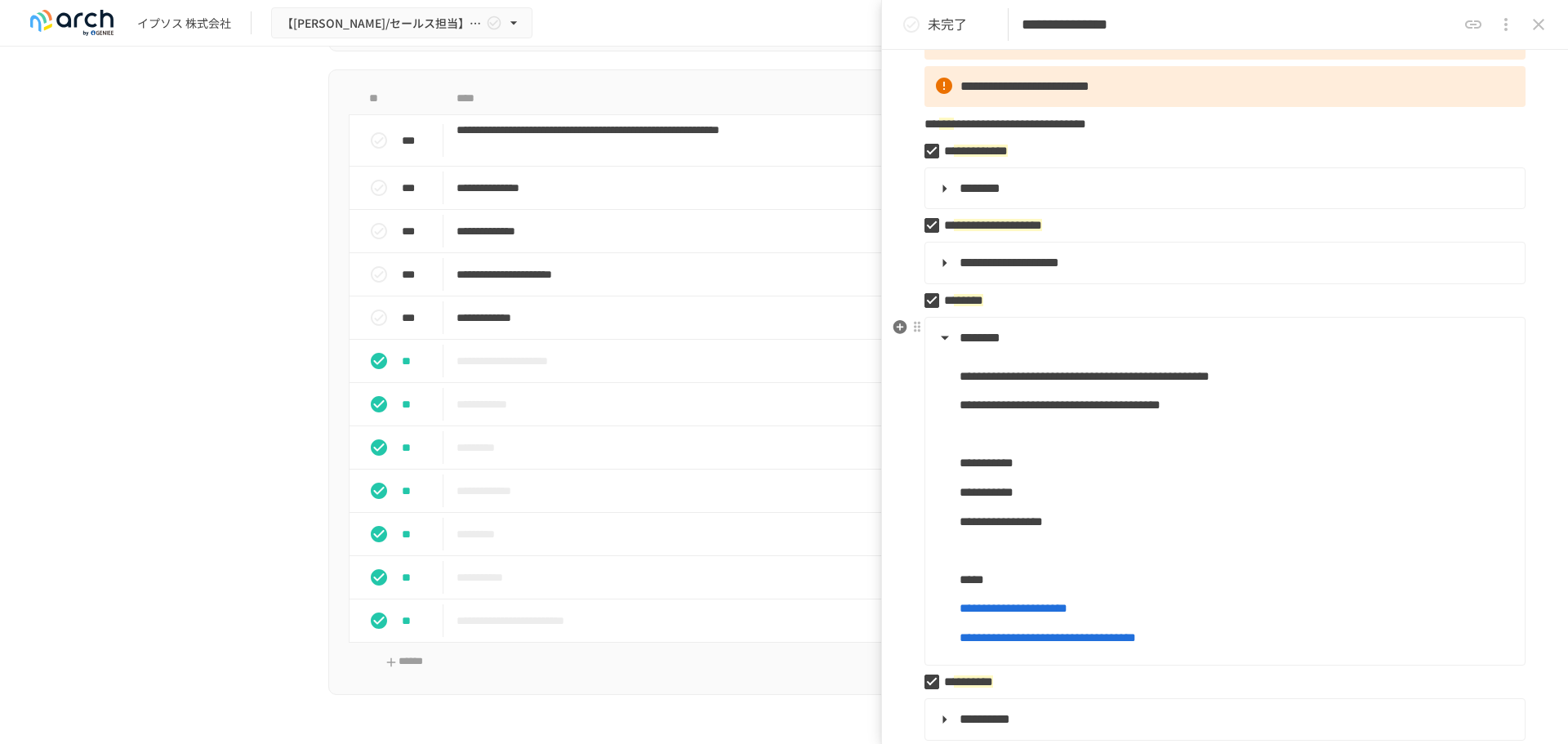 scroll, scrollTop: 327, scrollLeft: 0, axis: vertical 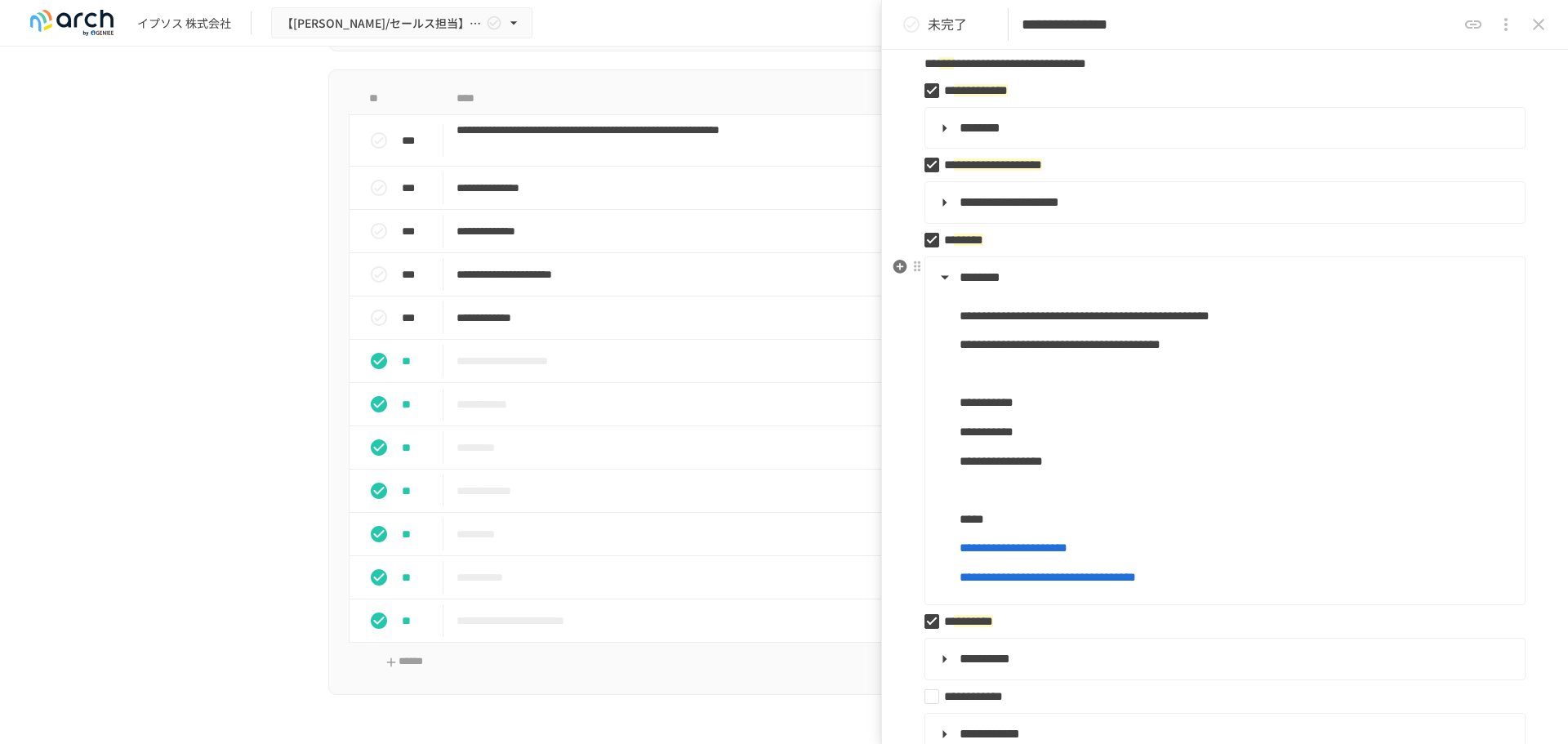 click on "**********" at bounding box center [1013, 547] 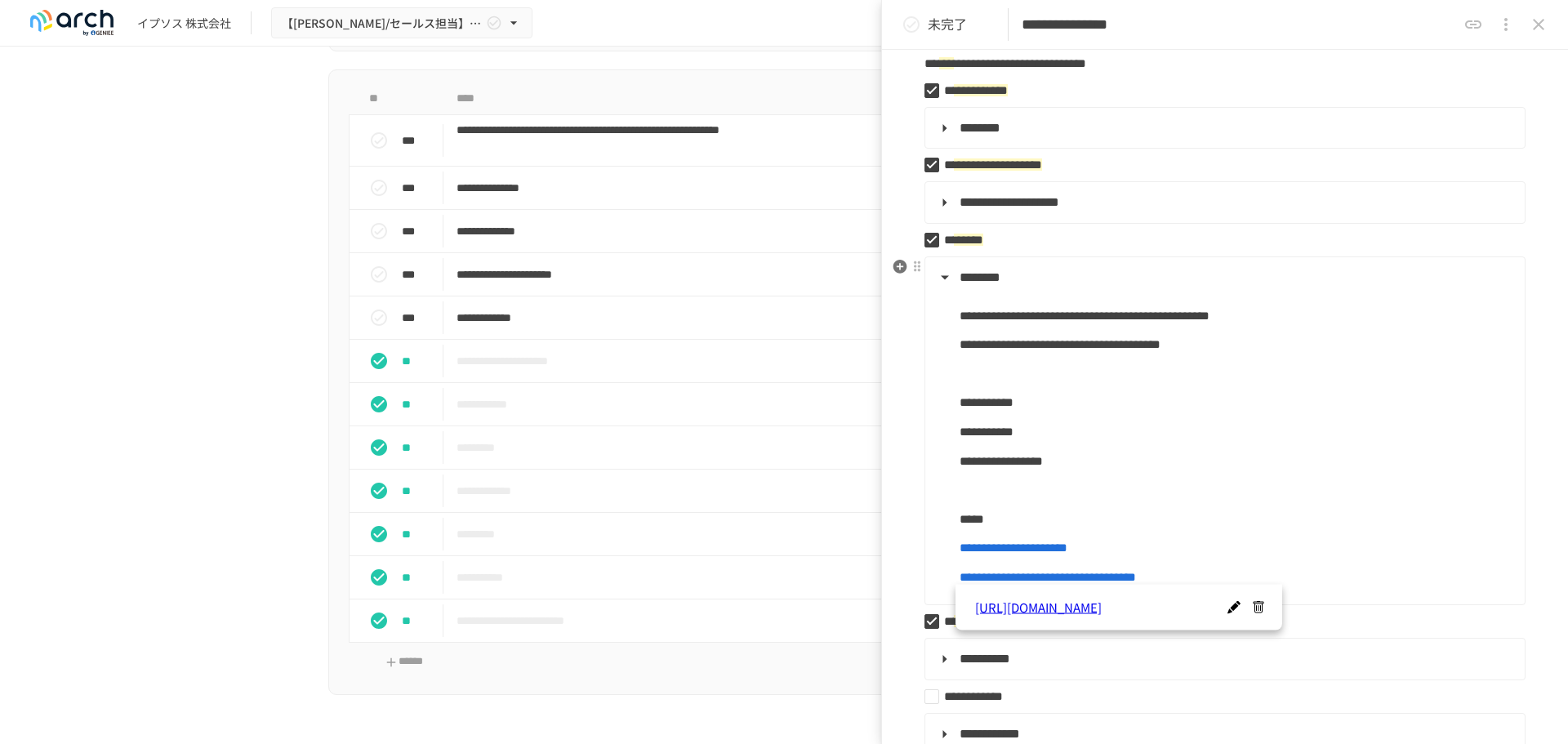 scroll, scrollTop: 408, scrollLeft: 0, axis: vertical 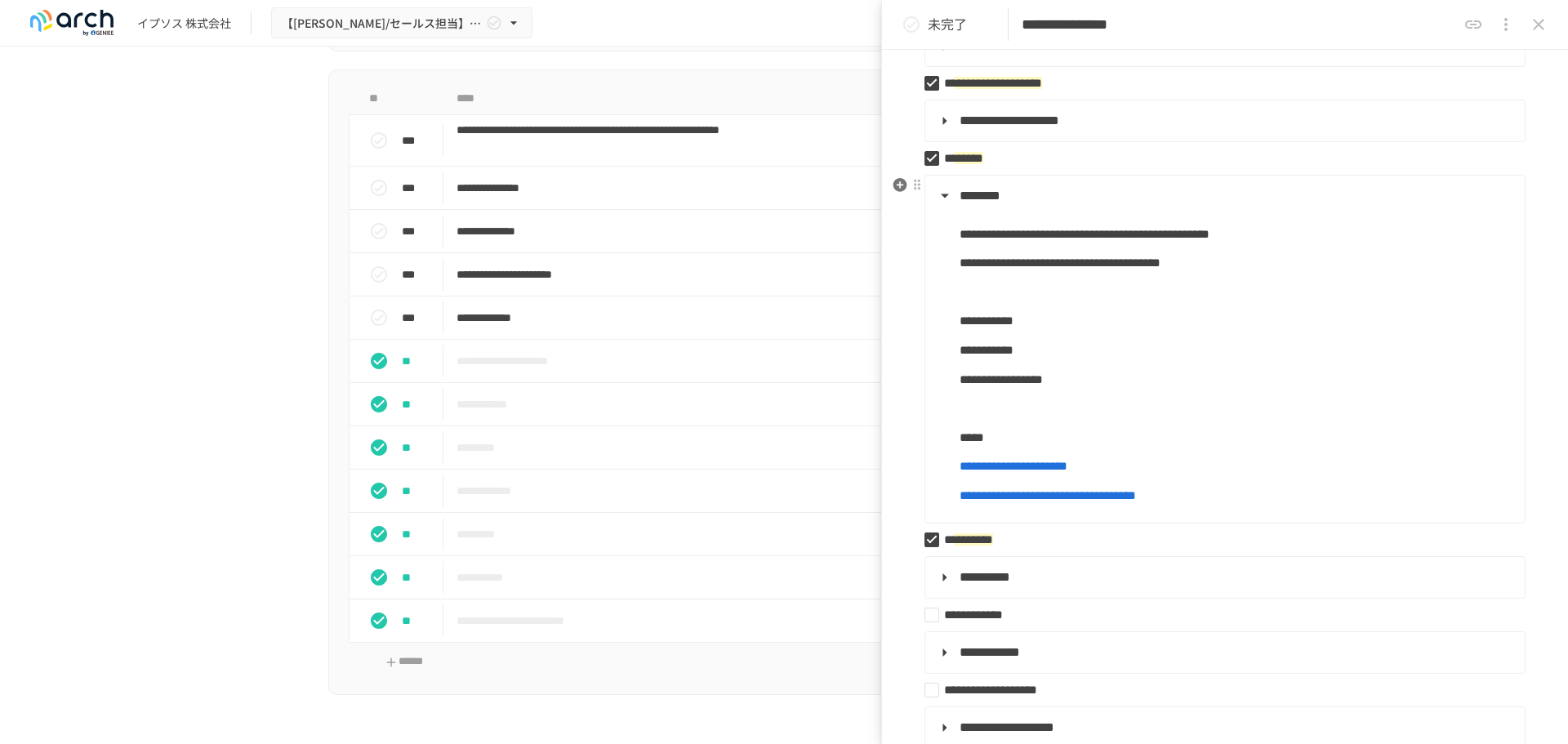 click on "********" at bounding box center [1223, 196] 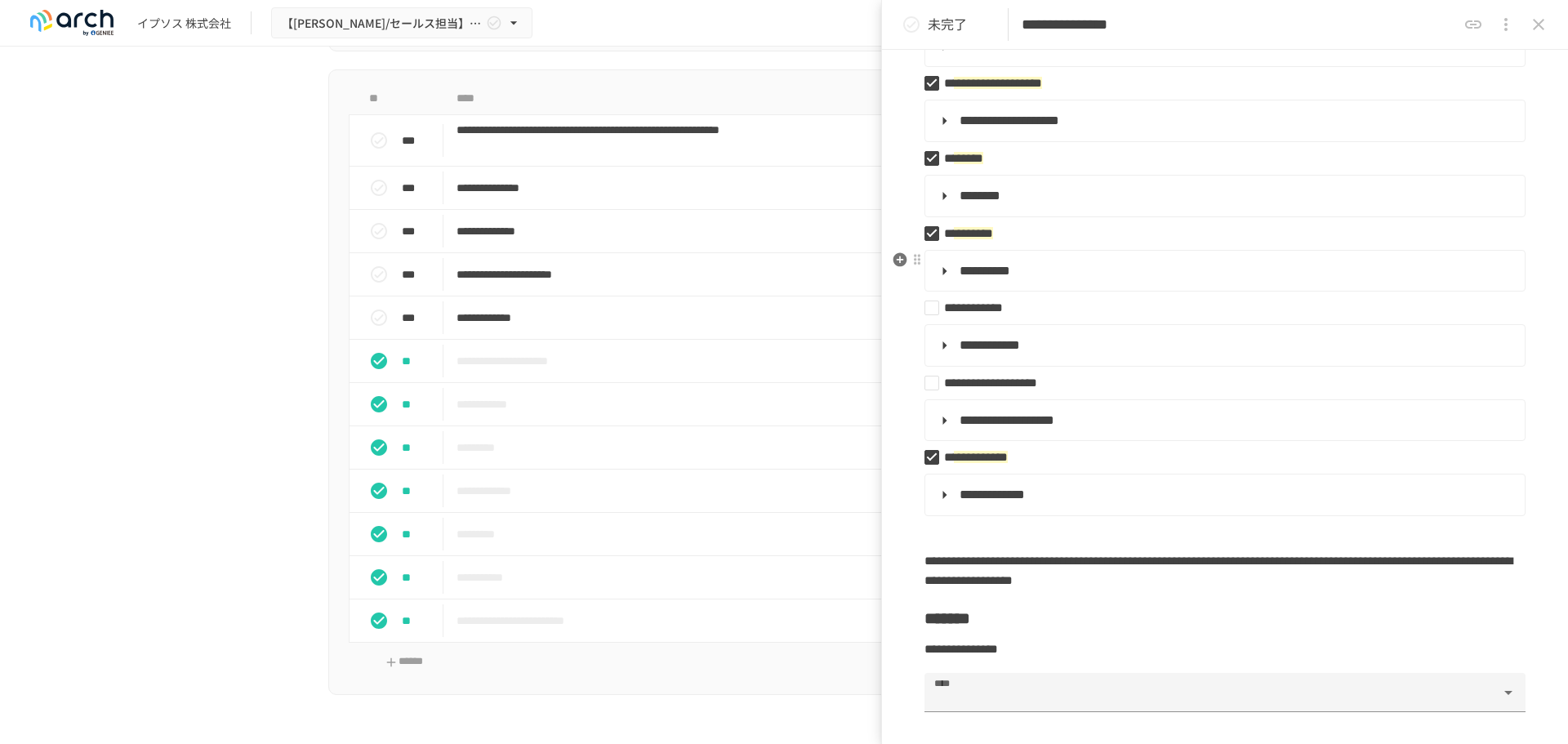 click on "**********" at bounding box center (985, 270) 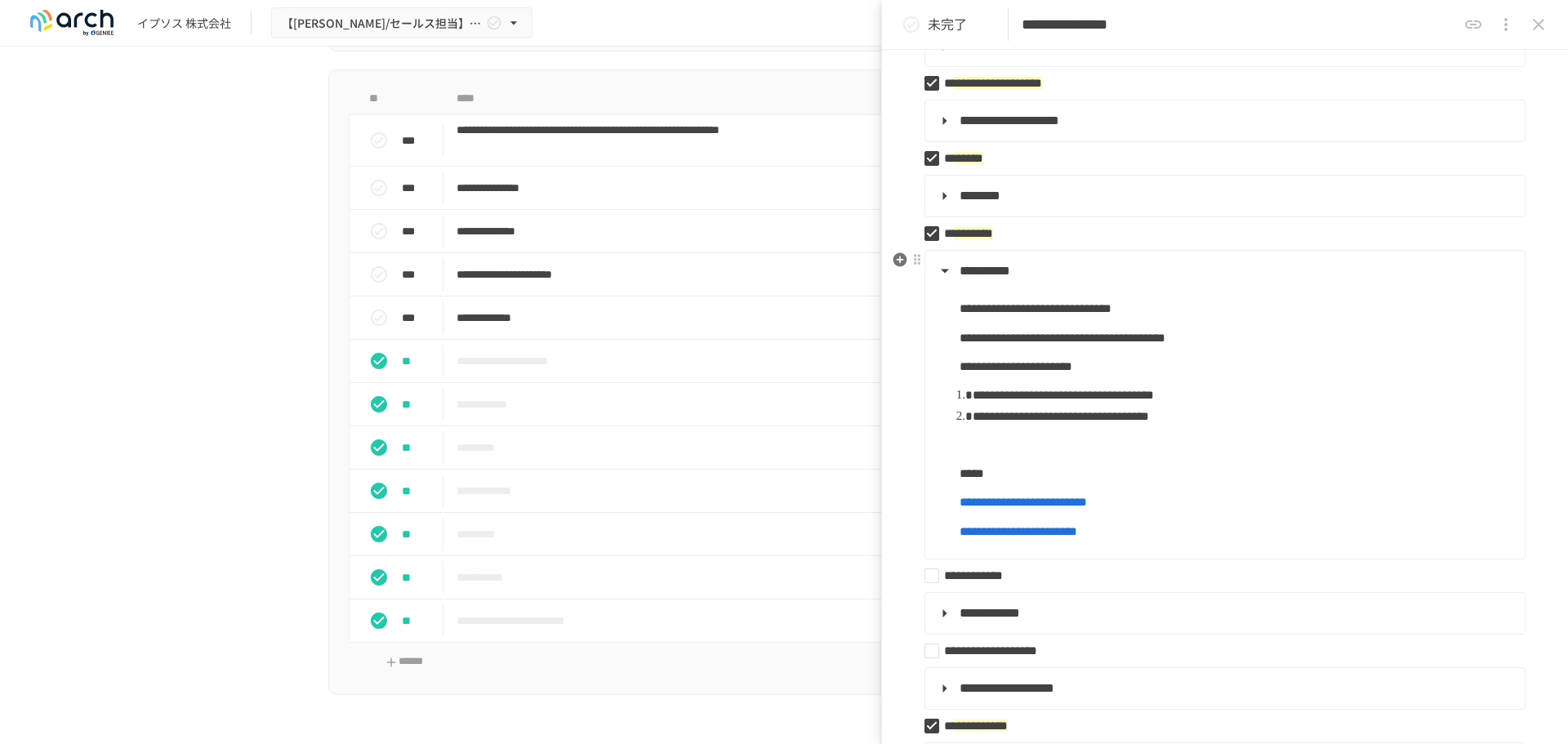 click on "**********" at bounding box center (1223, 271) 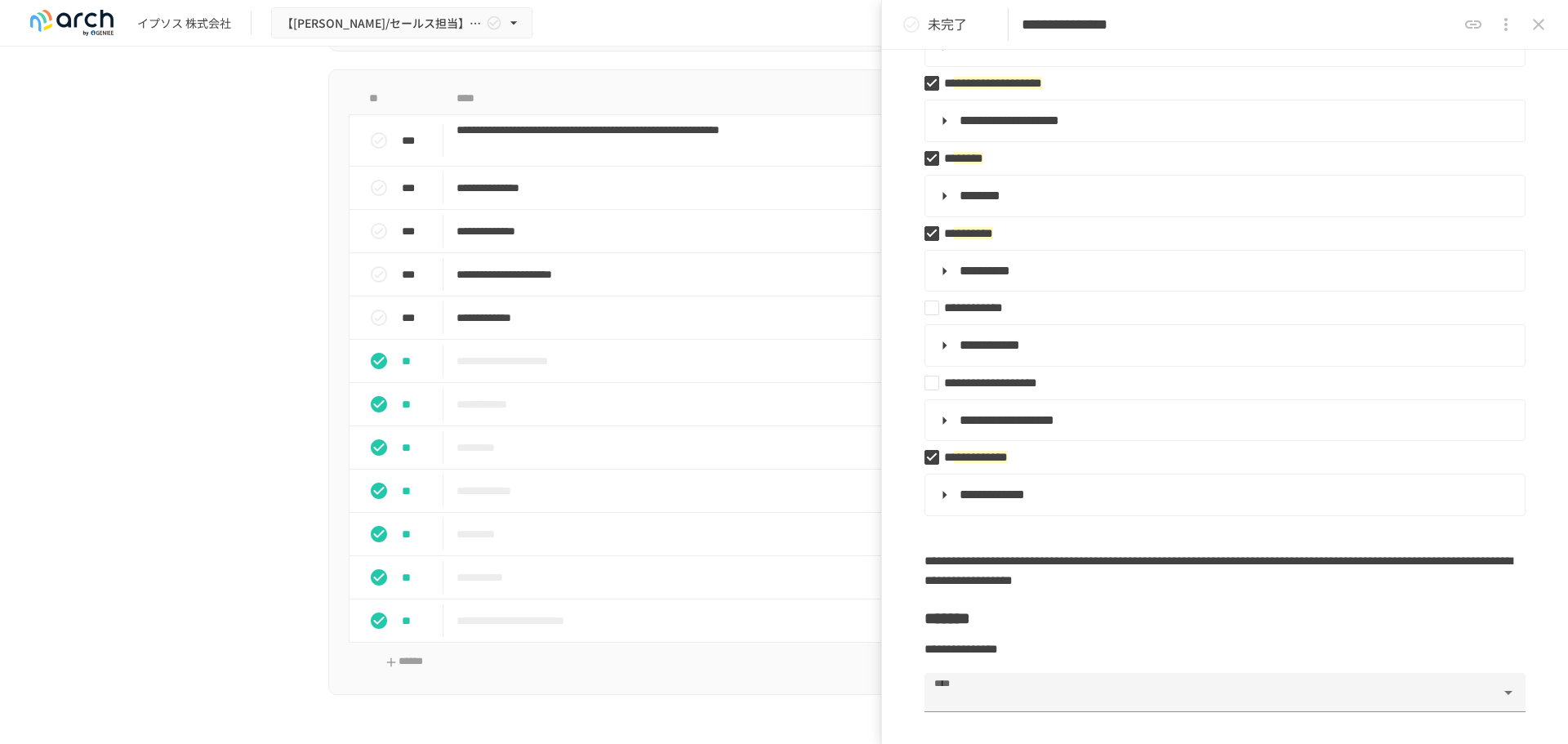 click 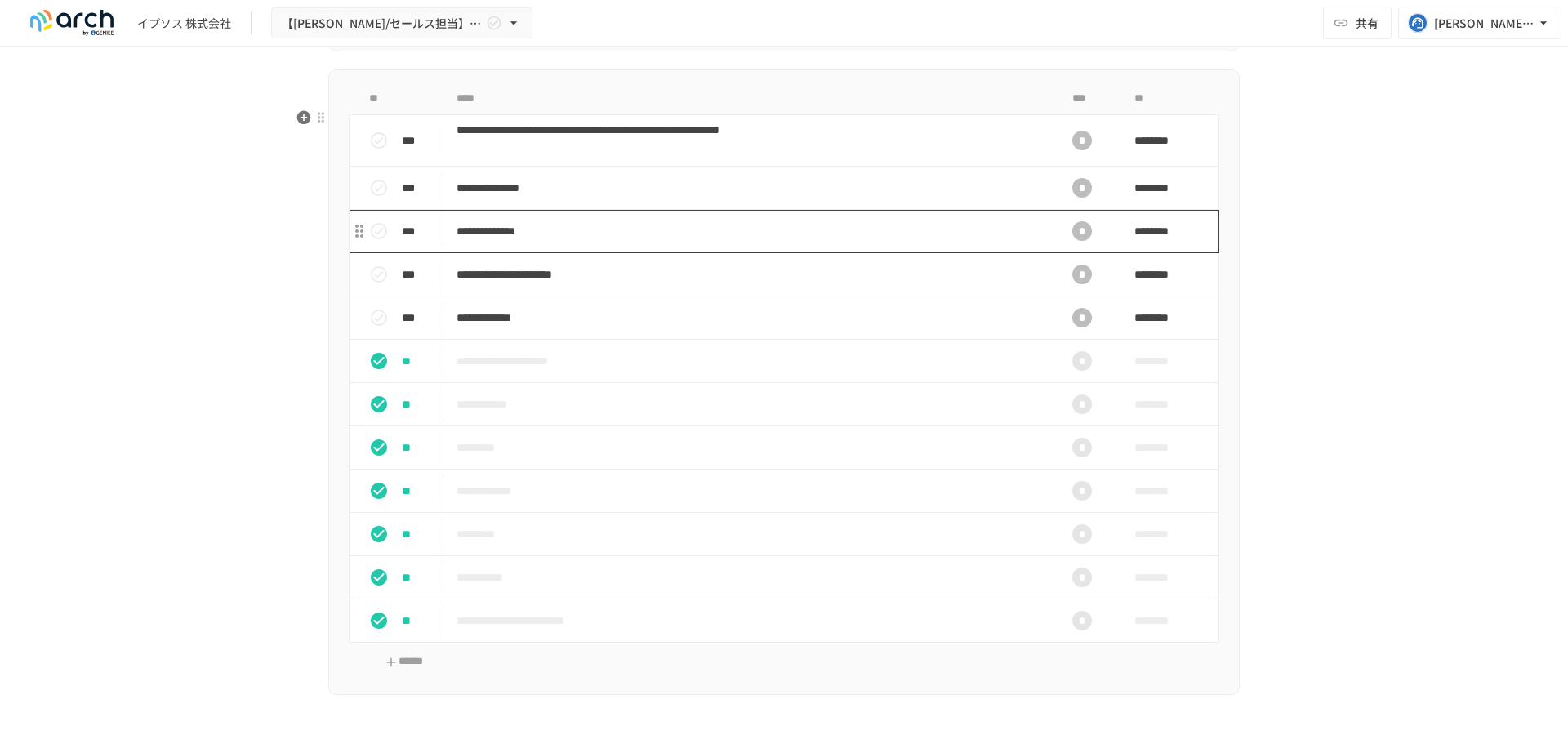 click on "**********" at bounding box center (750, 231) 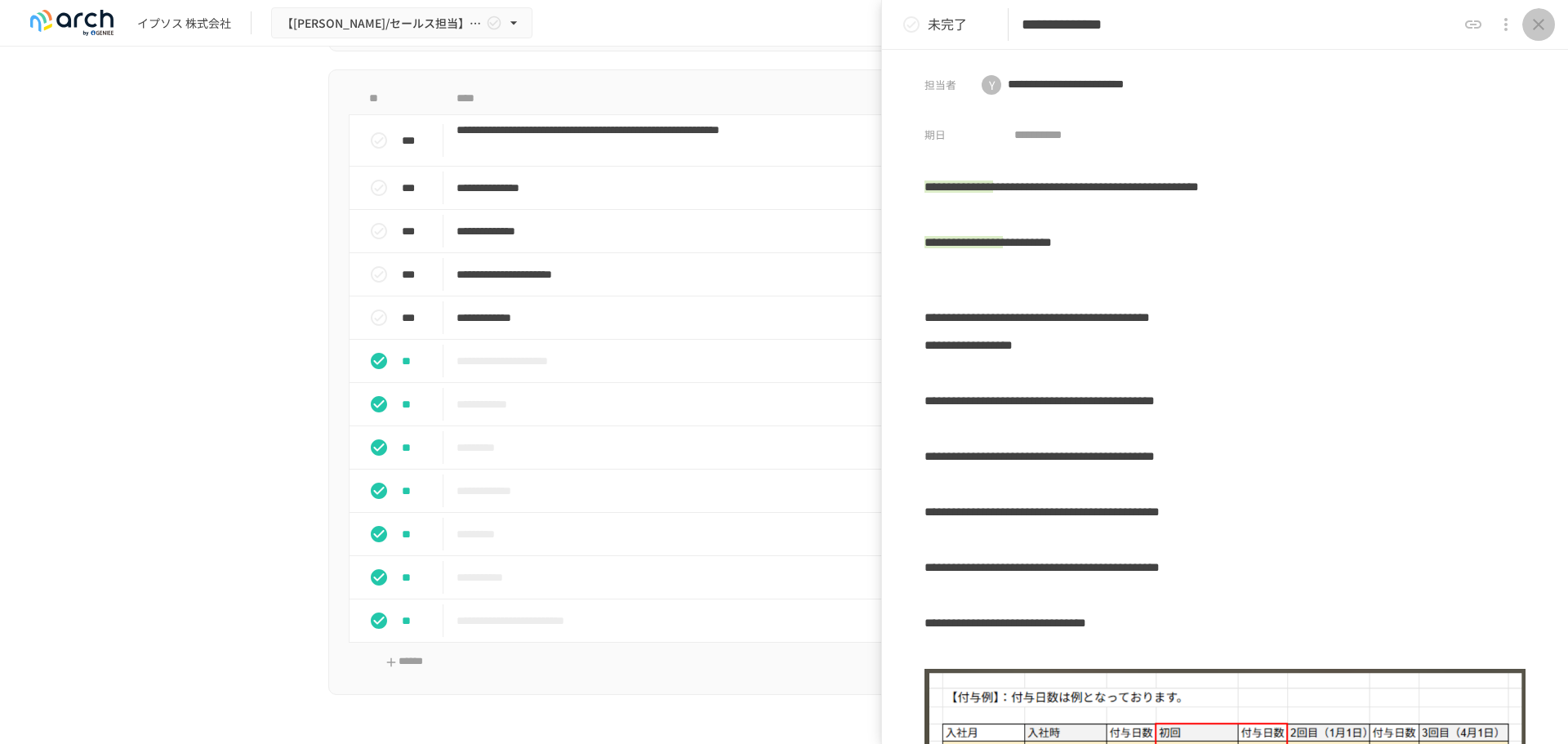 click 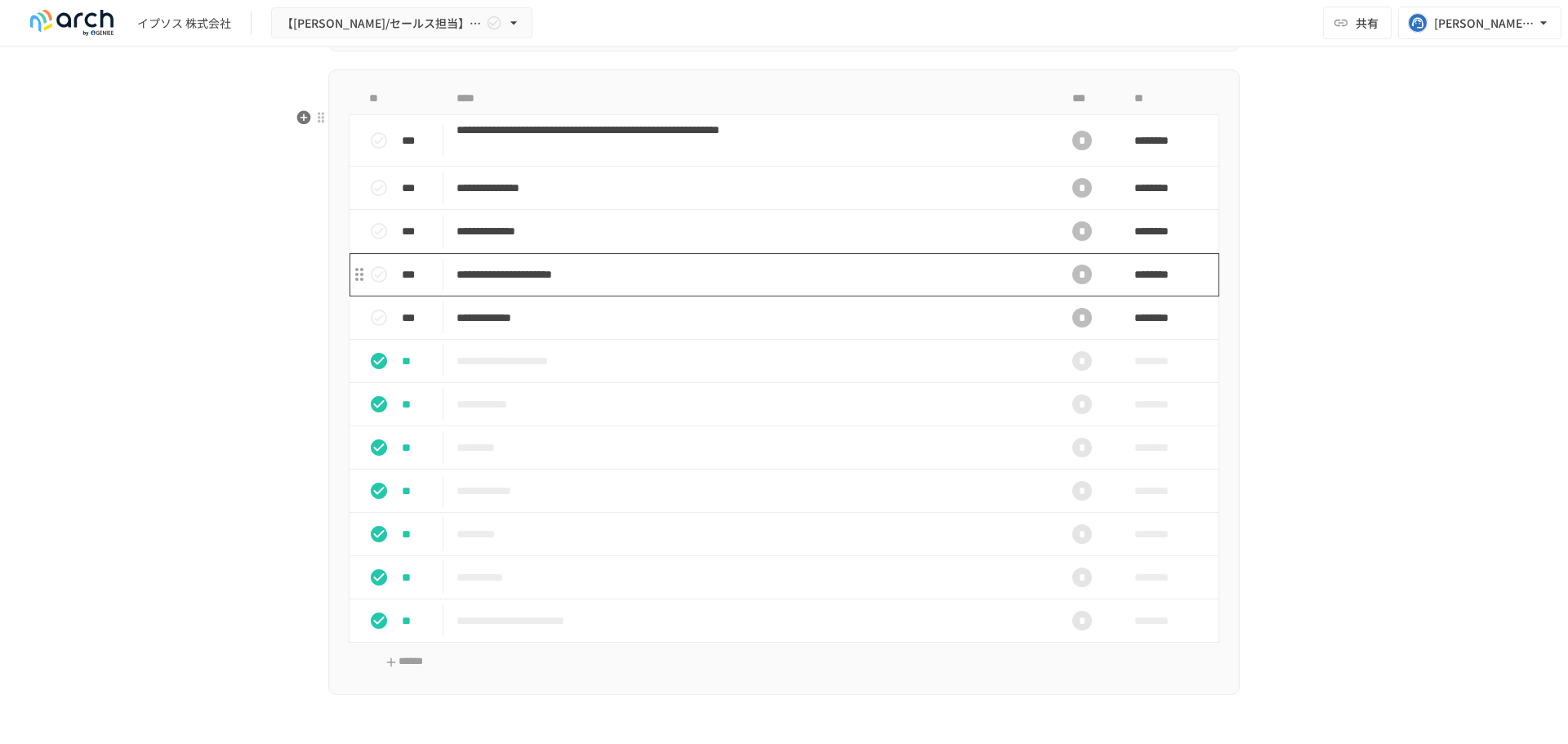 click on "**********" at bounding box center [750, 274] 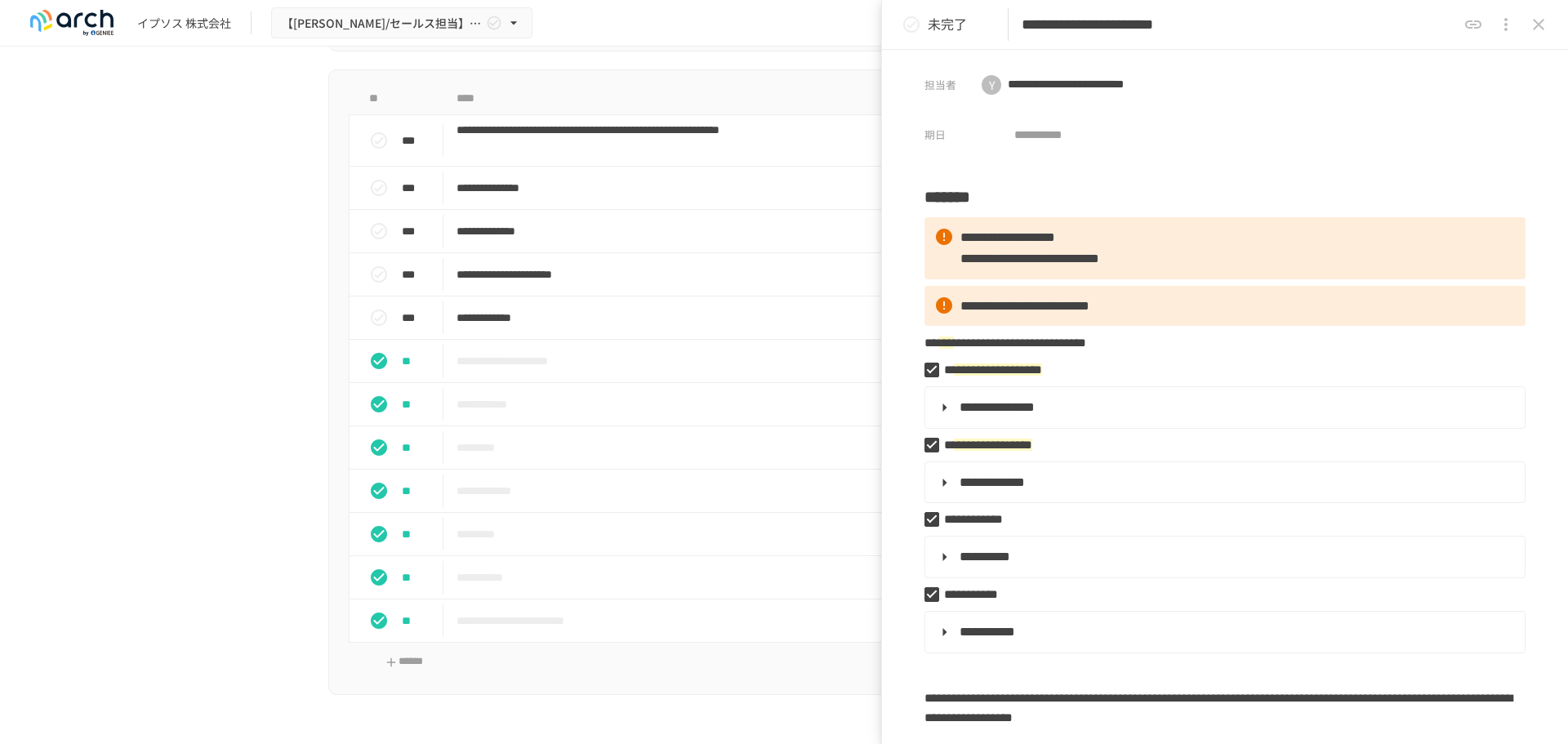 click 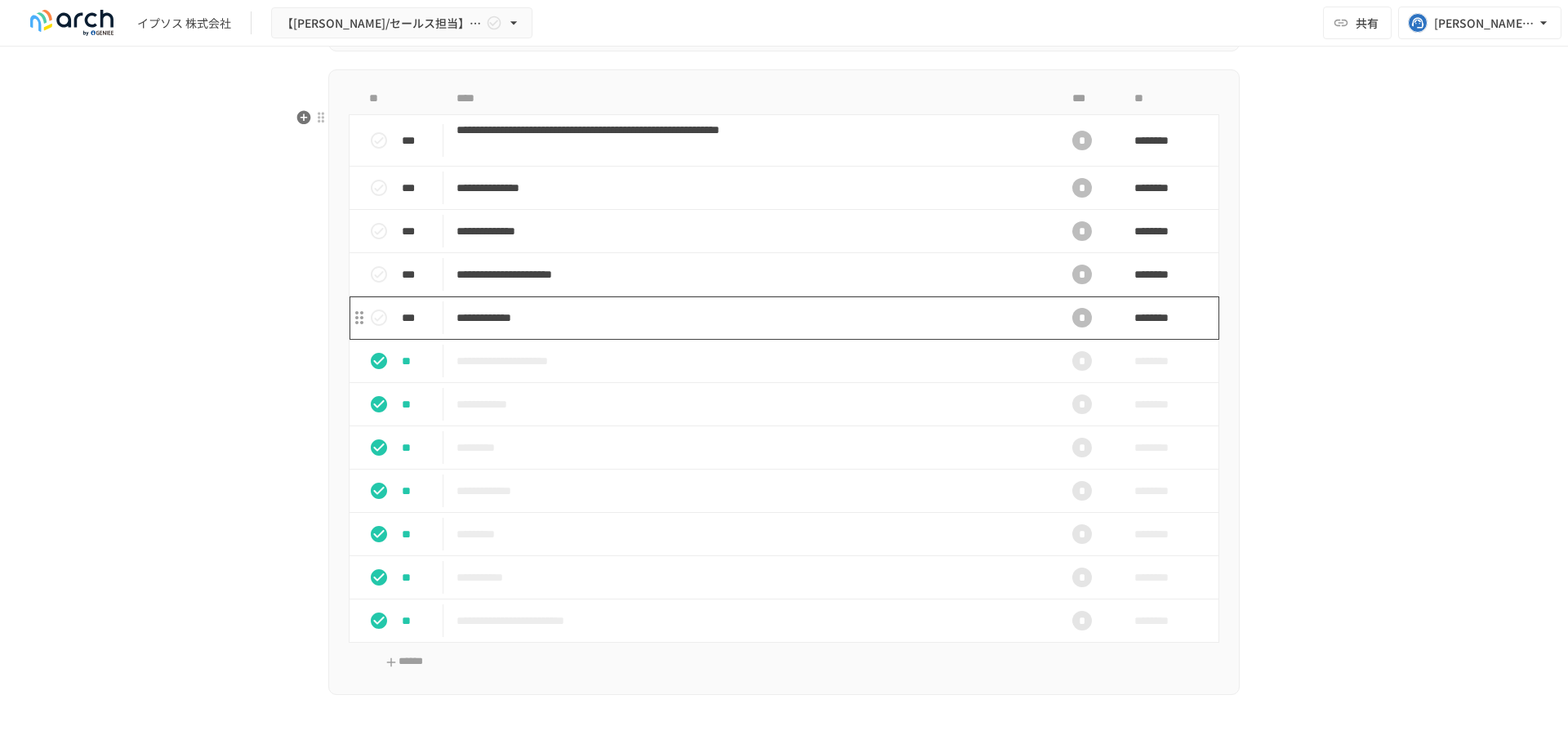 click on "**********" at bounding box center (750, 318) 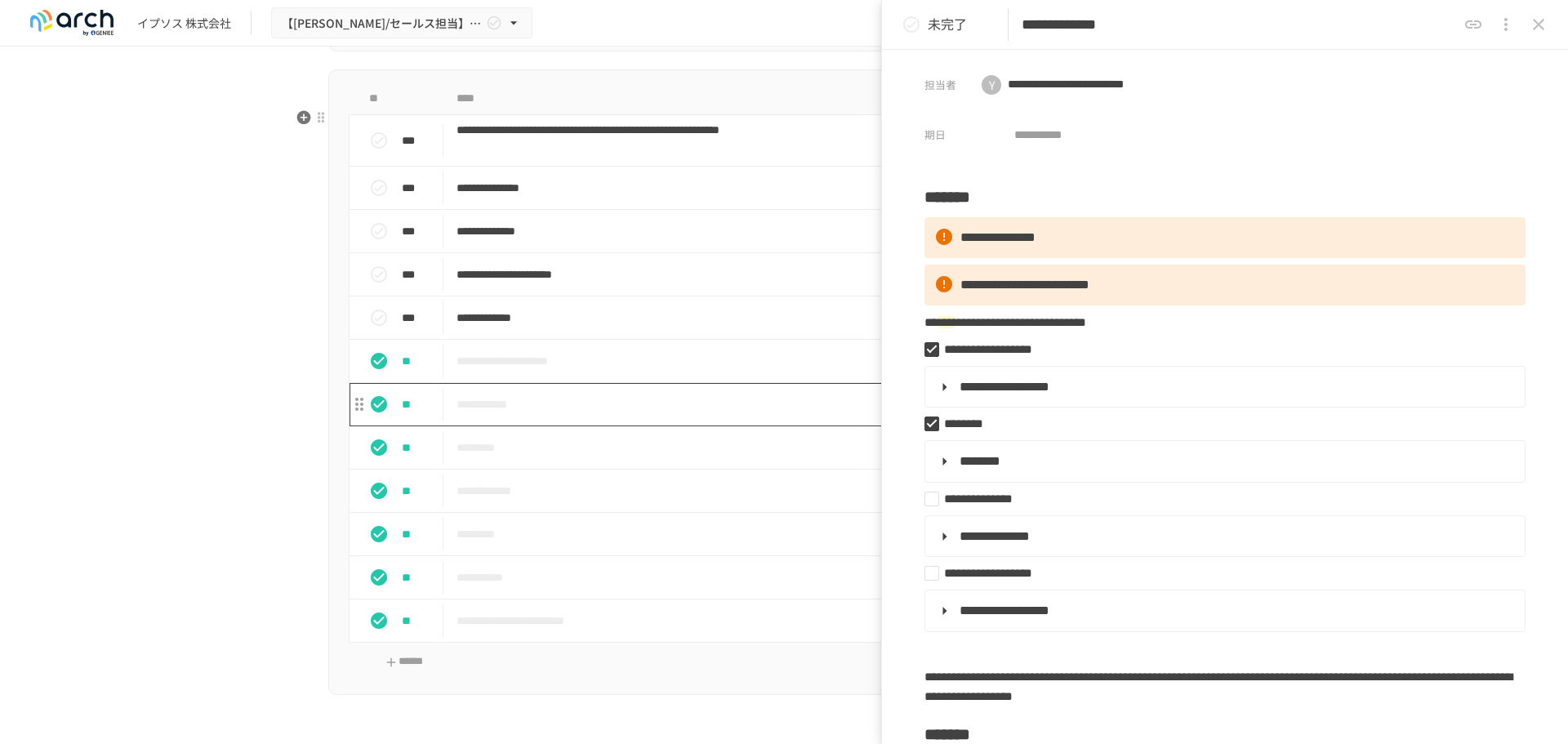 click on "**********" at bounding box center (750, 404) 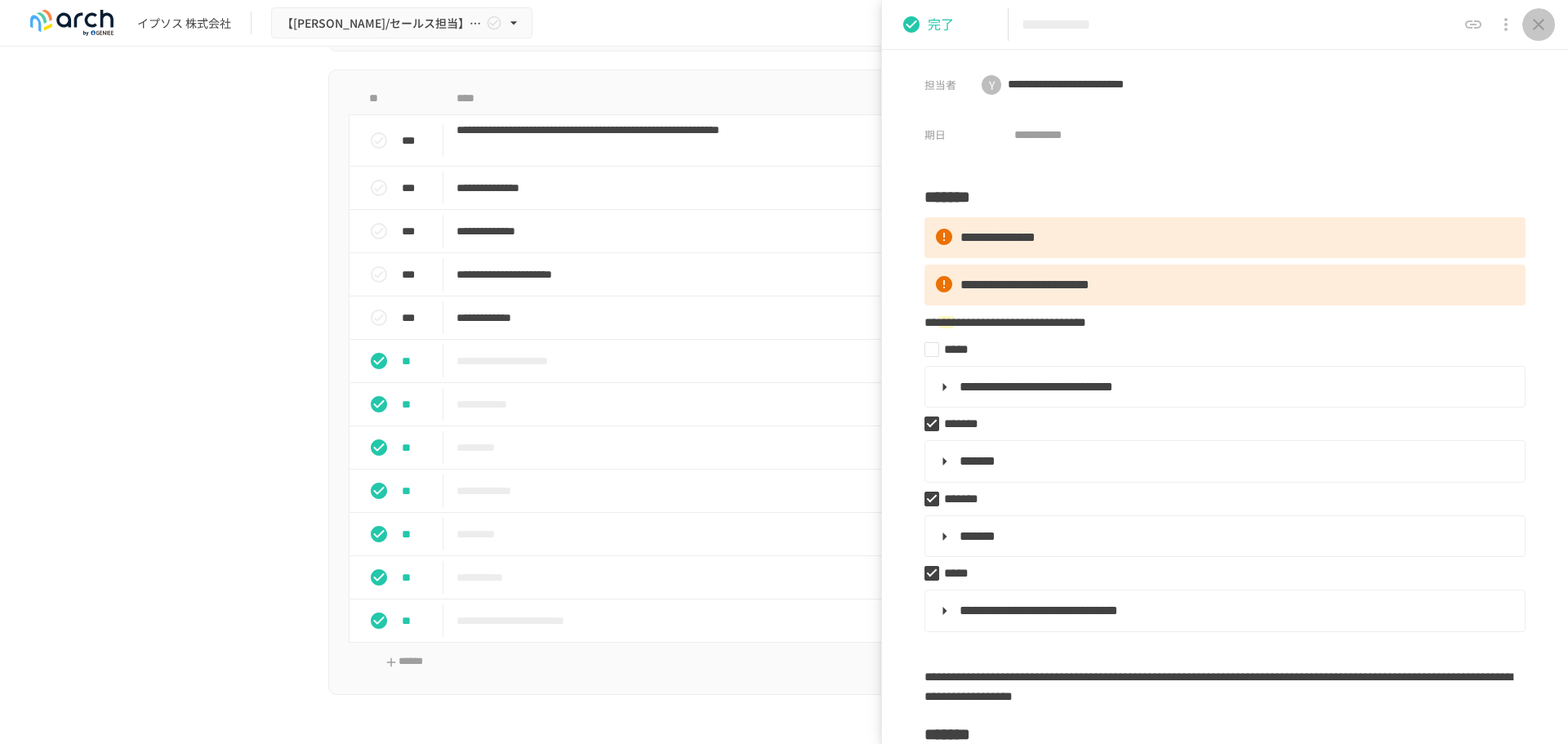 click 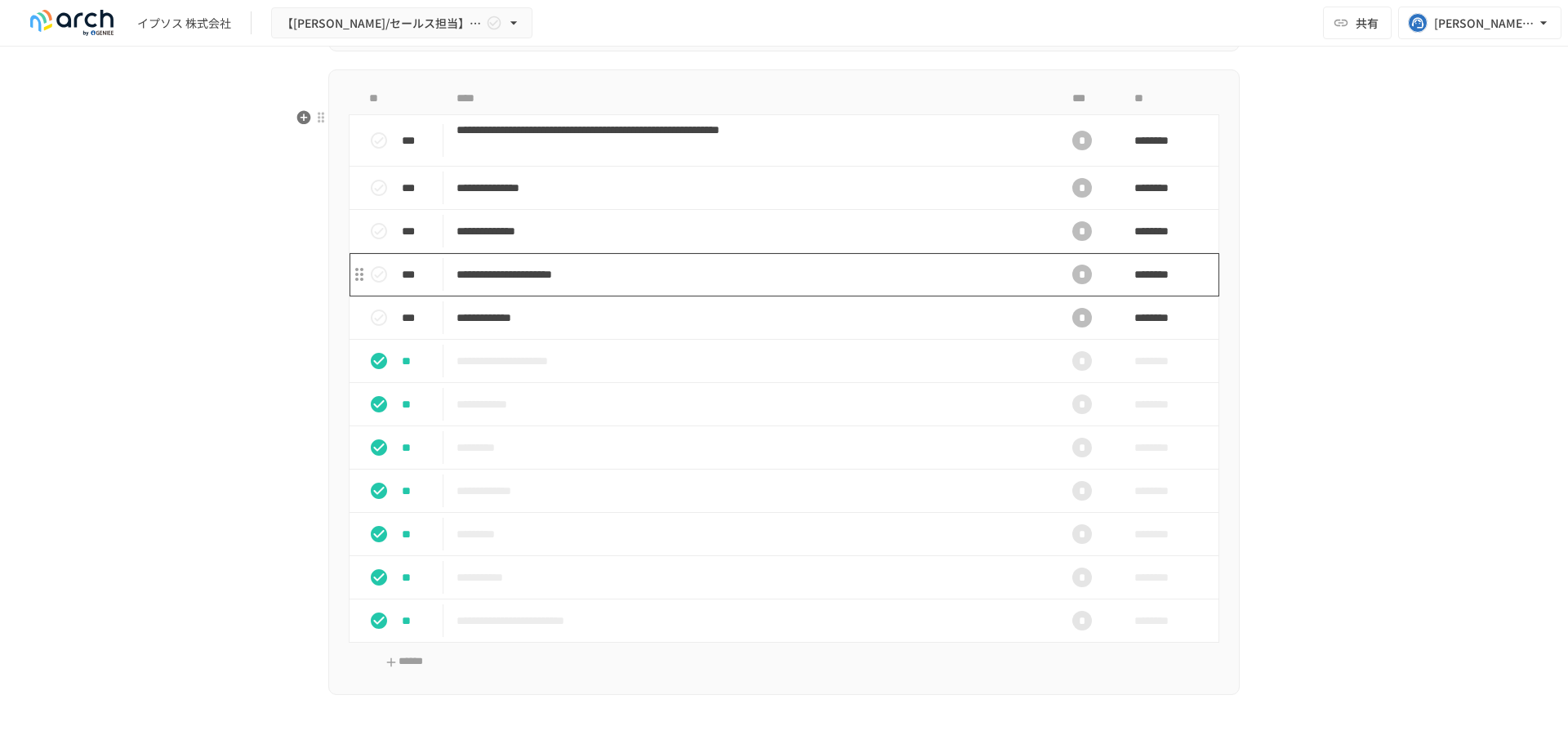 click on "**********" at bounding box center (750, 274) 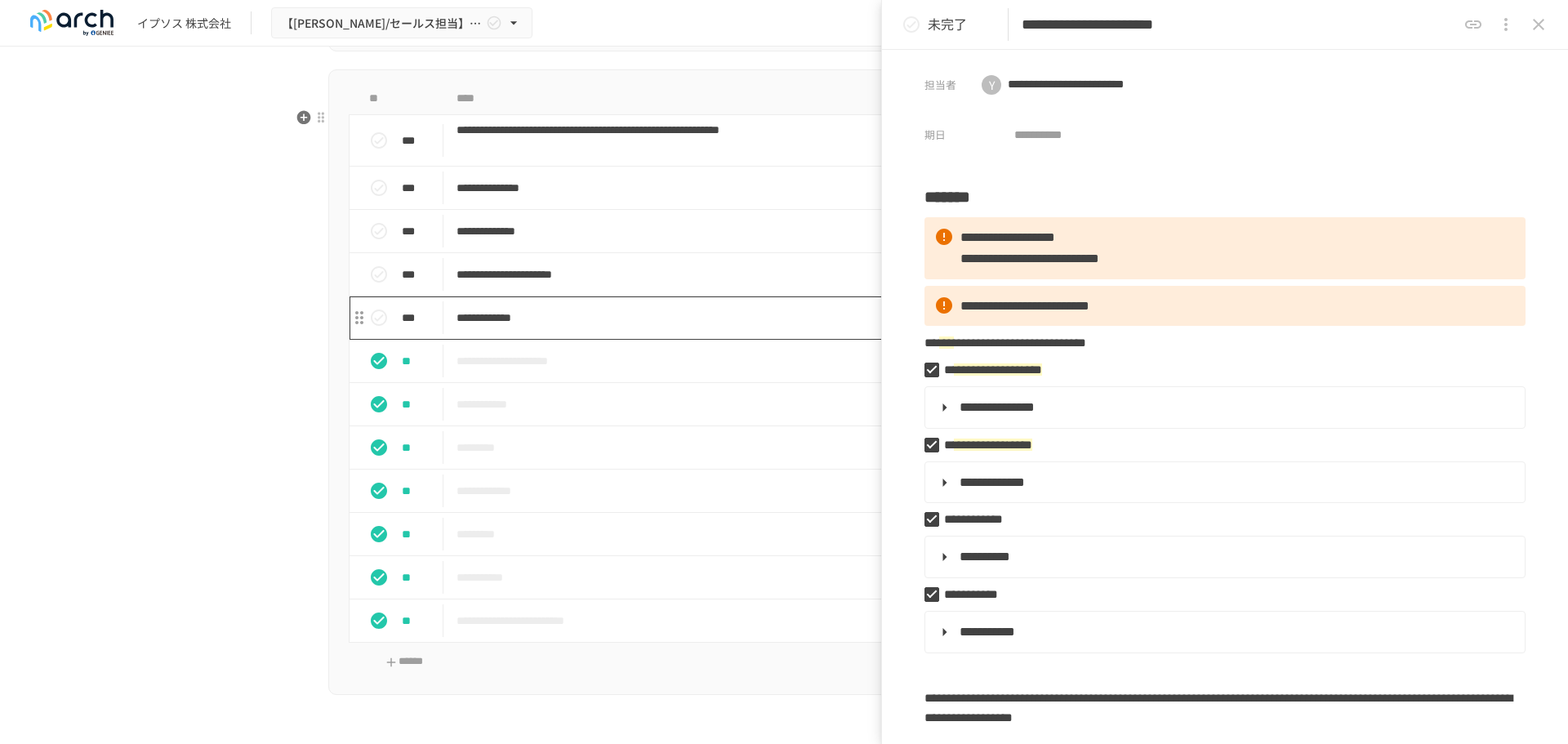 click on "**********" at bounding box center [750, 318] 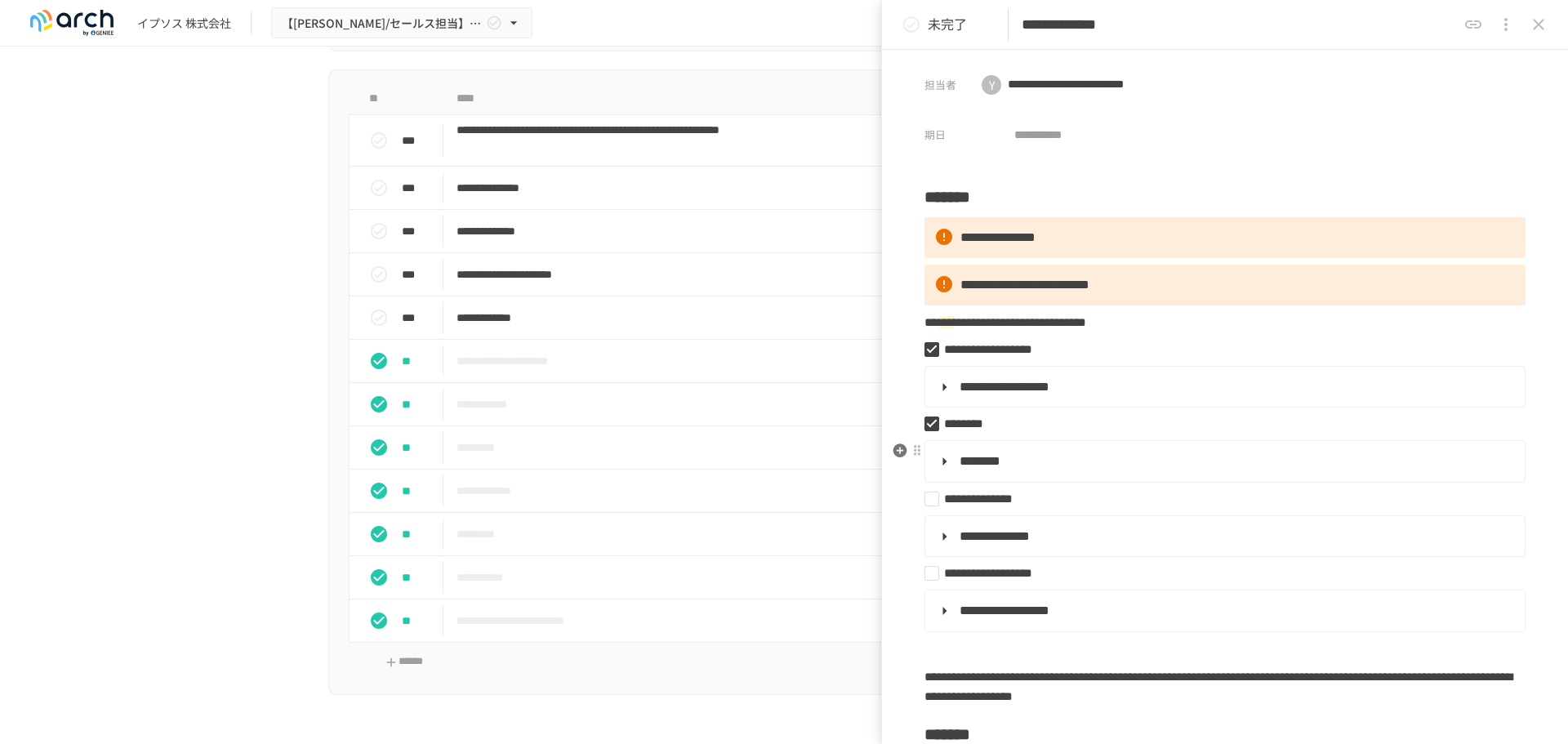 click on "********" at bounding box center (980, 461) 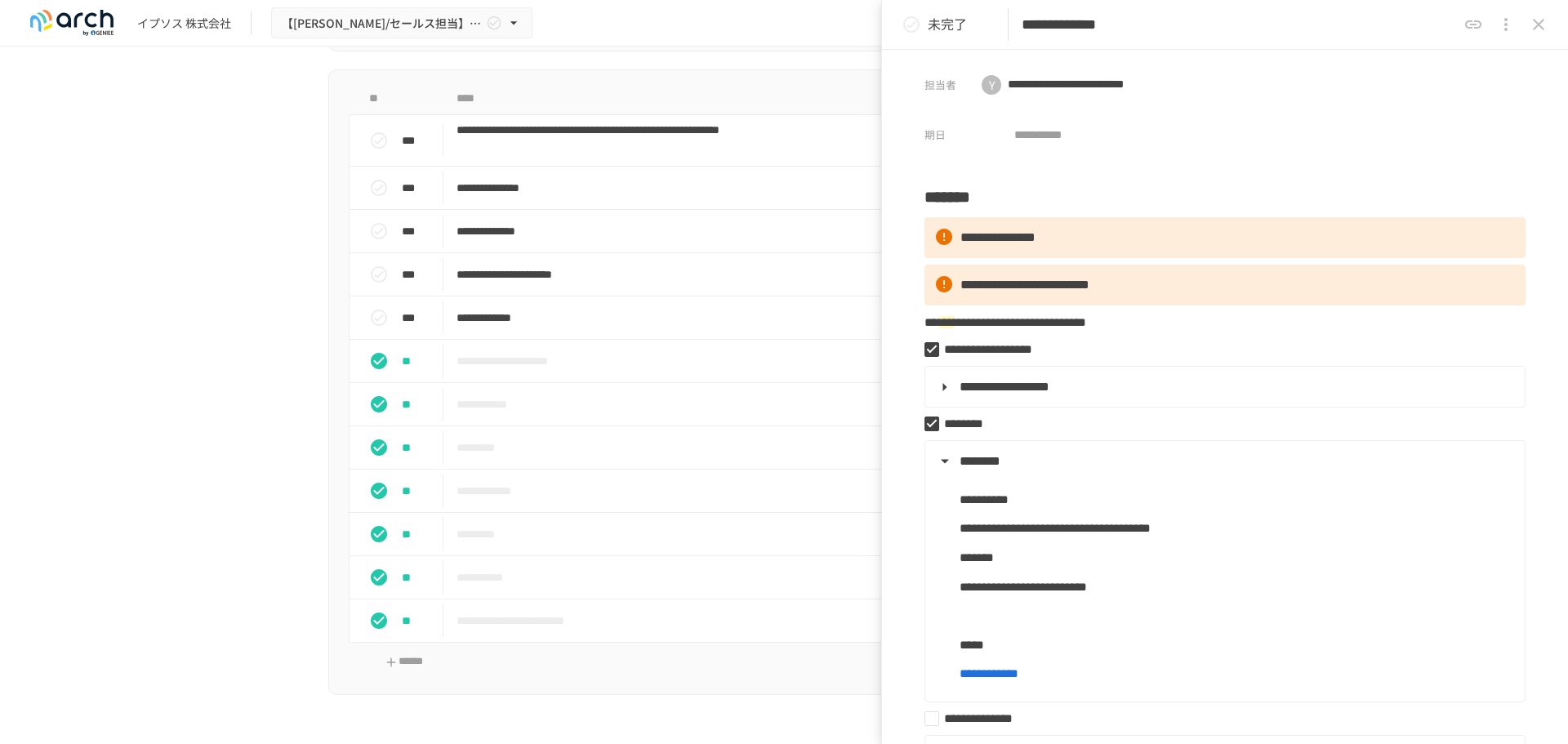 click 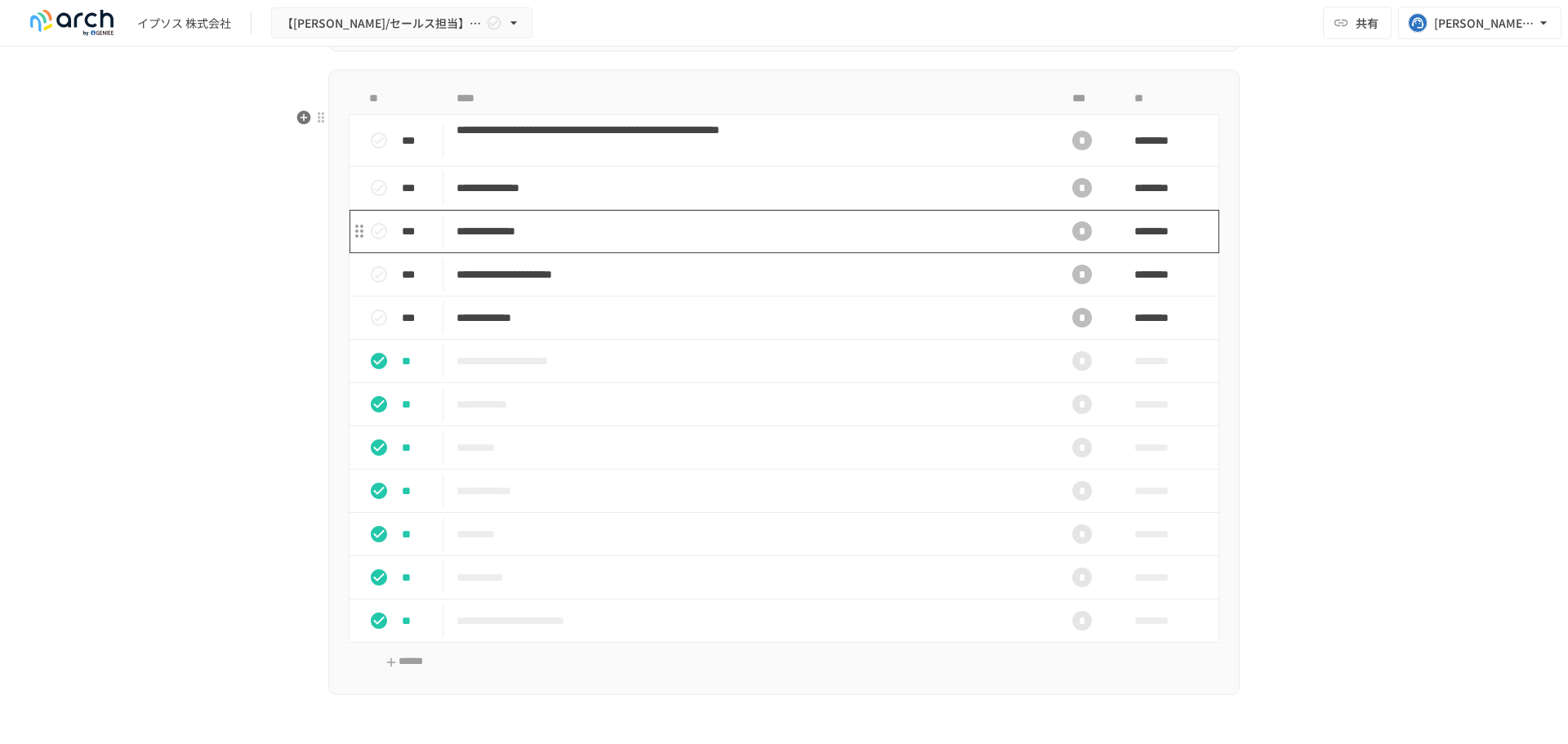 click on "**********" at bounding box center (750, 231) 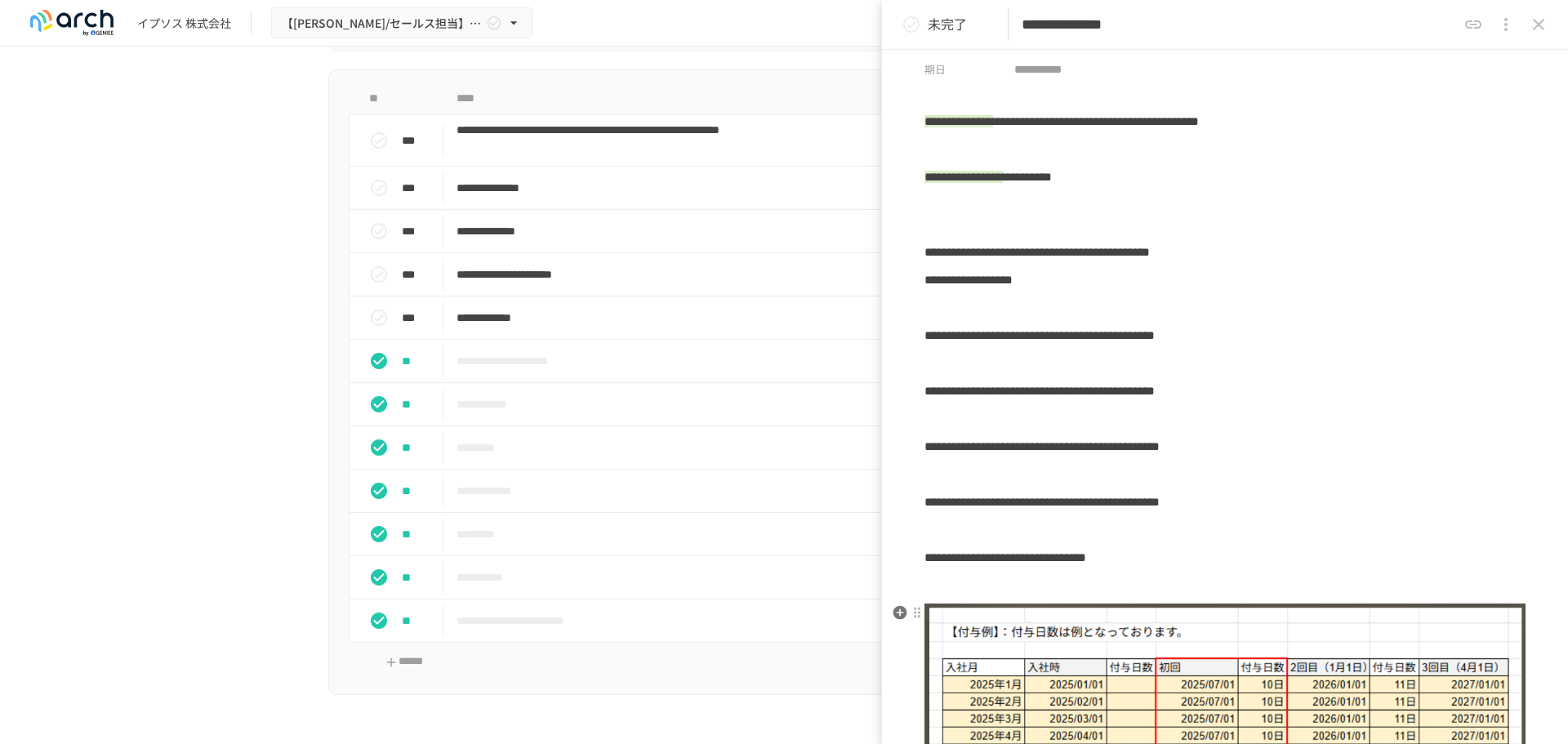 scroll, scrollTop: 59, scrollLeft: 0, axis: vertical 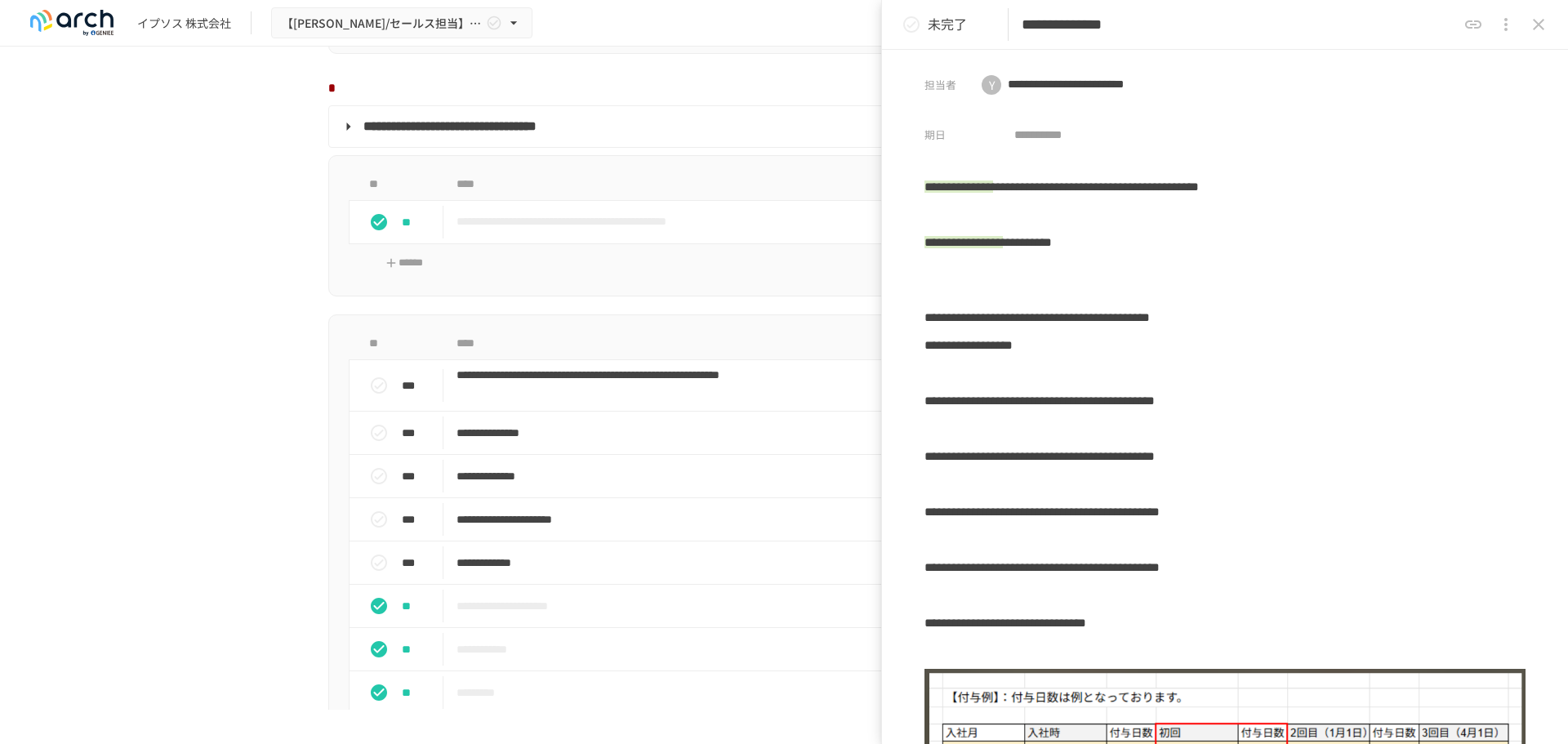 click 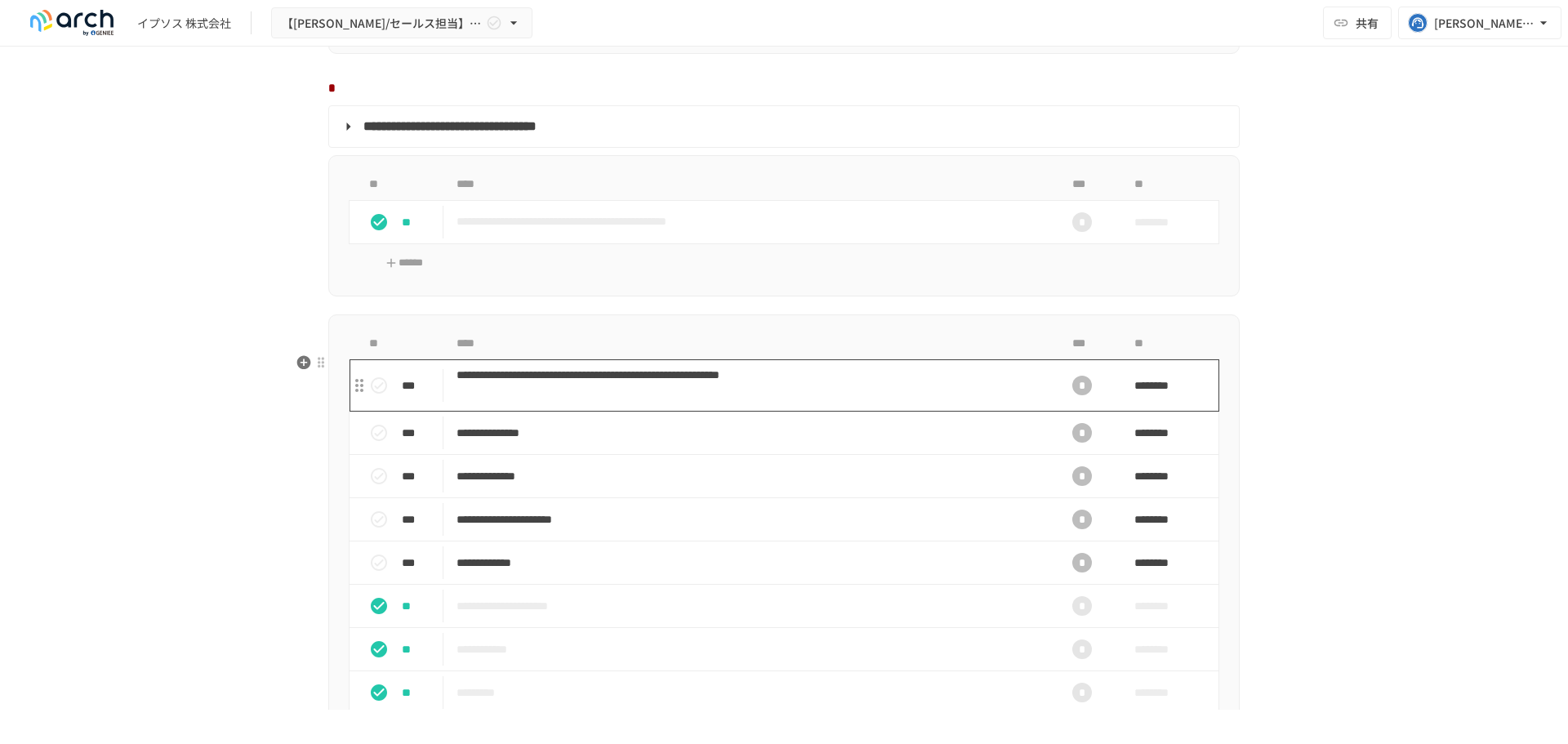scroll, scrollTop: 1633, scrollLeft: 0, axis: vertical 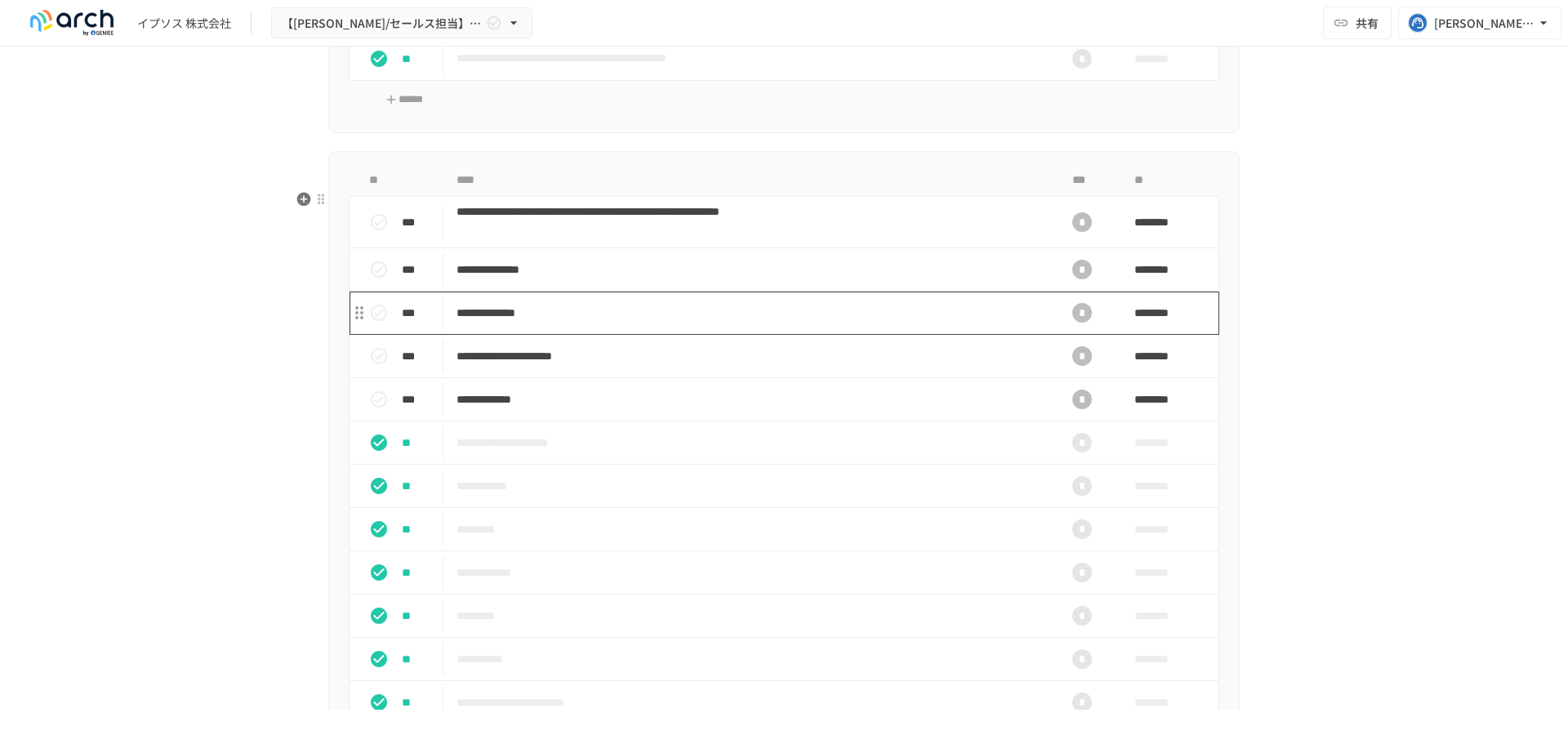 click on "**********" at bounding box center [750, 313] 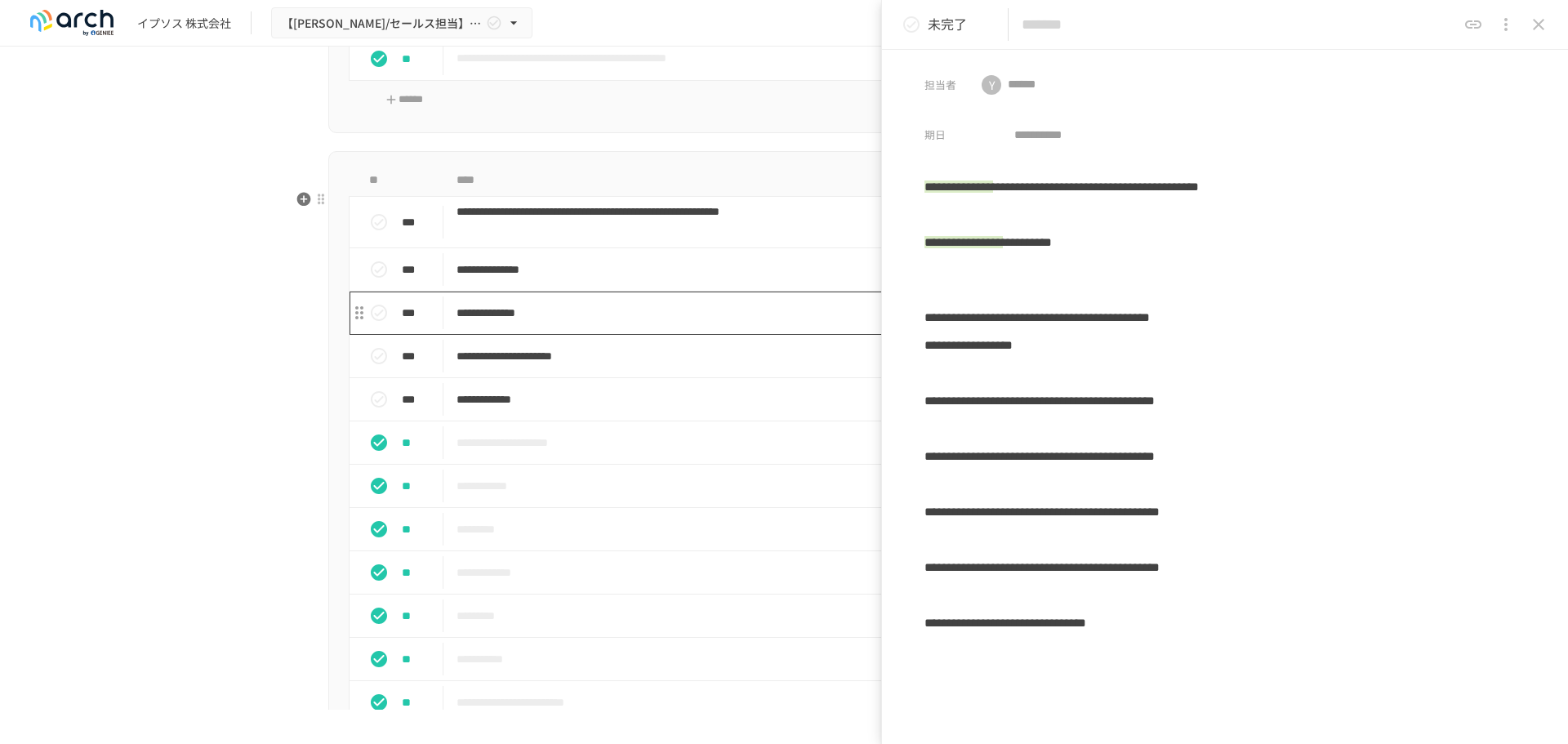 type on "**********" 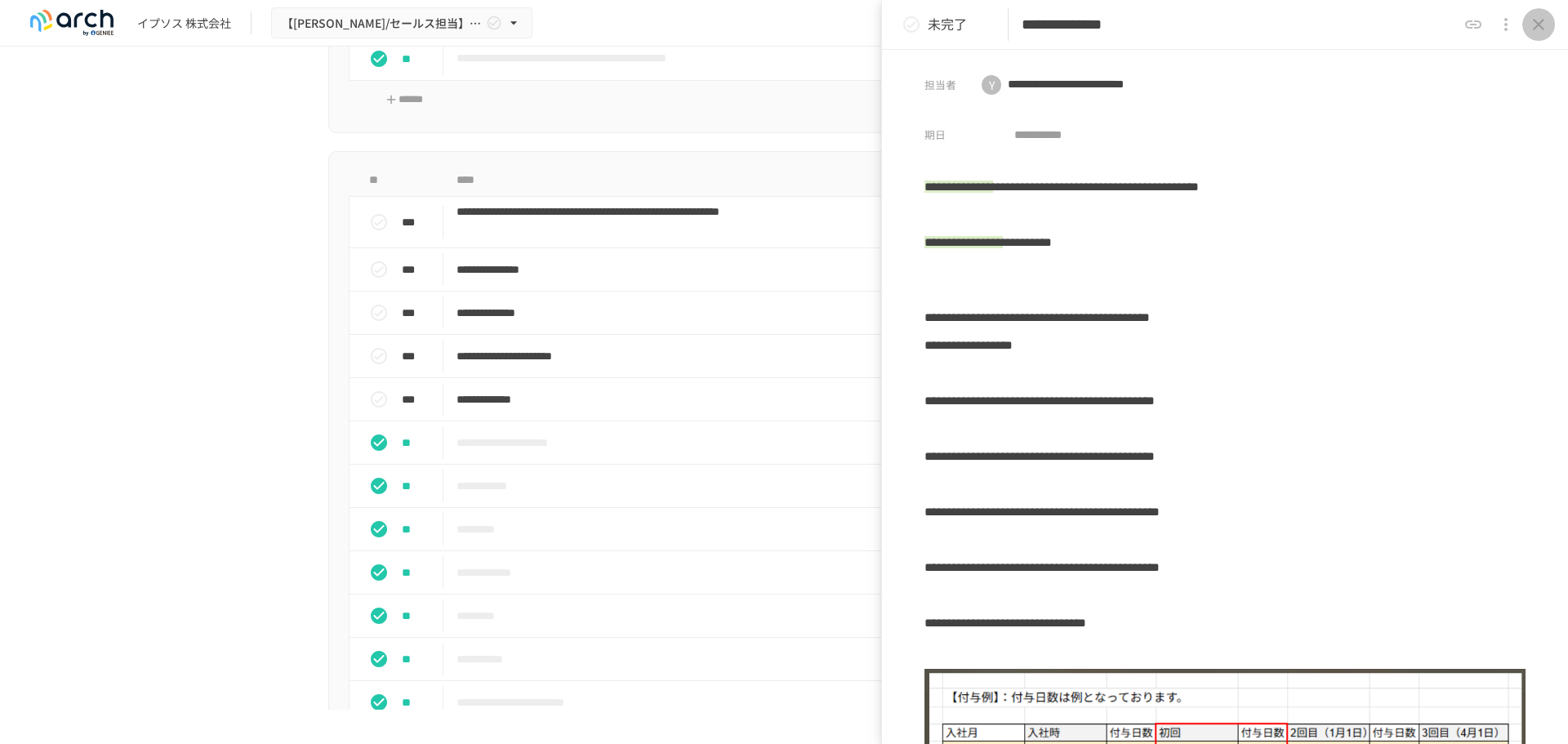 click 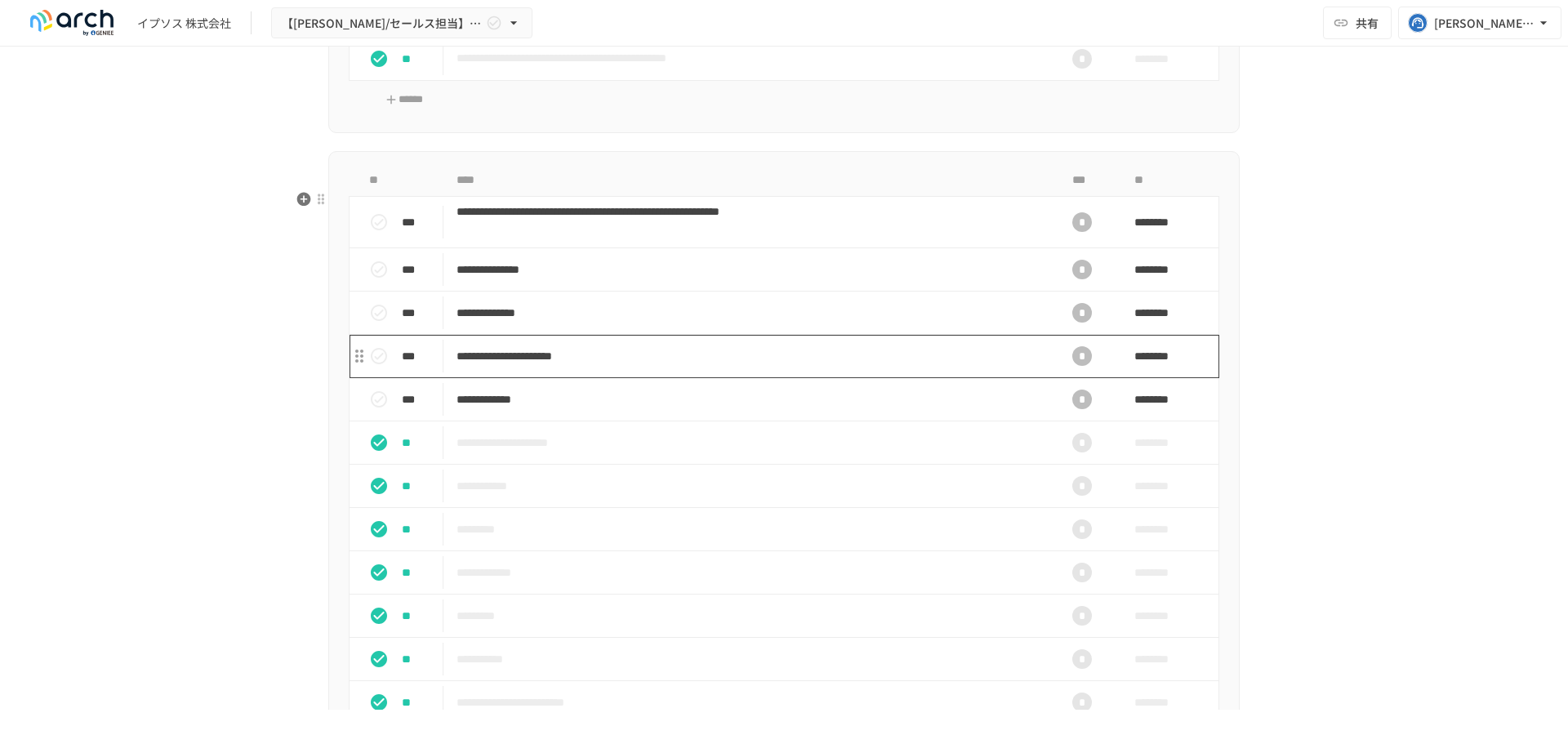 click on "**********" at bounding box center [750, 356] 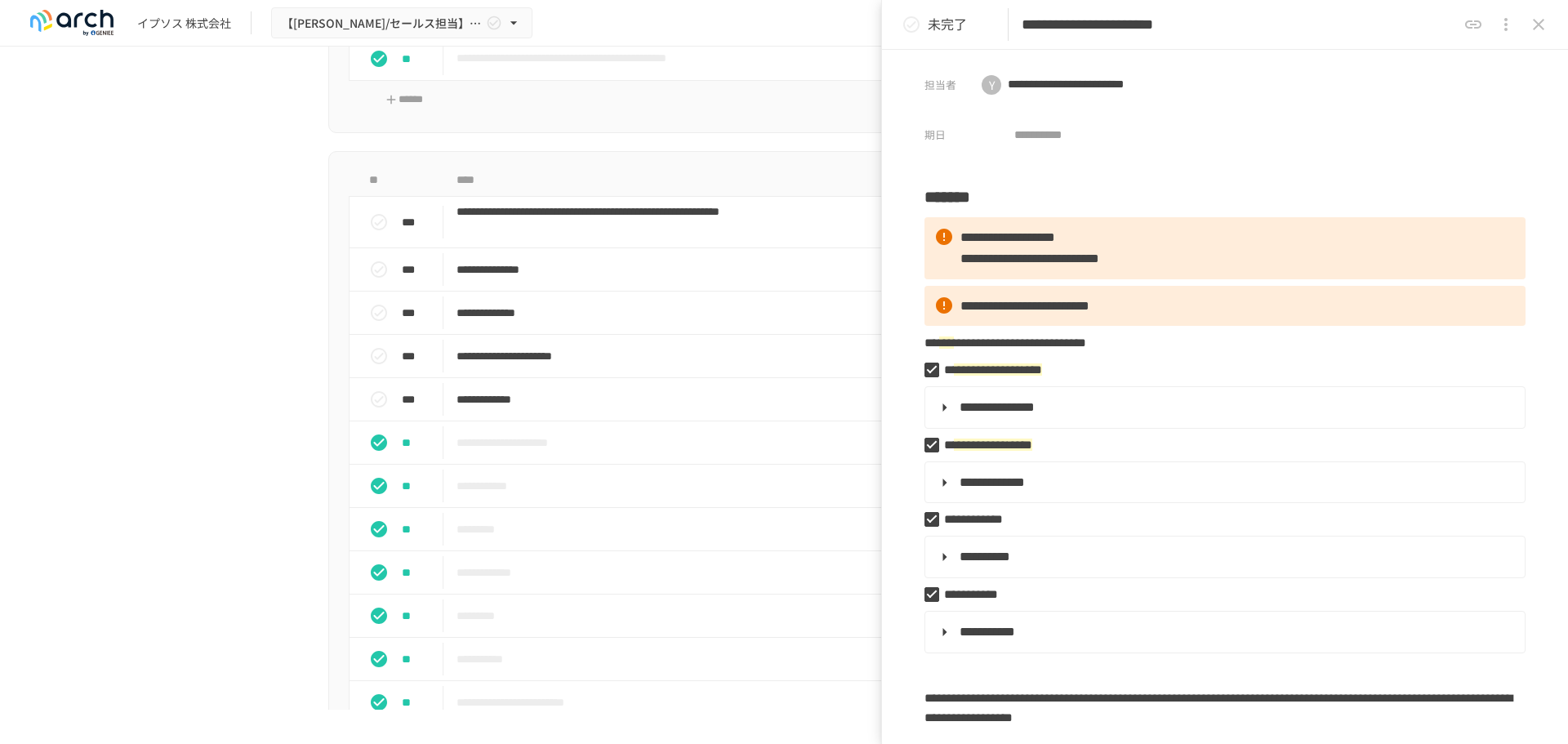 click at bounding box center (1539, 25) 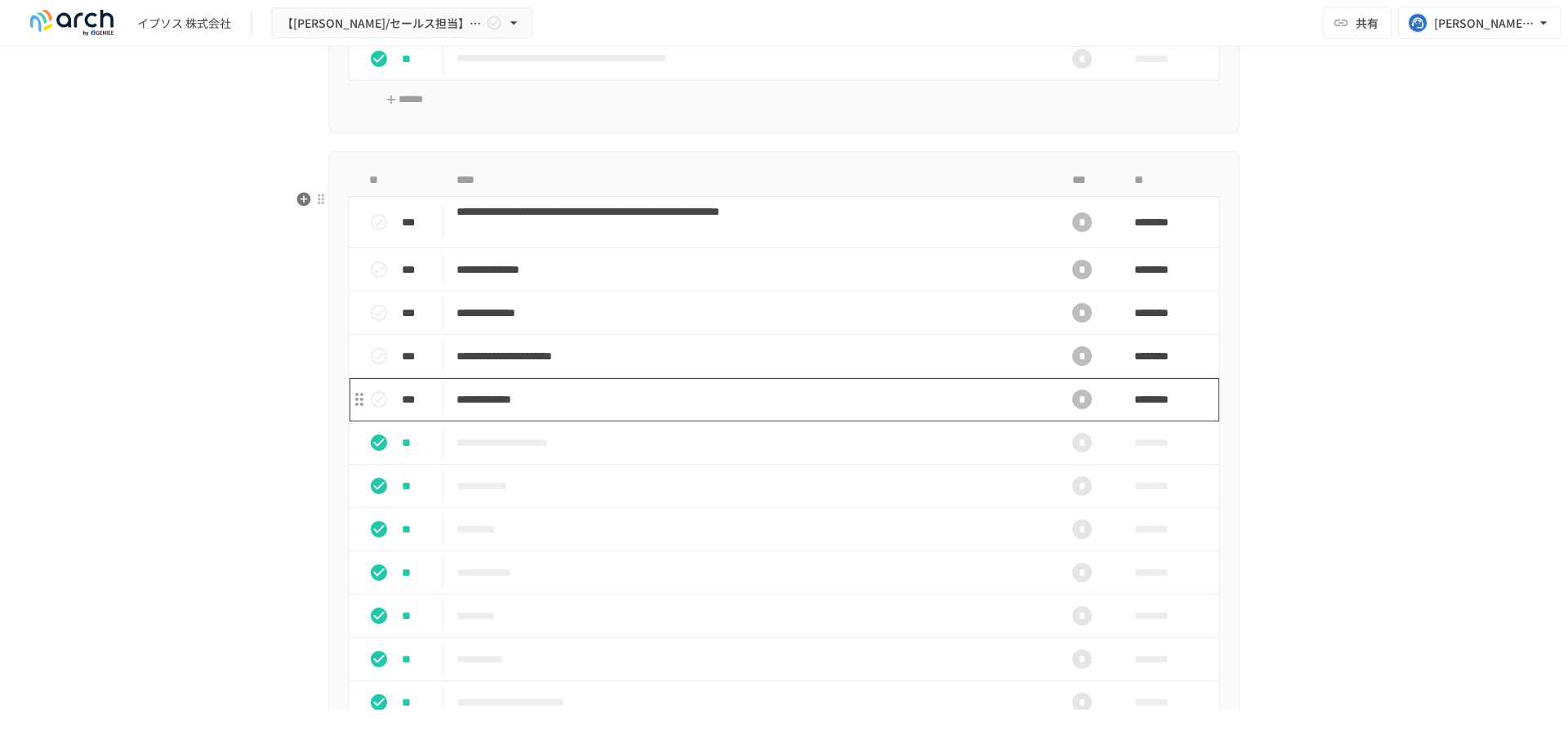 click on "**********" at bounding box center (750, 399) 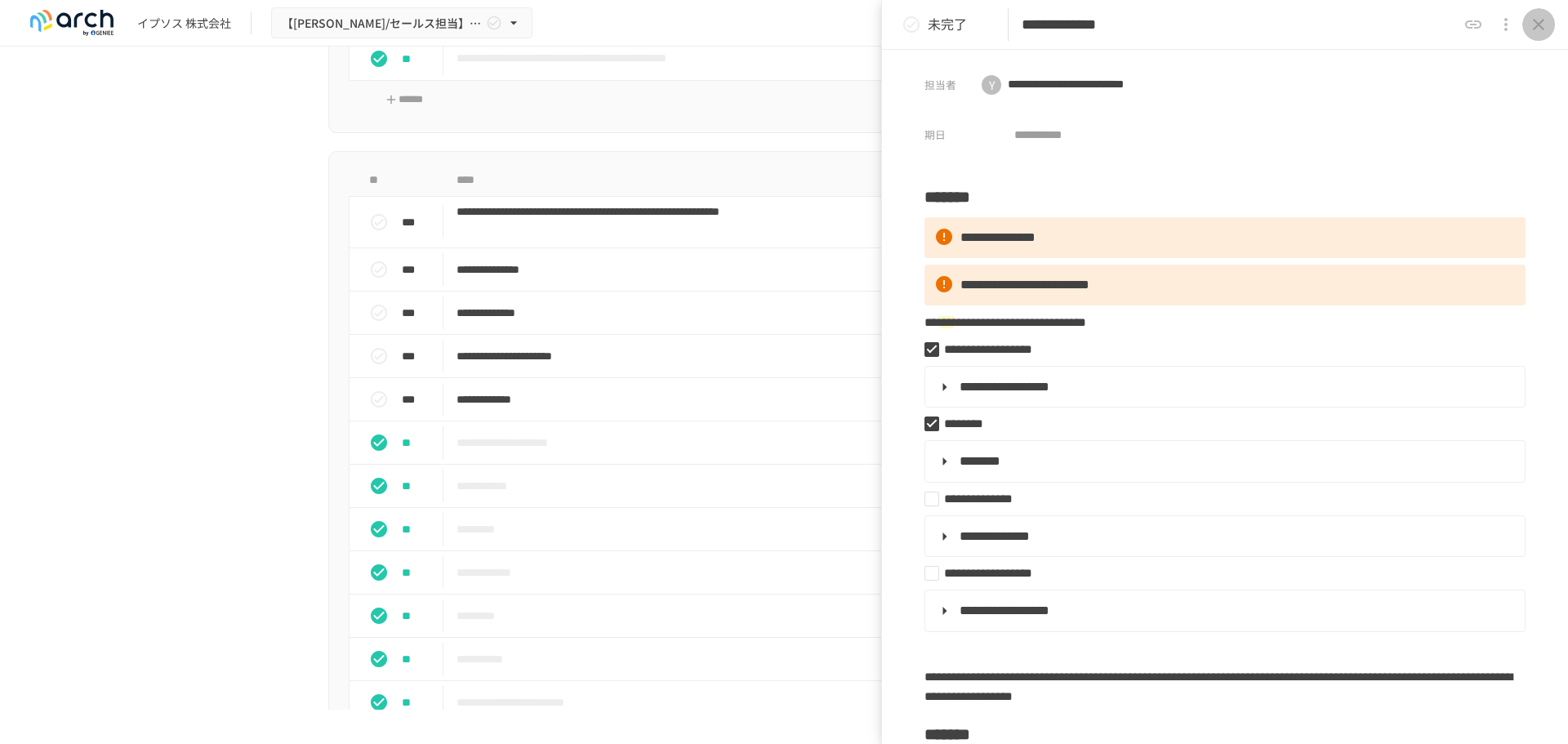 click 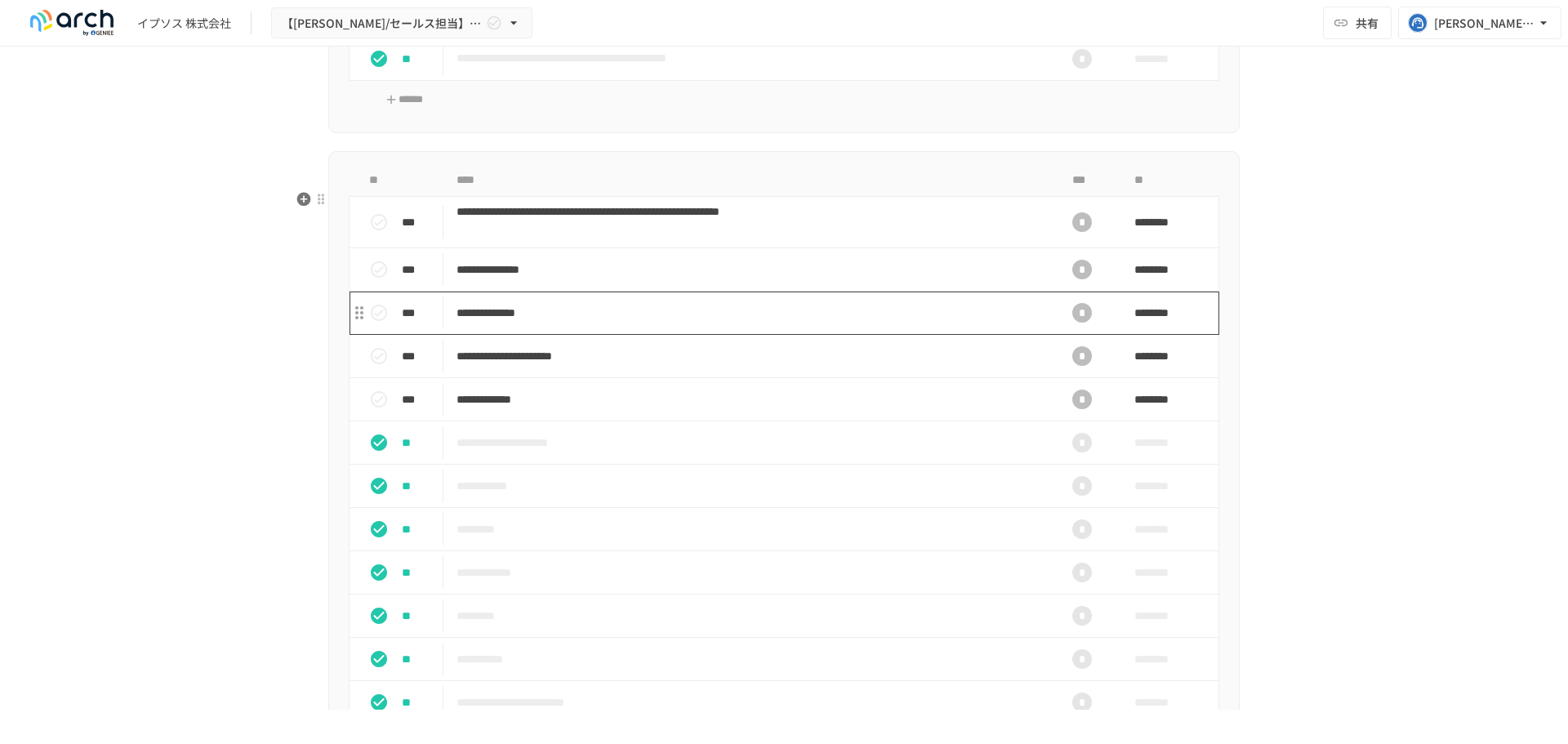 click on "**********" at bounding box center (750, 313) 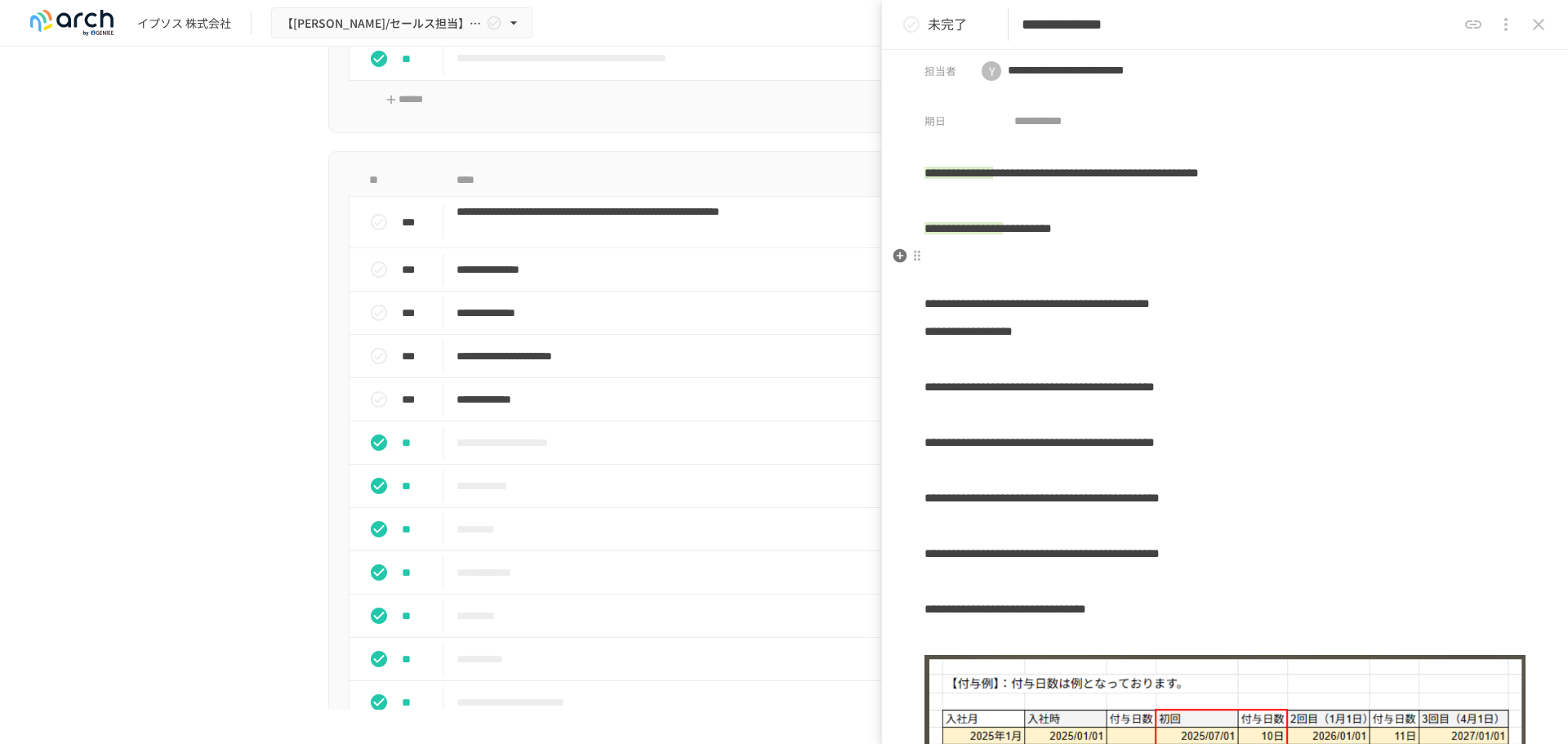 scroll, scrollTop: 0, scrollLeft: 0, axis: both 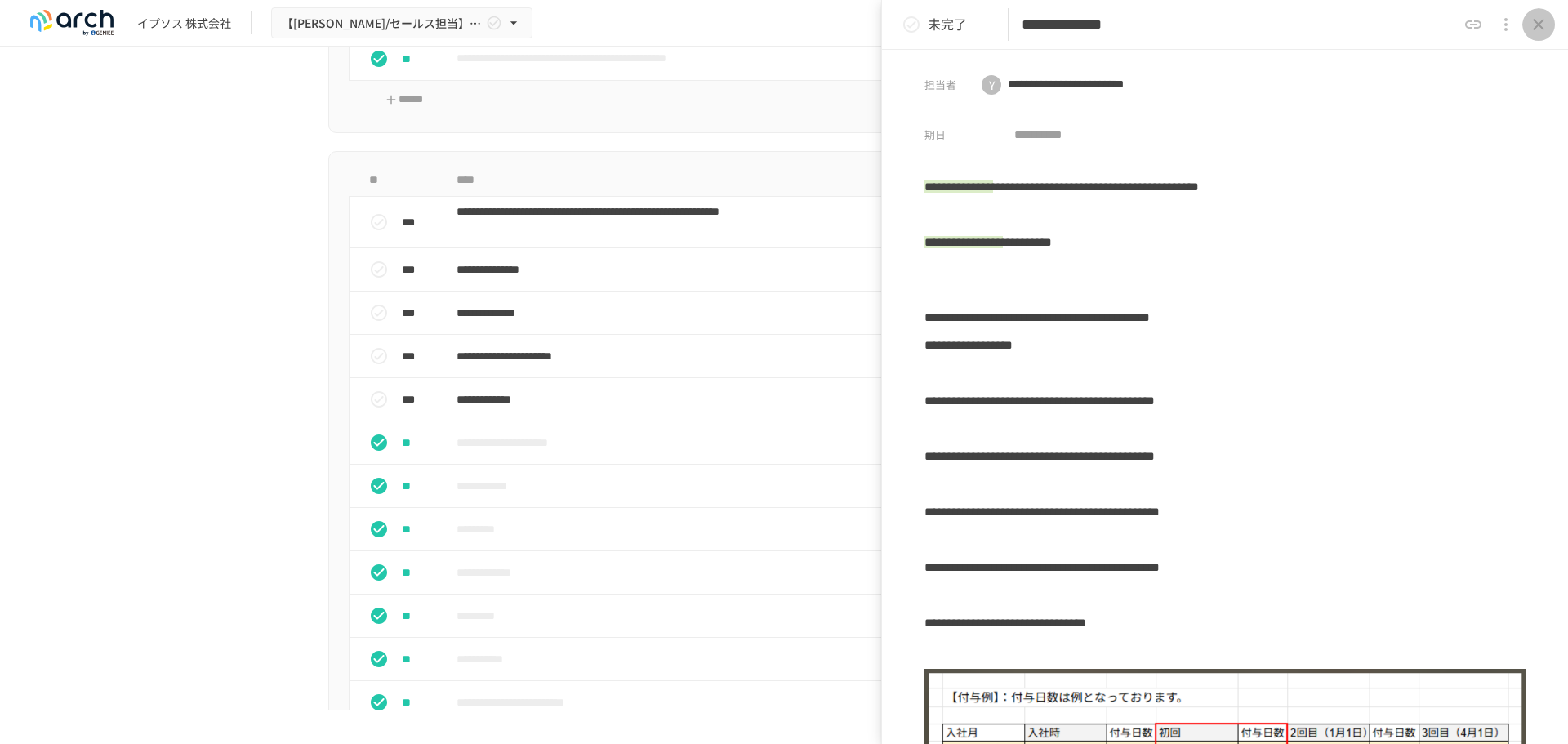 click 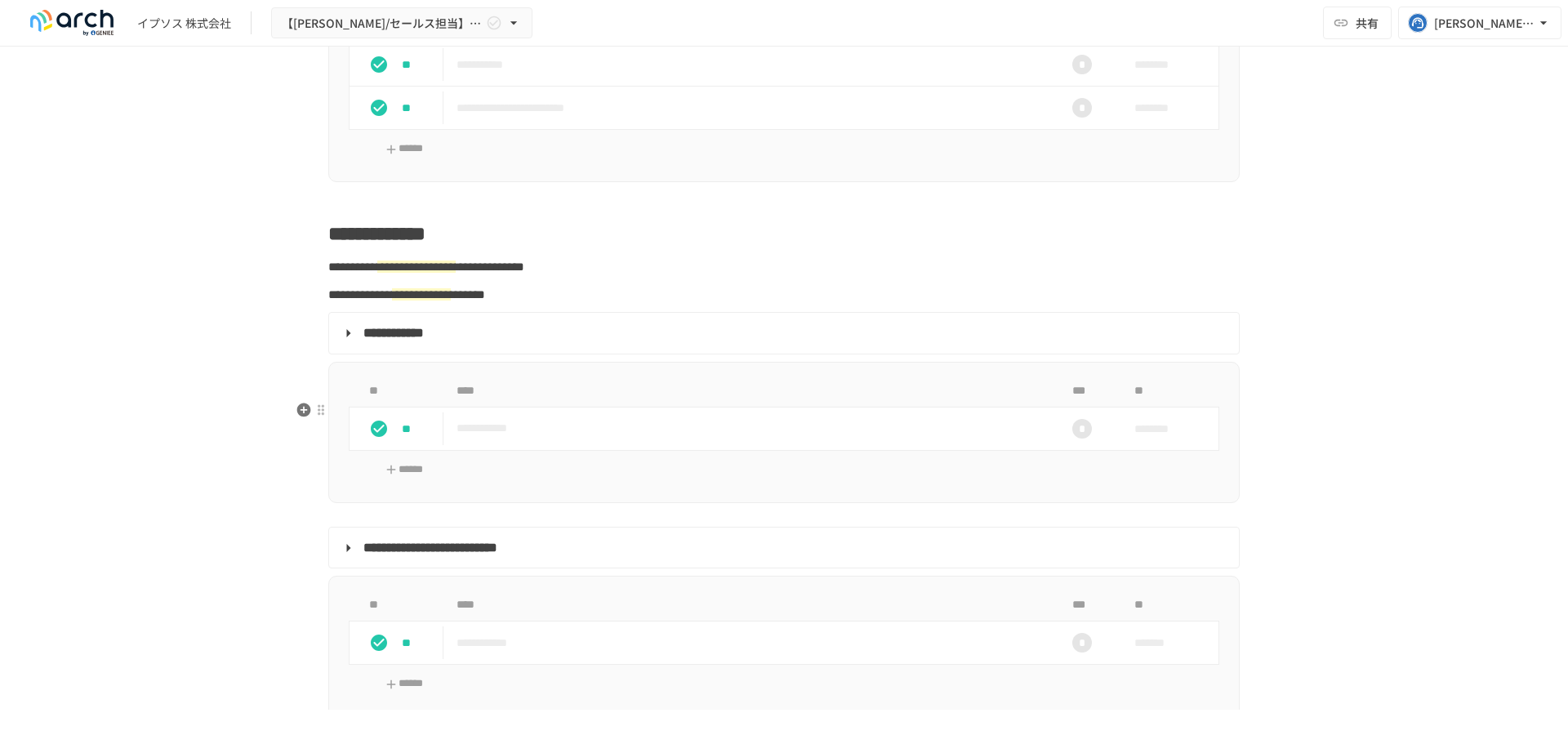 scroll, scrollTop: 2368, scrollLeft: 0, axis: vertical 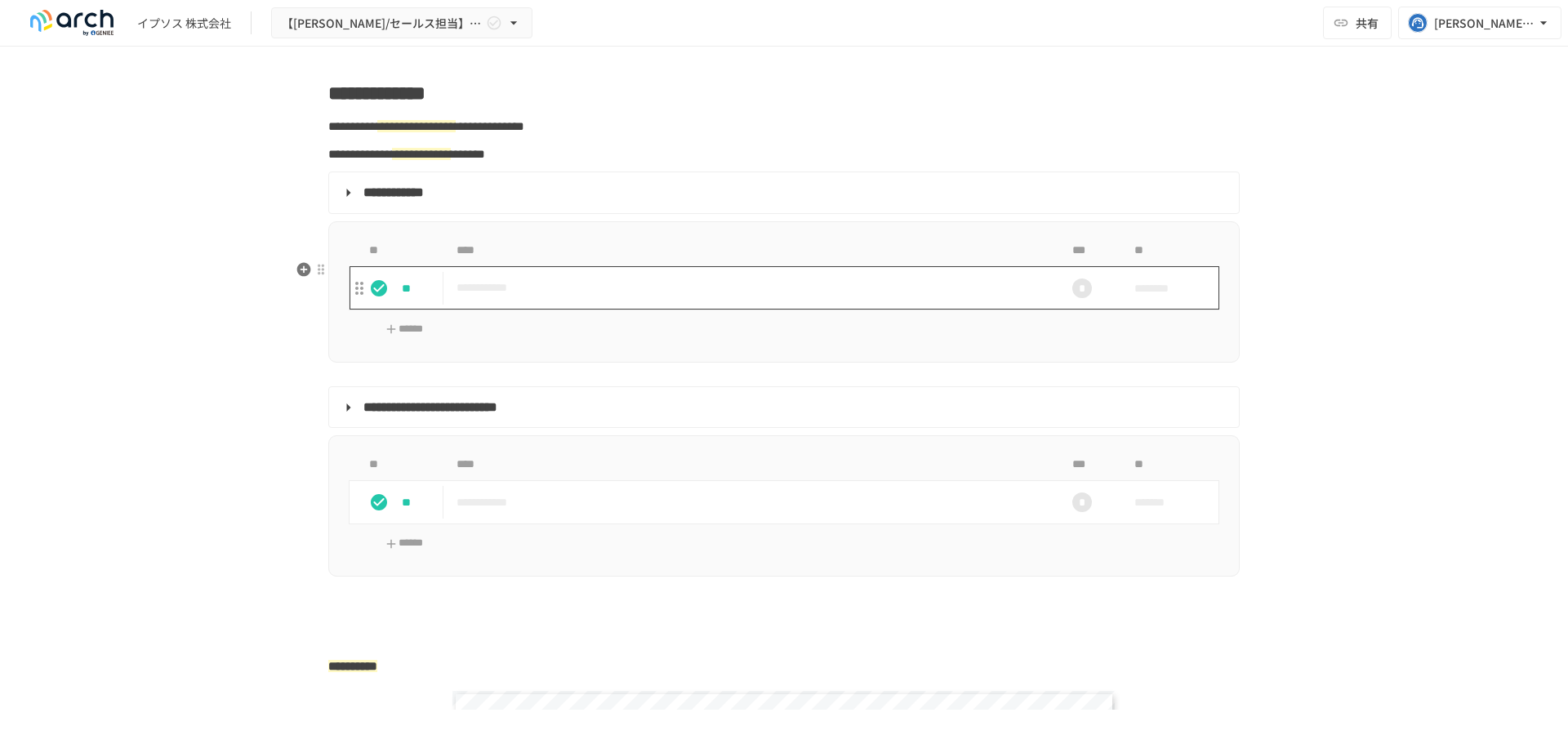 click on "**********" at bounding box center (750, 287) 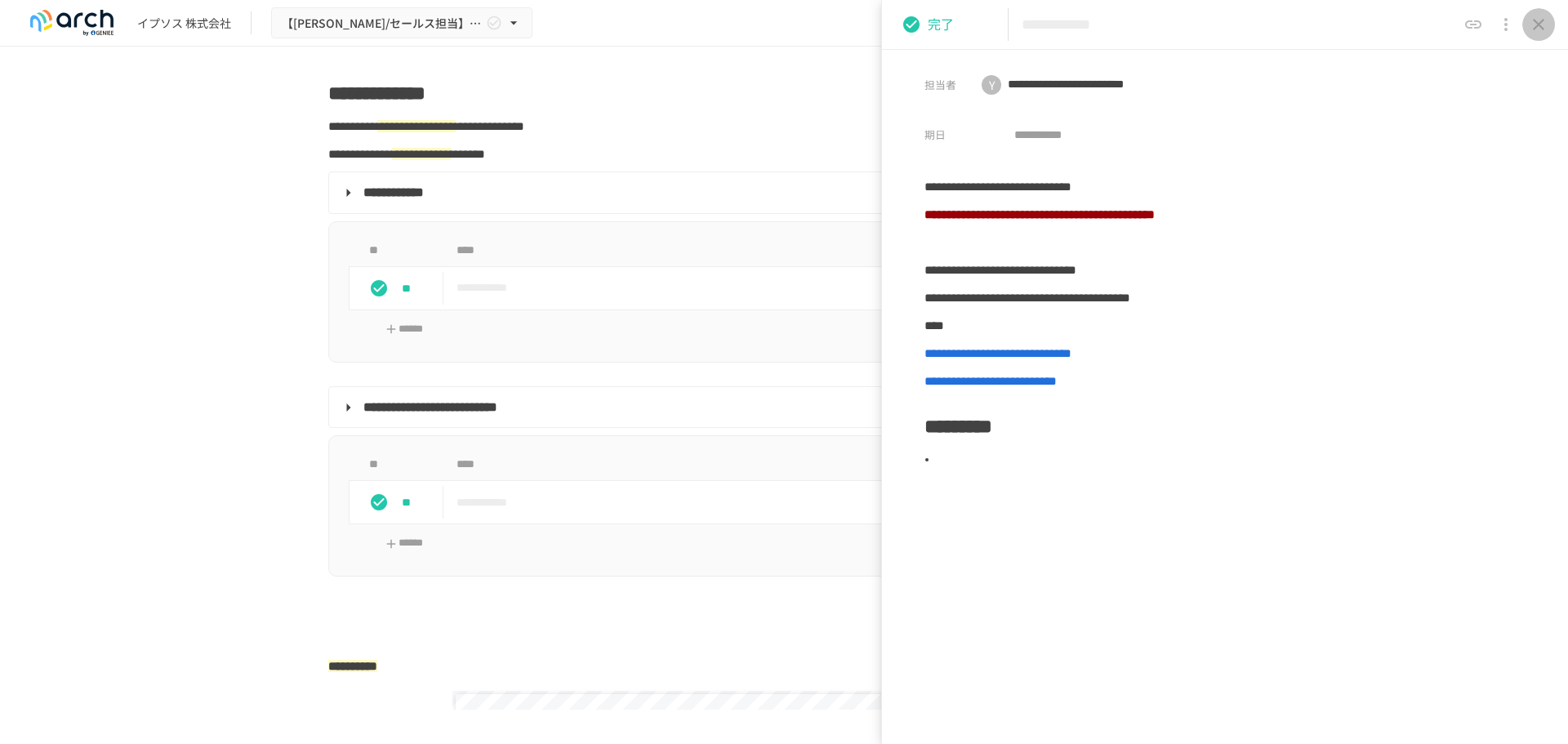 click 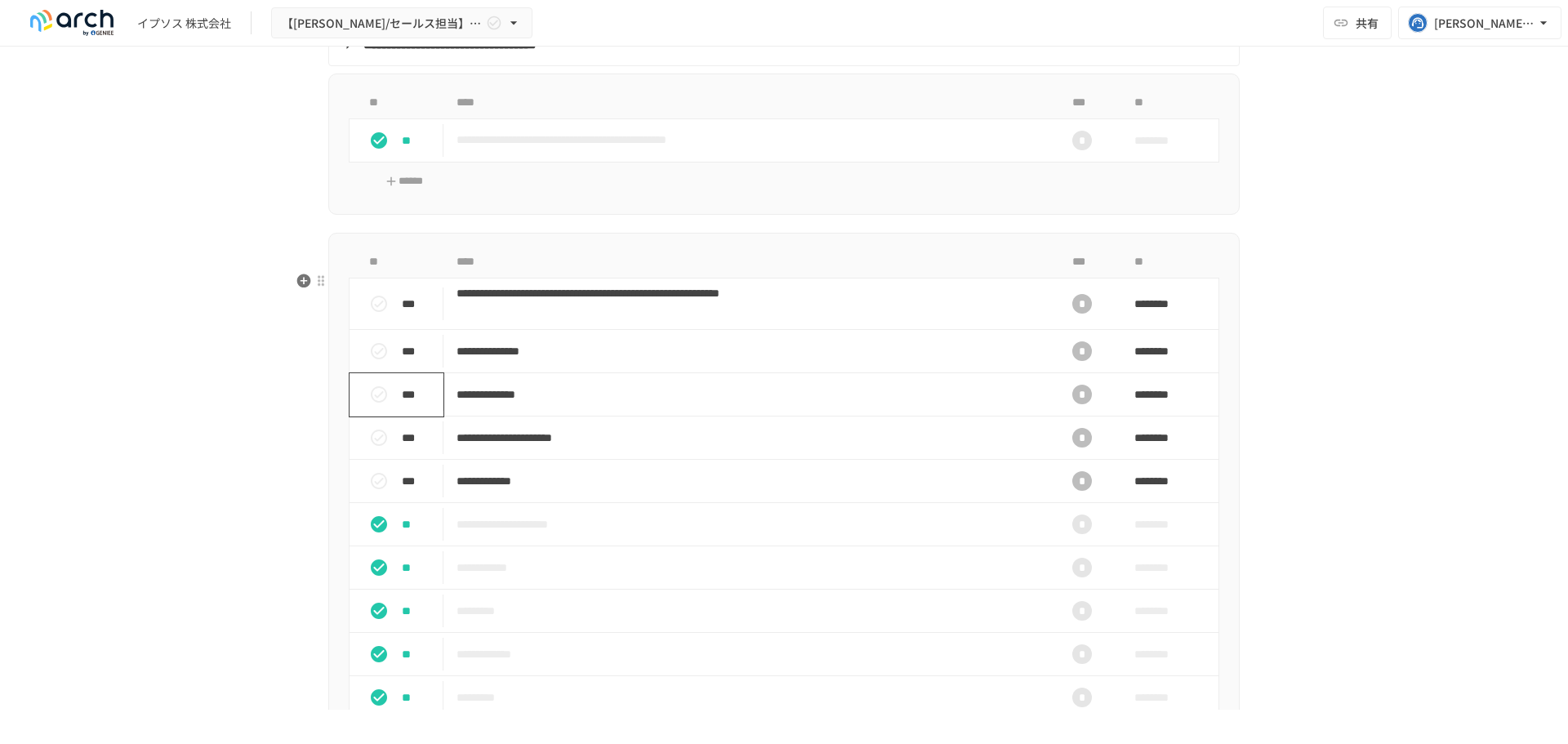 scroll, scrollTop: 1470, scrollLeft: 0, axis: vertical 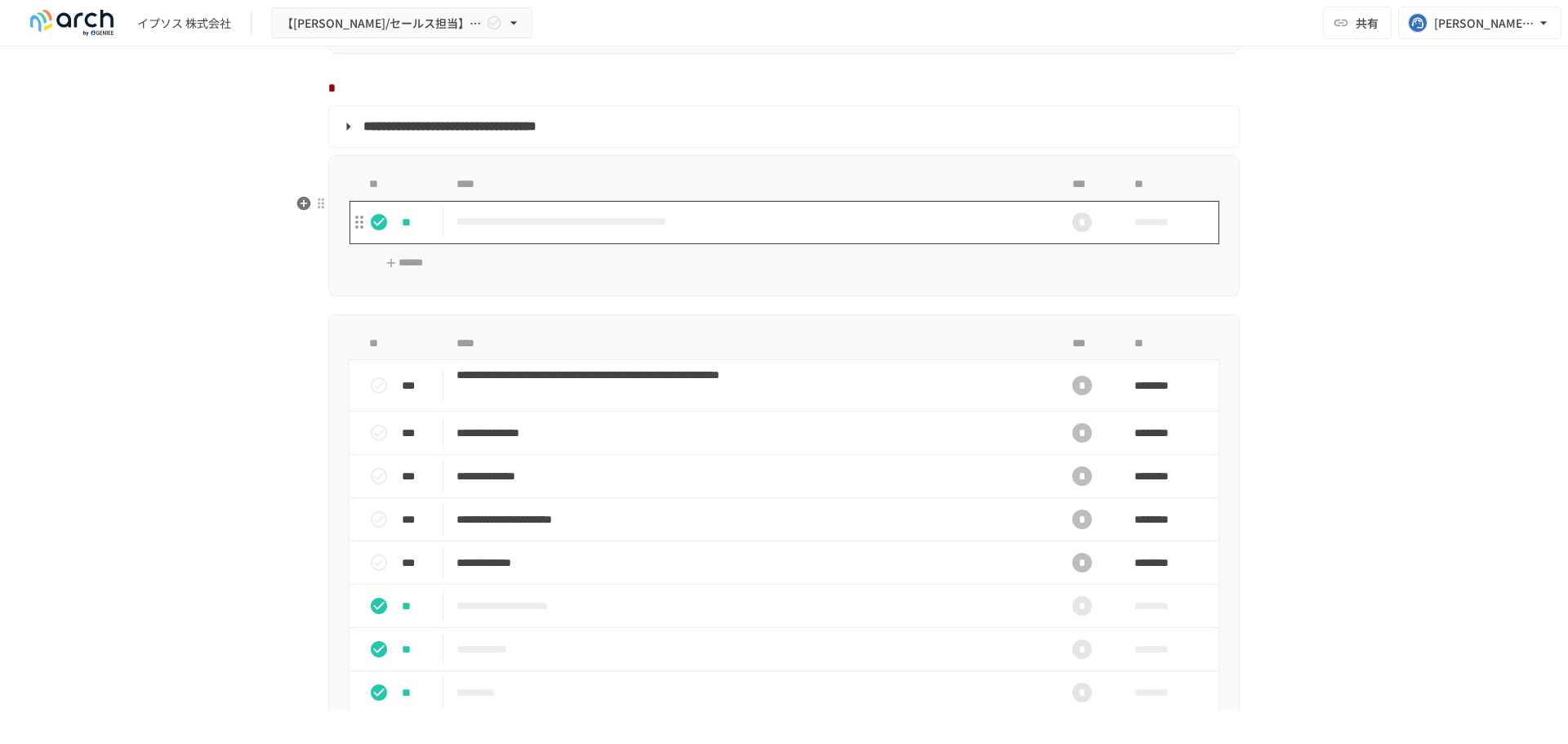click on "**********" at bounding box center [750, 222] 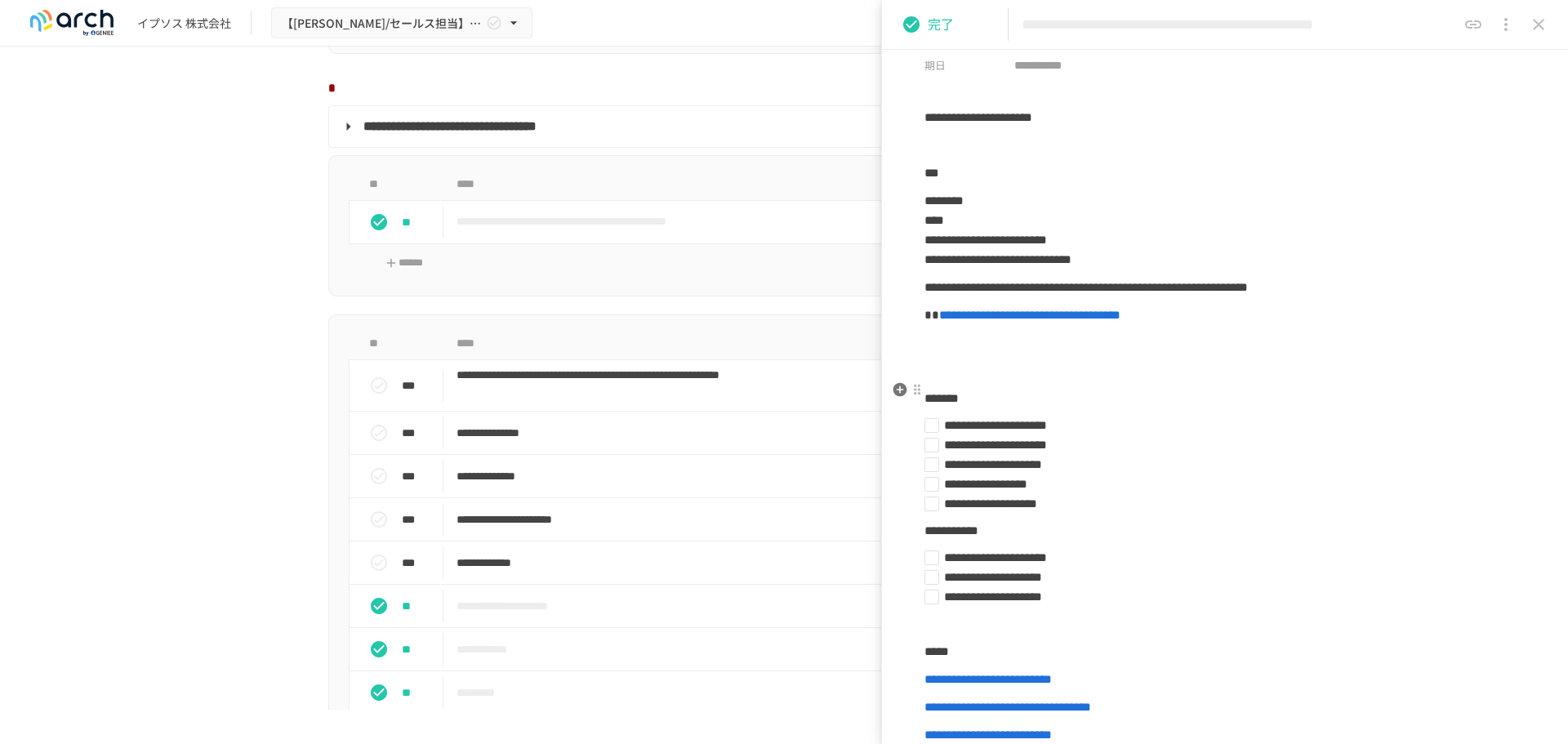 scroll, scrollTop: 163, scrollLeft: 0, axis: vertical 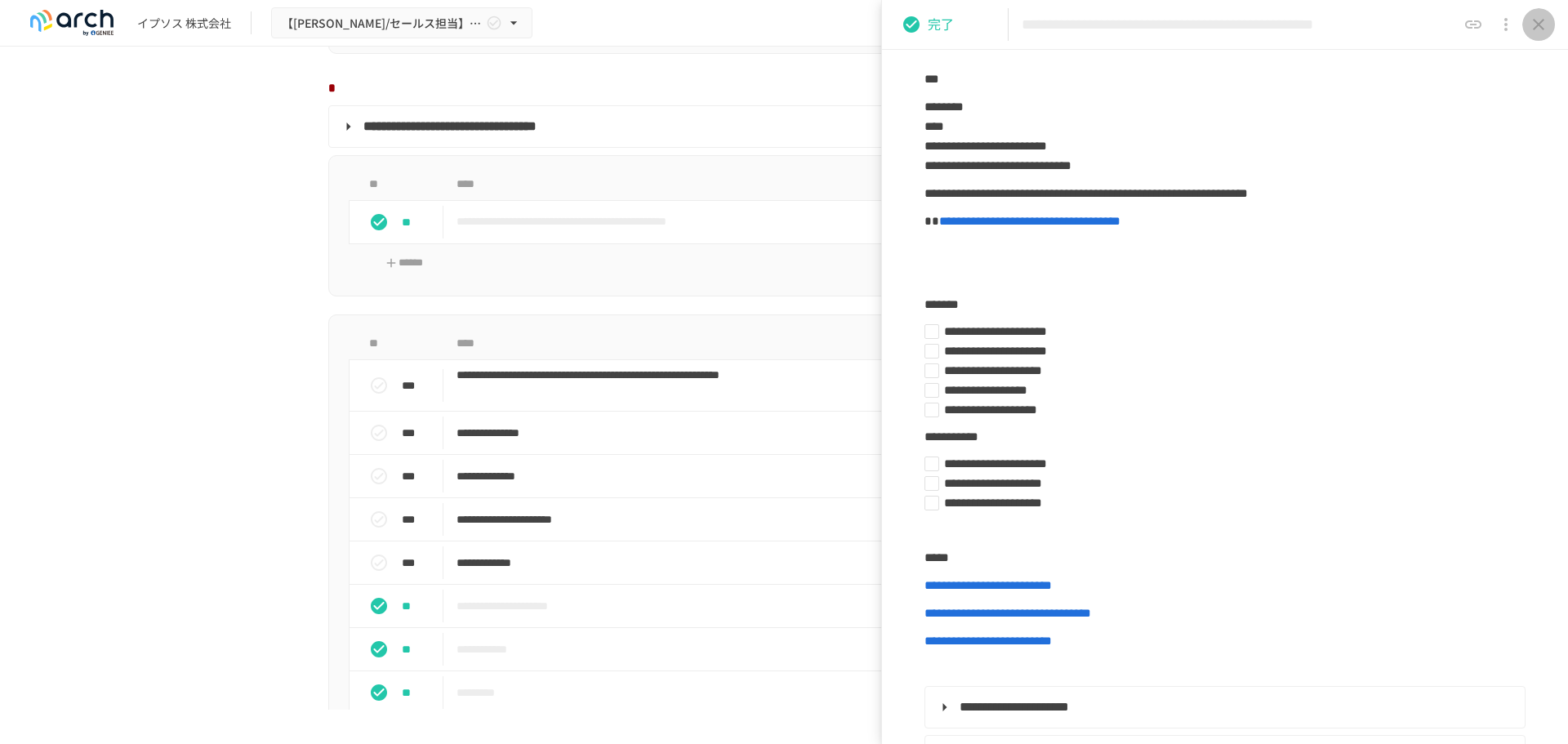 click 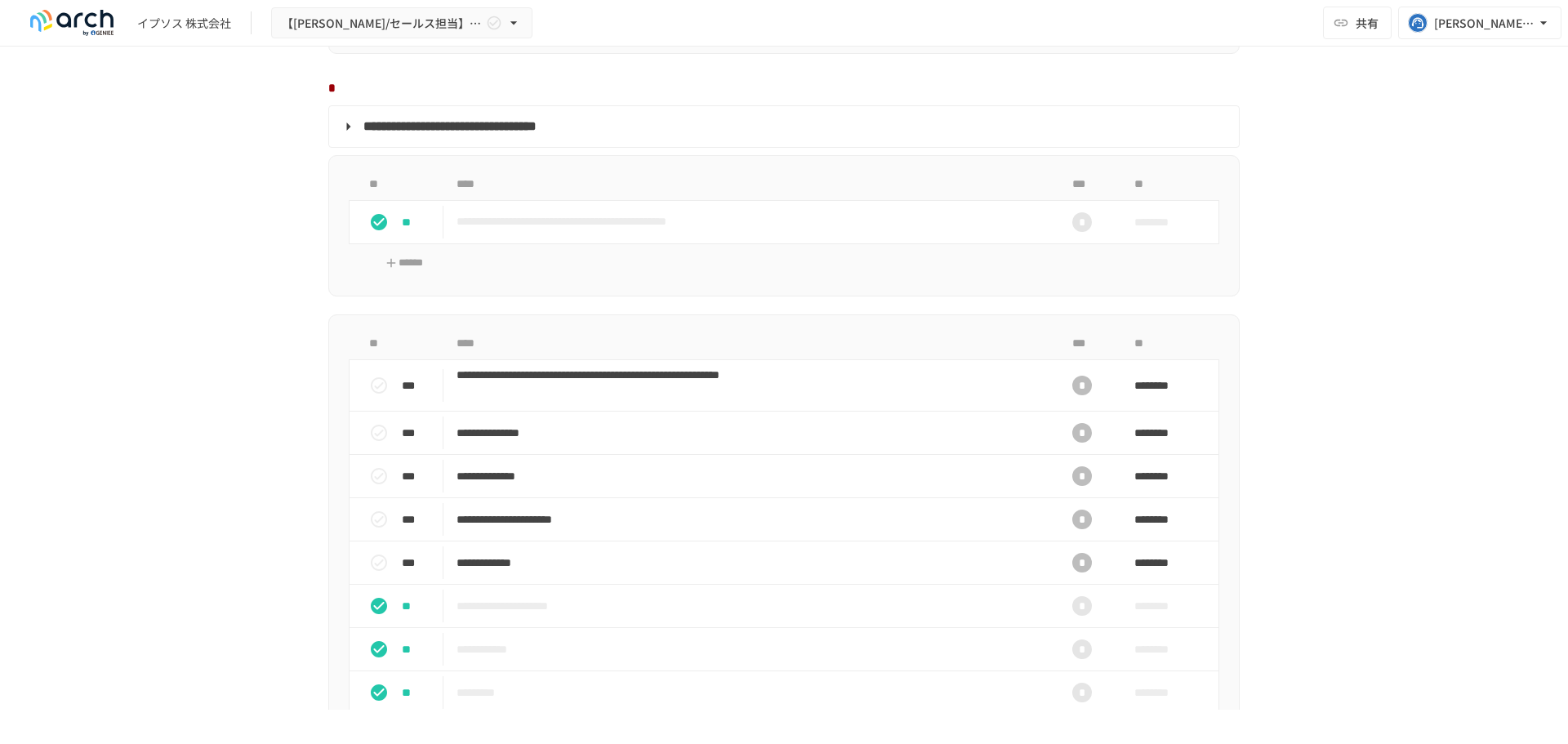 click on "**********" at bounding box center (784, 378) 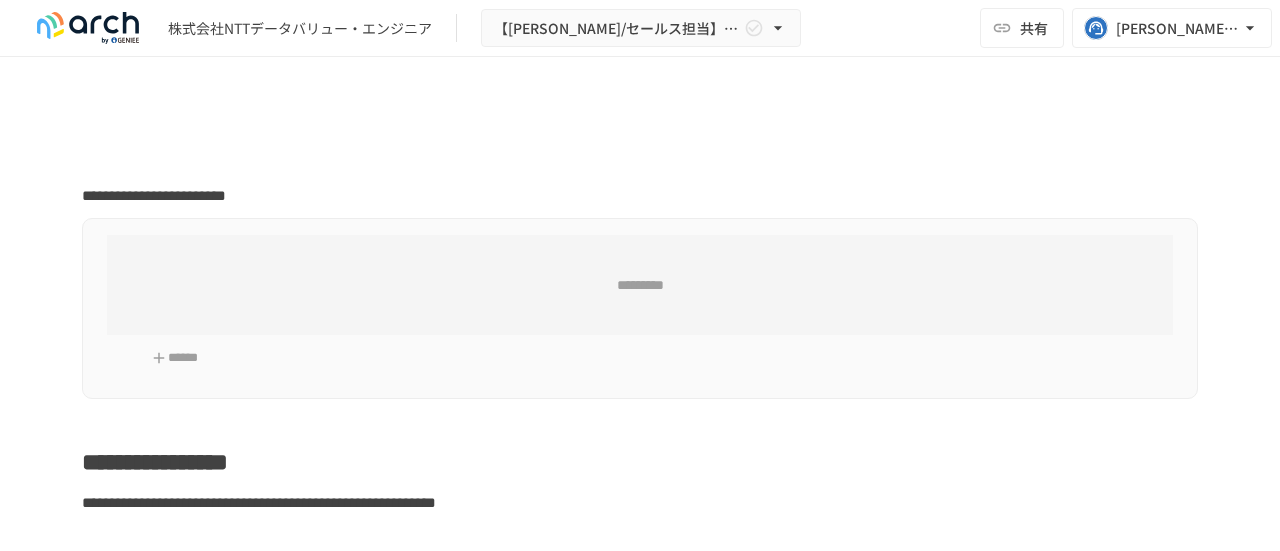 type on "**********" 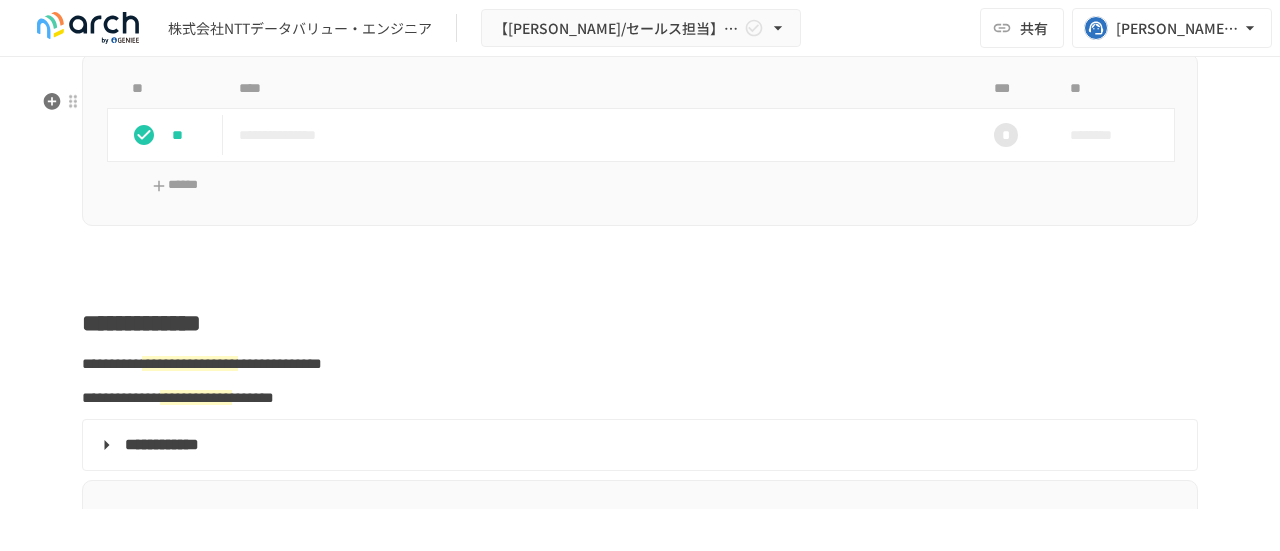 scroll, scrollTop: 2800, scrollLeft: 0, axis: vertical 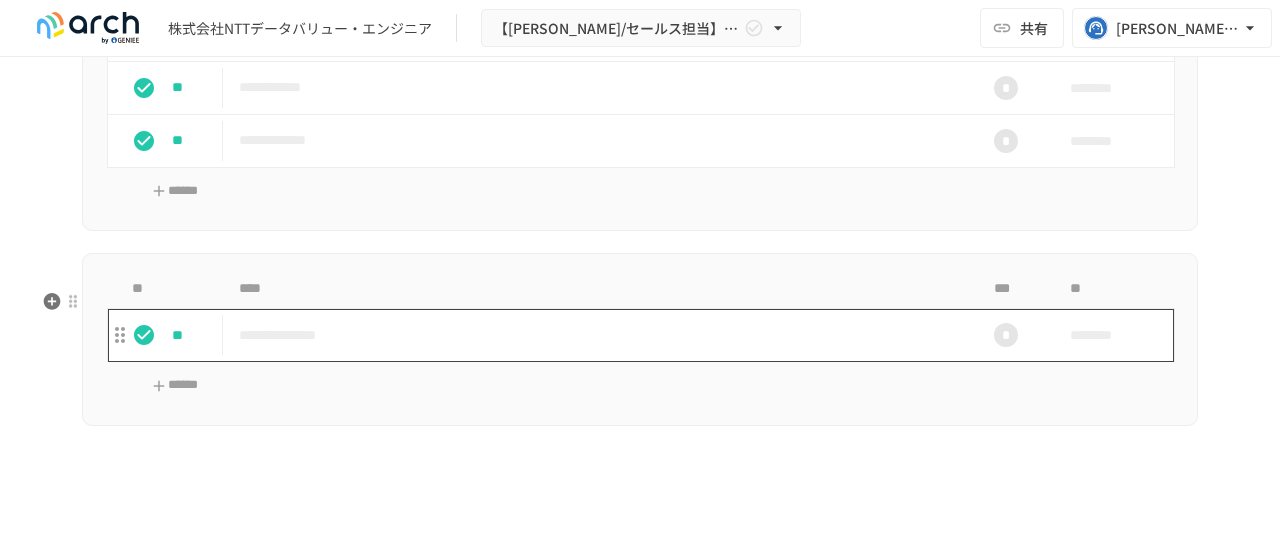 click on "**********" at bounding box center (598, 335) 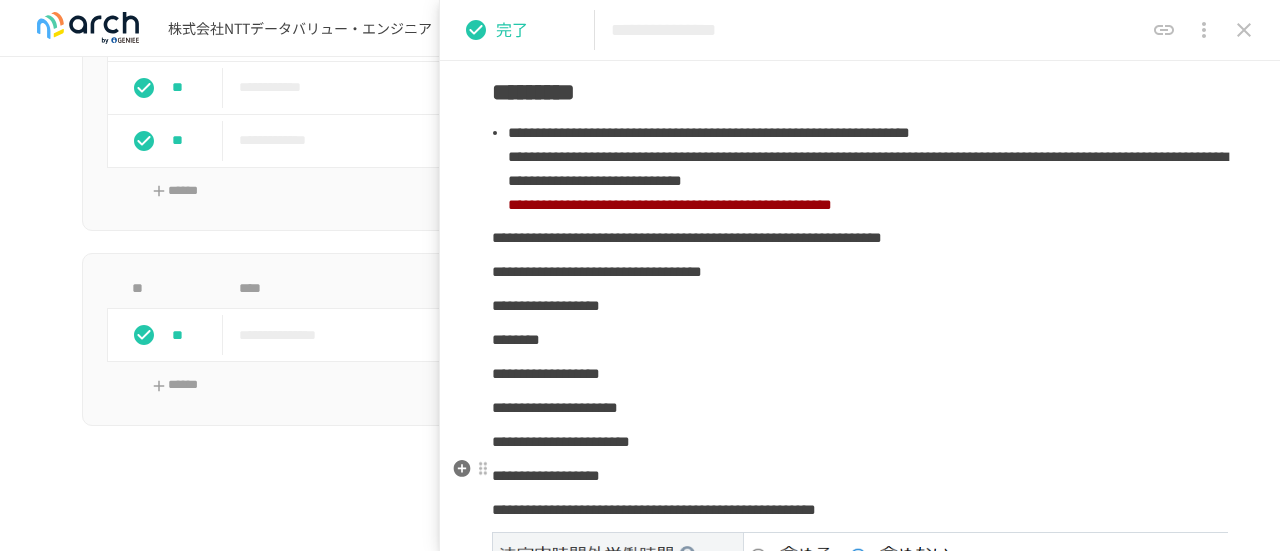 scroll, scrollTop: 600, scrollLeft: 0, axis: vertical 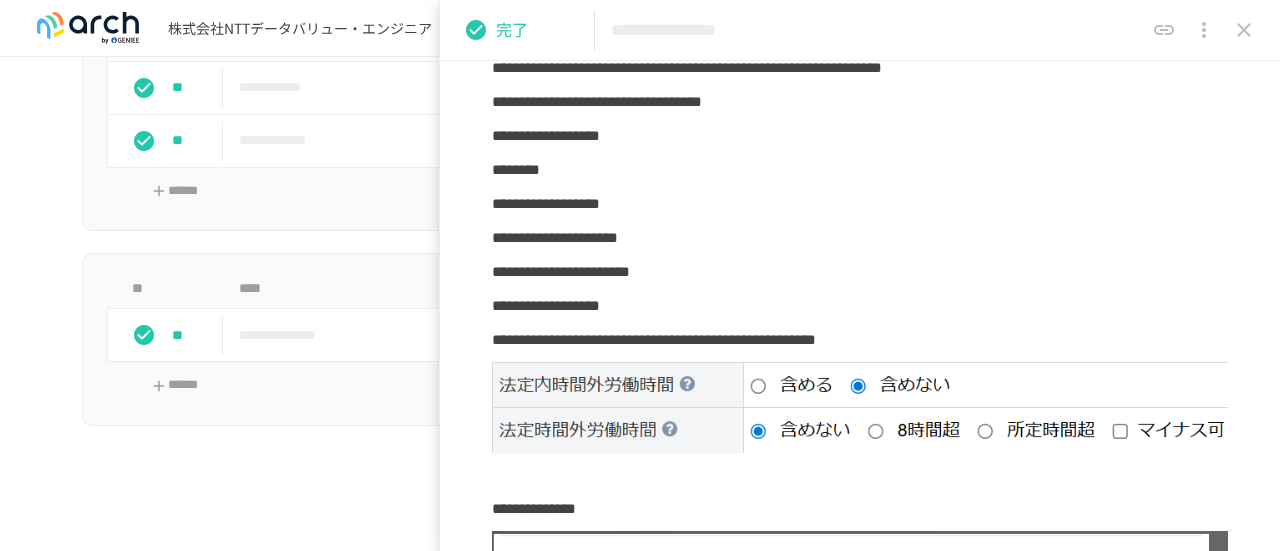 click 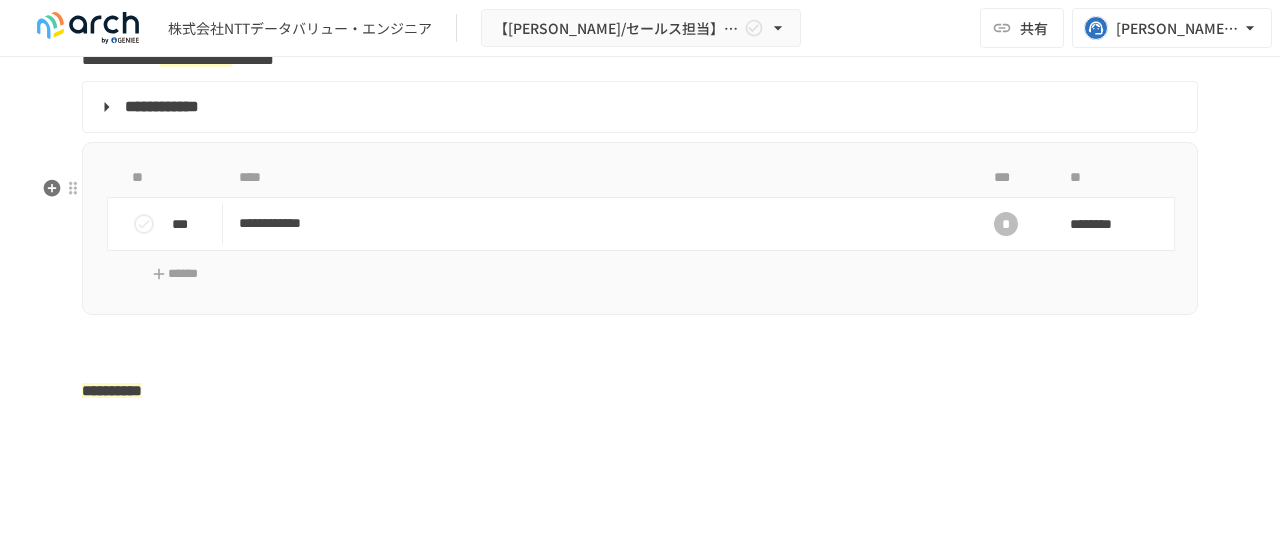 scroll, scrollTop: 3400, scrollLeft: 0, axis: vertical 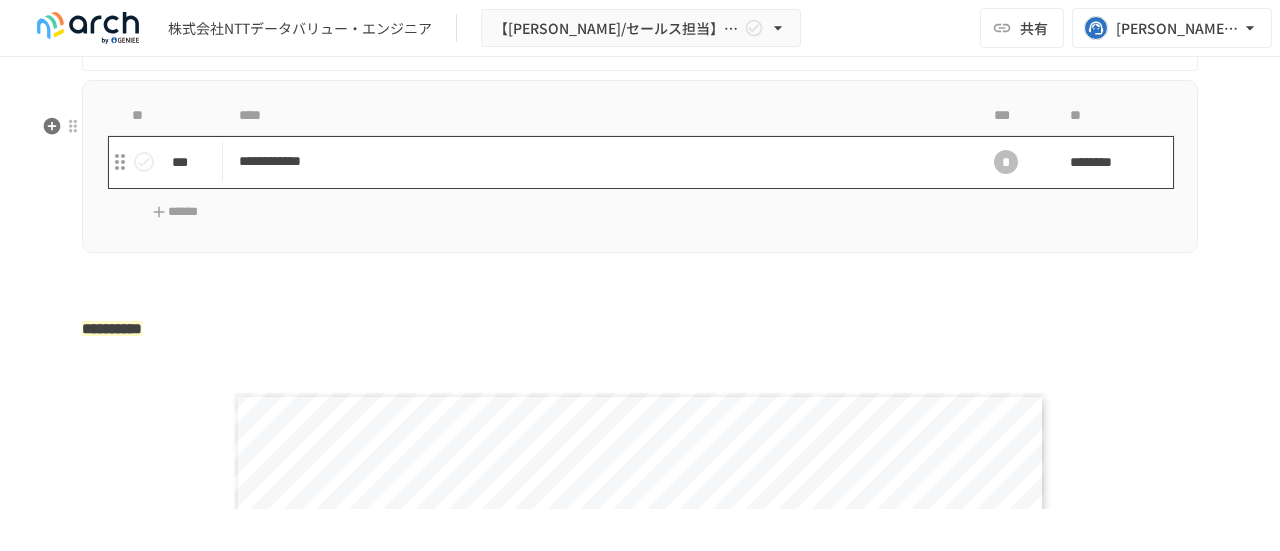 click on "**********" at bounding box center [598, 161] 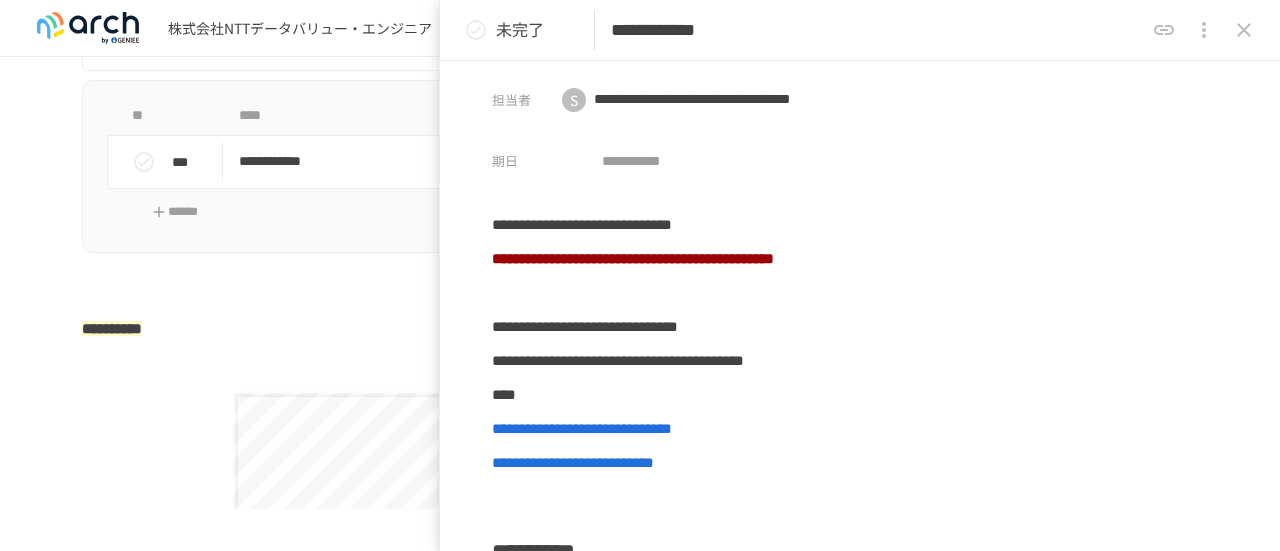scroll, scrollTop: 0, scrollLeft: 0, axis: both 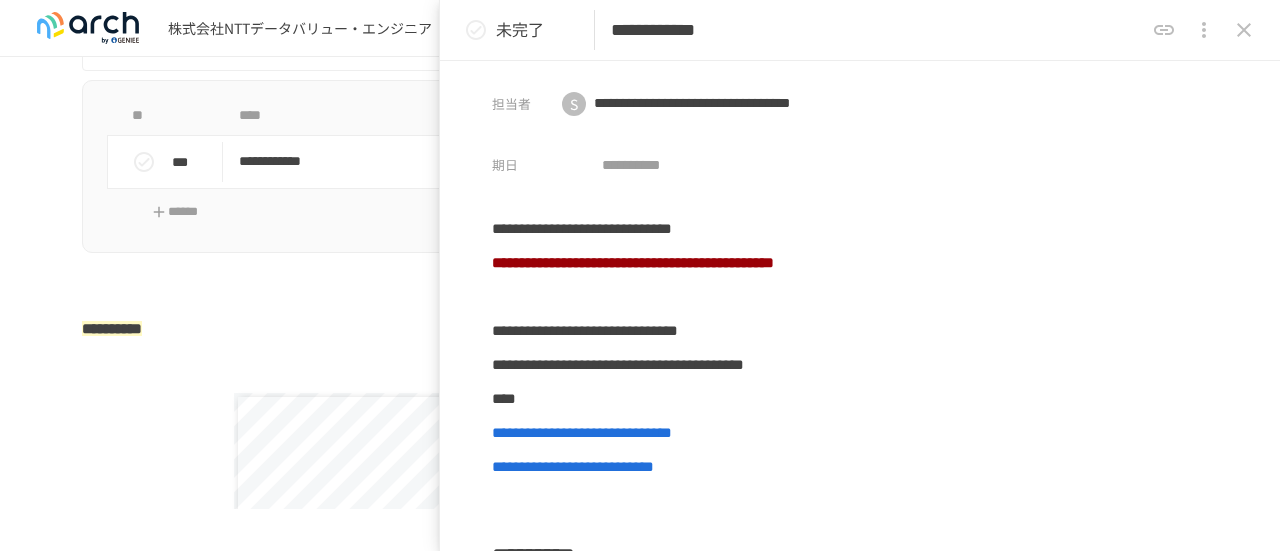 click 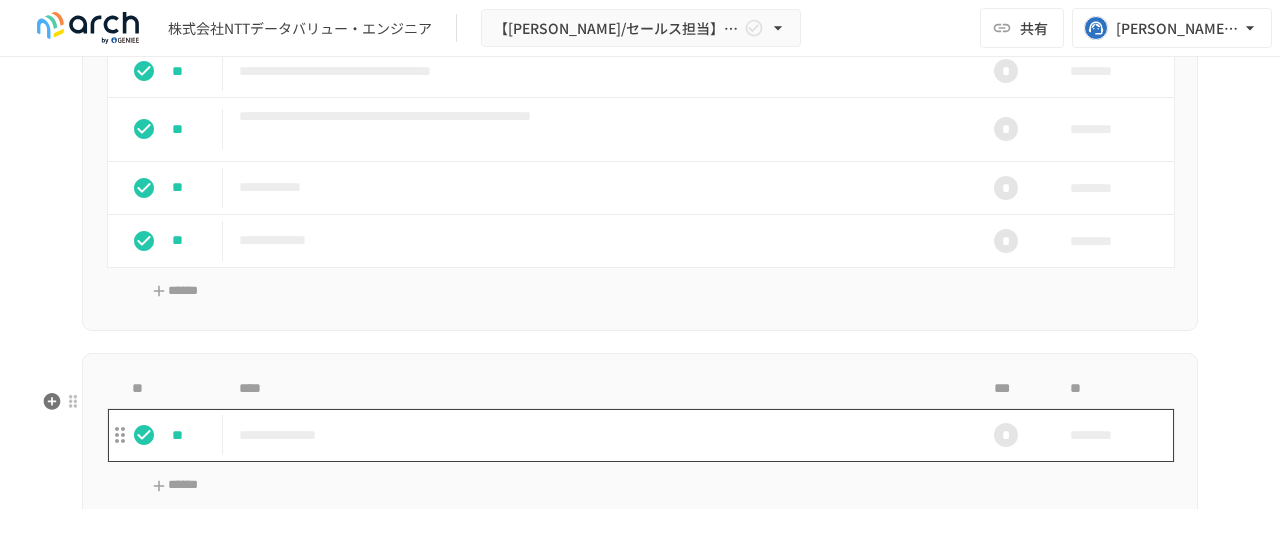 scroll, scrollTop: 2800, scrollLeft: 0, axis: vertical 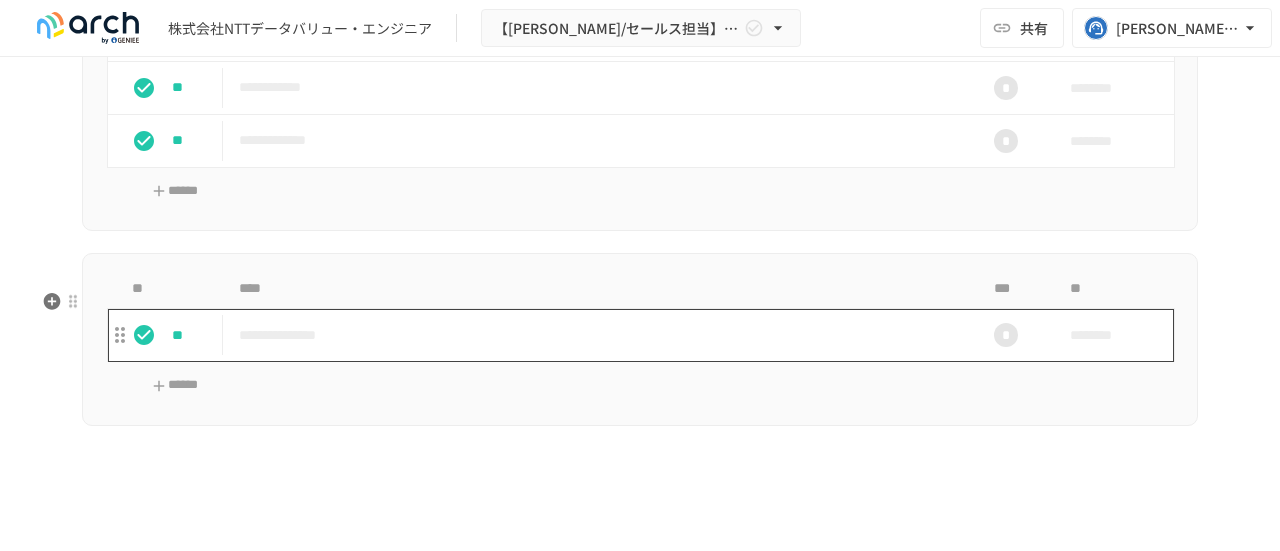 click on "**********" at bounding box center (598, 335) 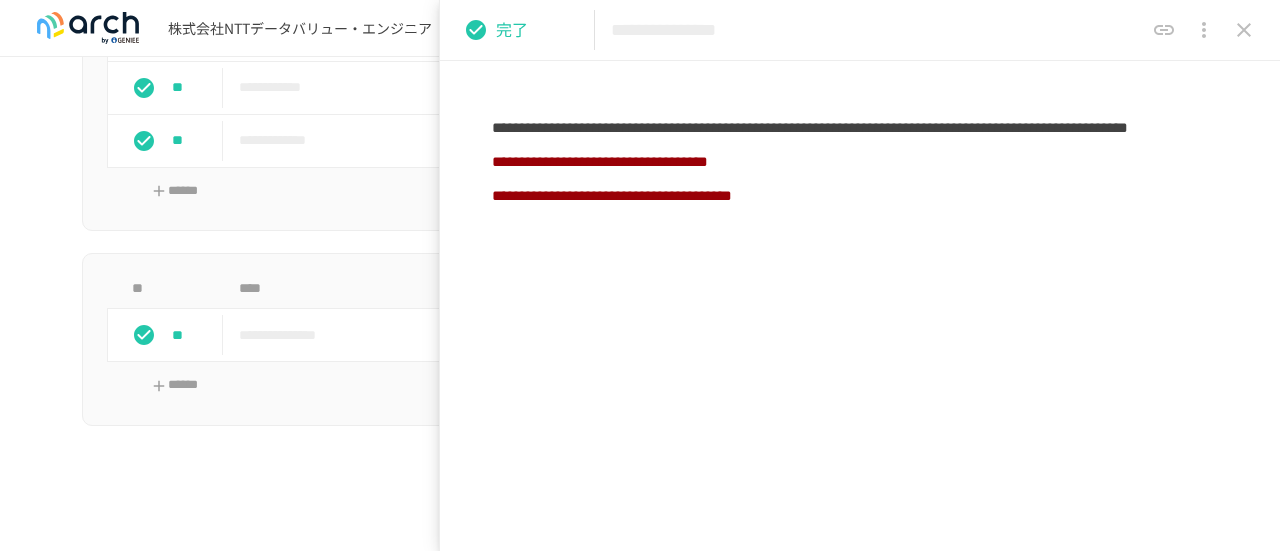 scroll, scrollTop: 3608, scrollLeft: 0, axis: vertical 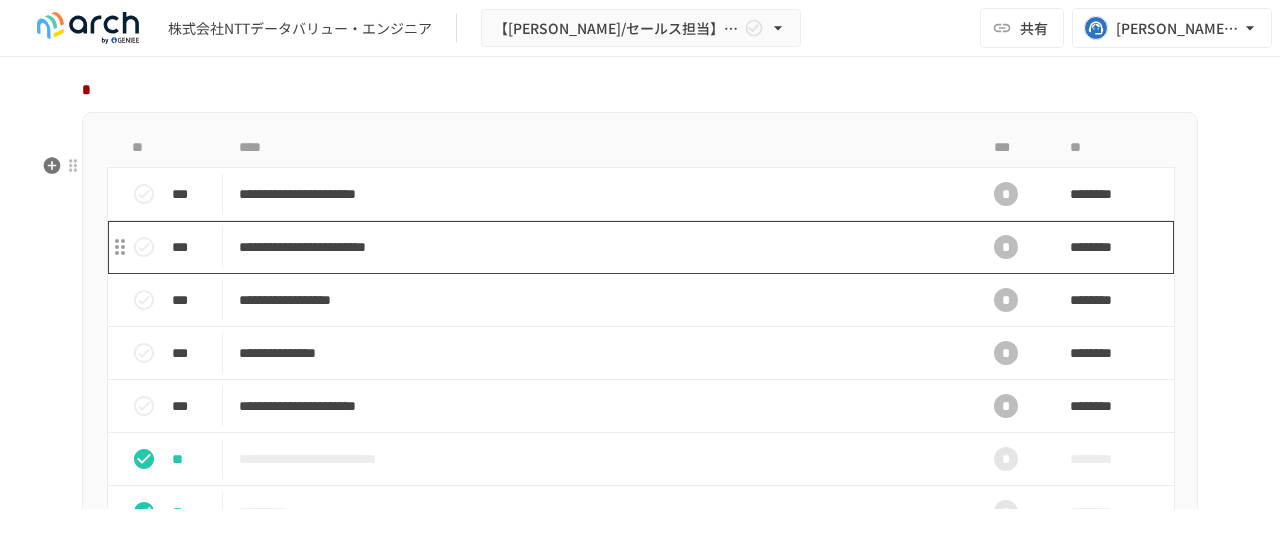 click on "**********" at bounding box center [598, 247] 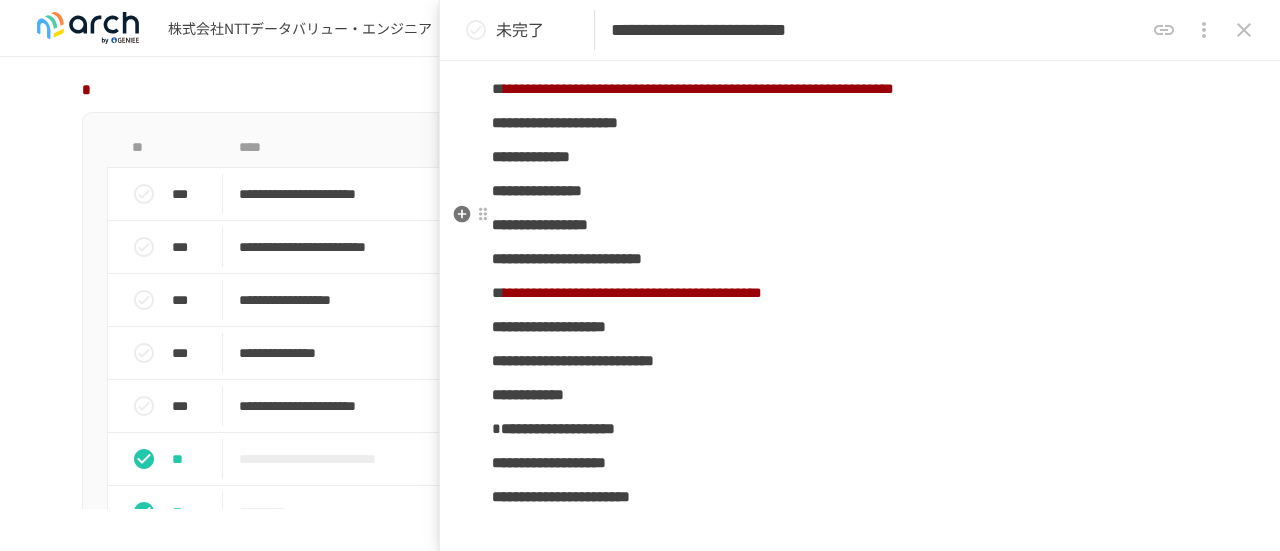 scroll, scrollTop: 1600, scrollLeft: 0, axis: vertical 